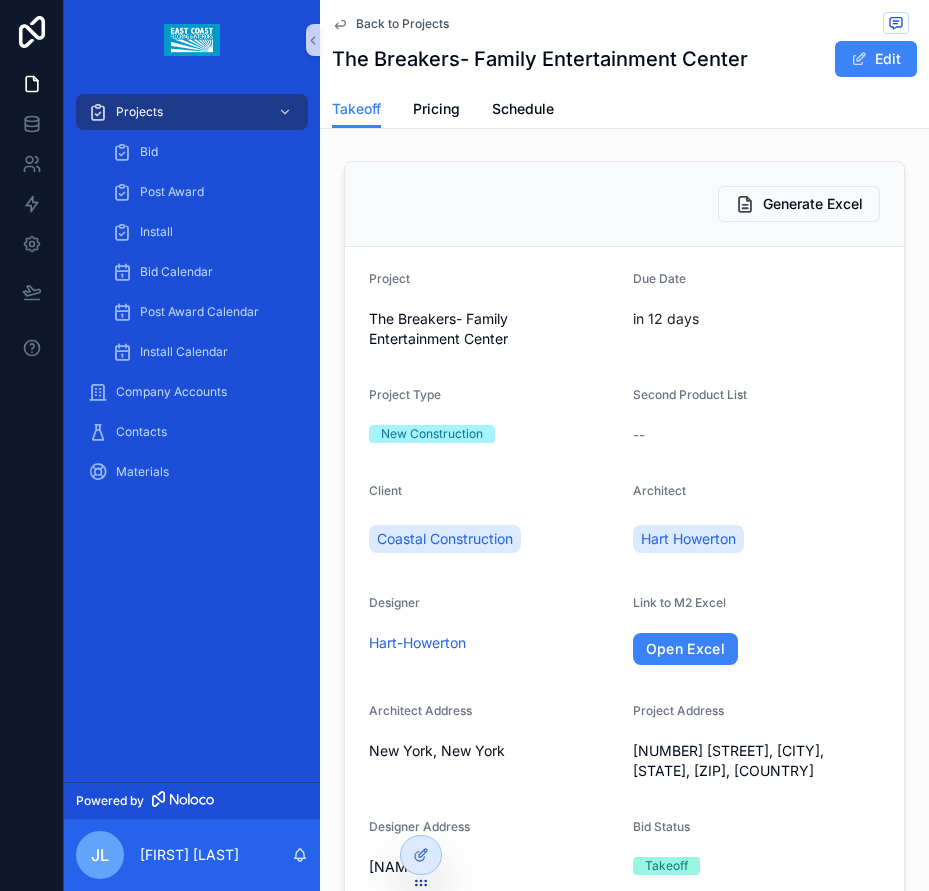 scroll, scrollTop: 0, scrollLeft: 0, axis: both 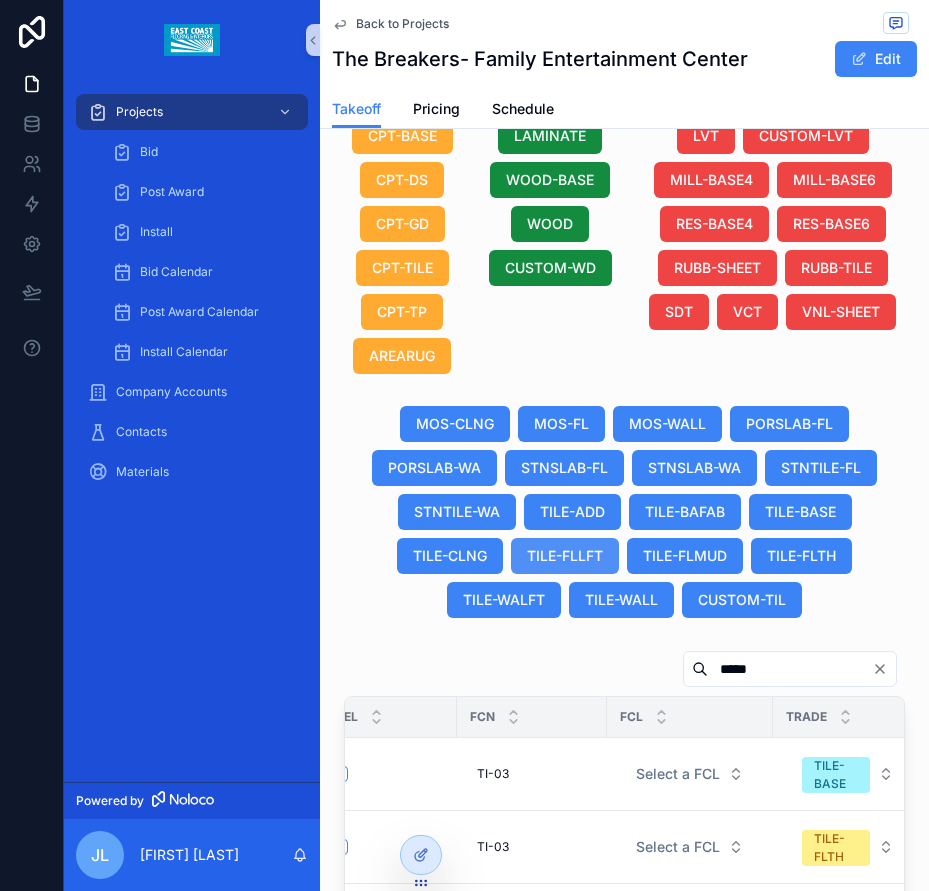 click on "TILE-FLLFT" at bounding box center (565, 556) 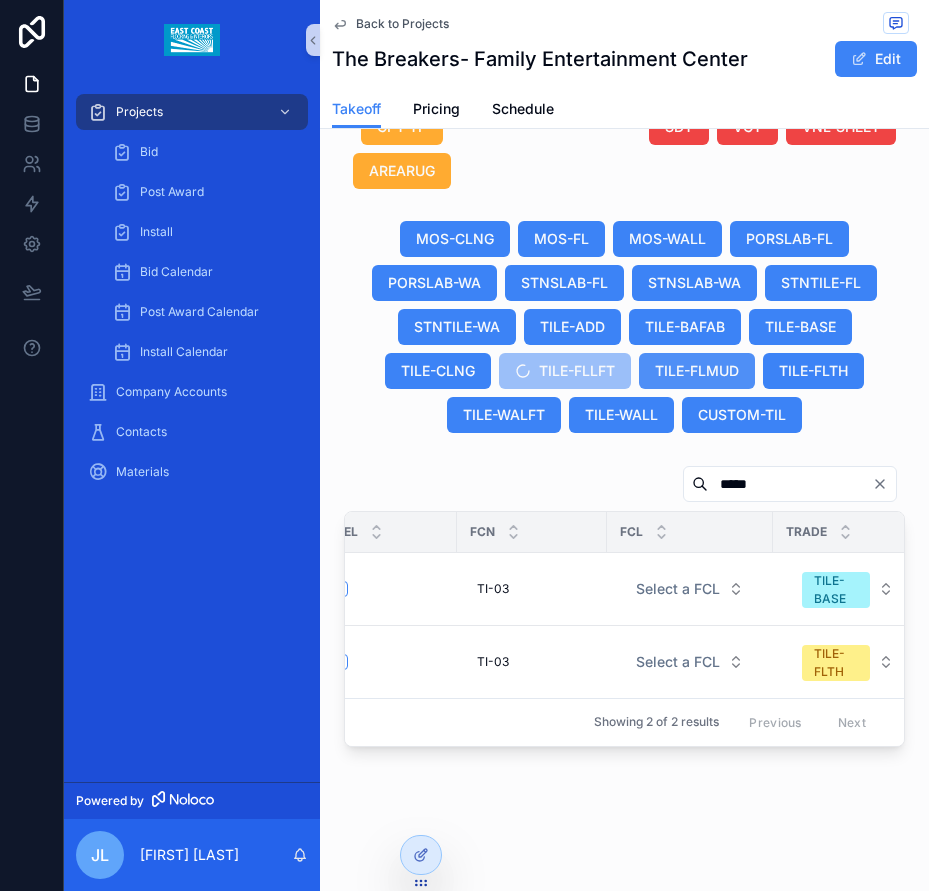scroll, scrollTop: 2010, scrollLeft: 0, axis: vertical 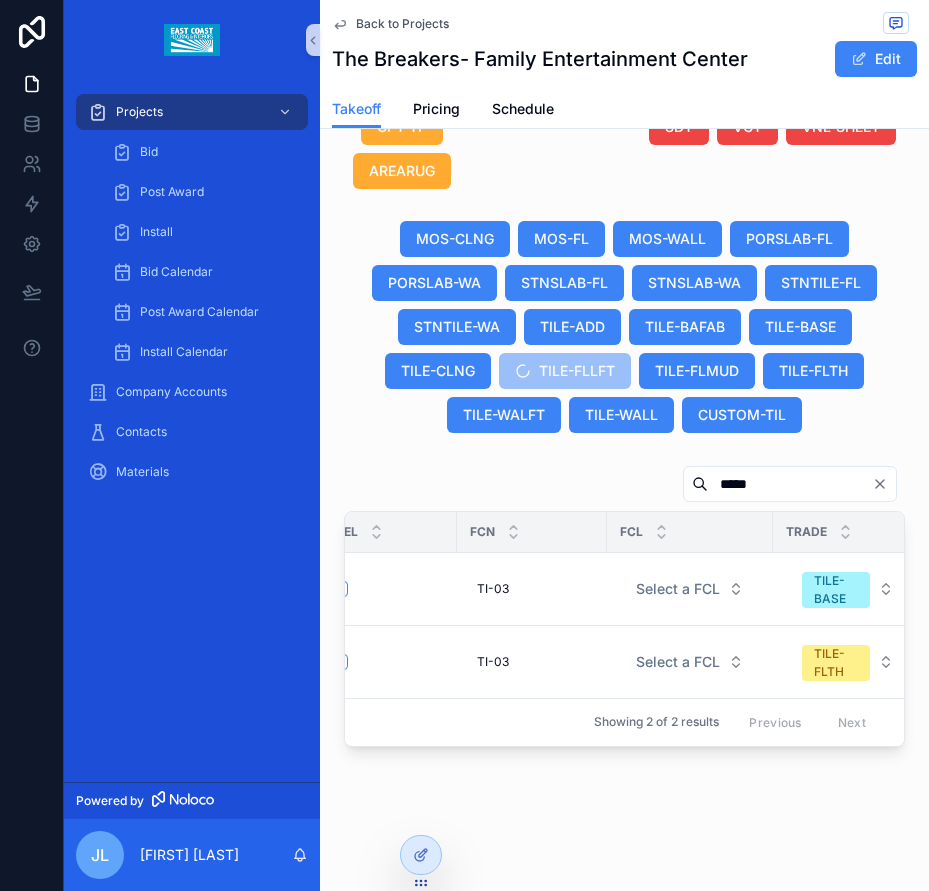 drag, startPoint x: 695, startPoint y: 471, endPoint x: 627, endPoint y: 471, distance: 68 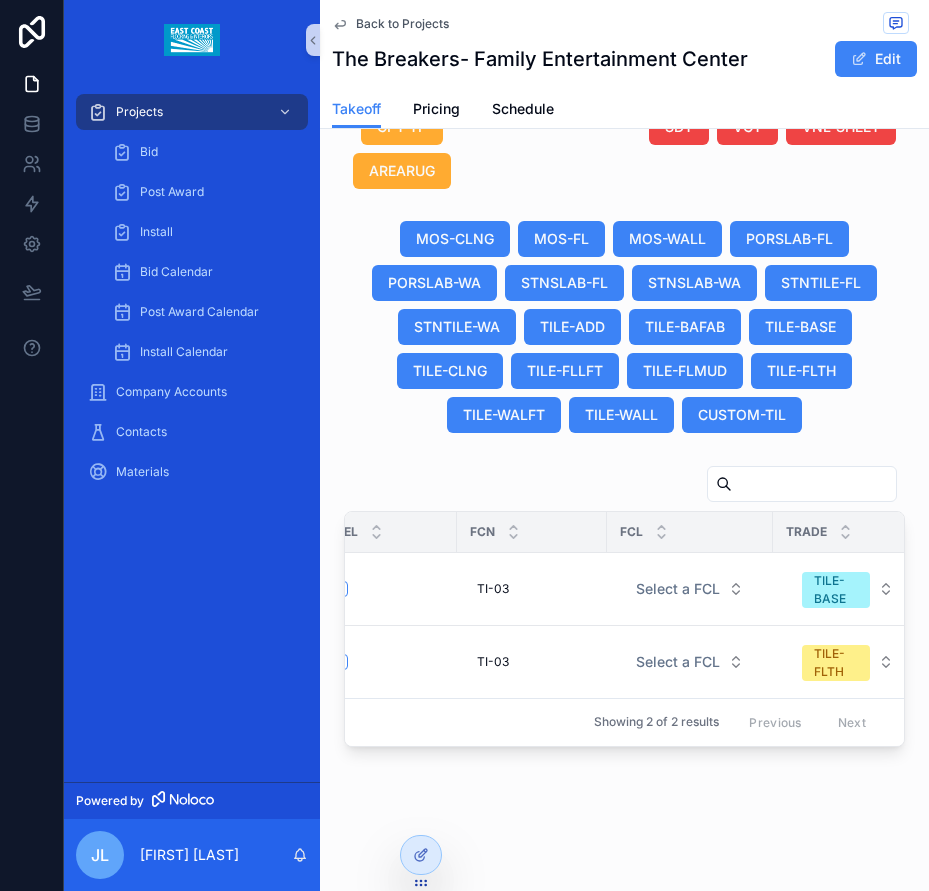 type 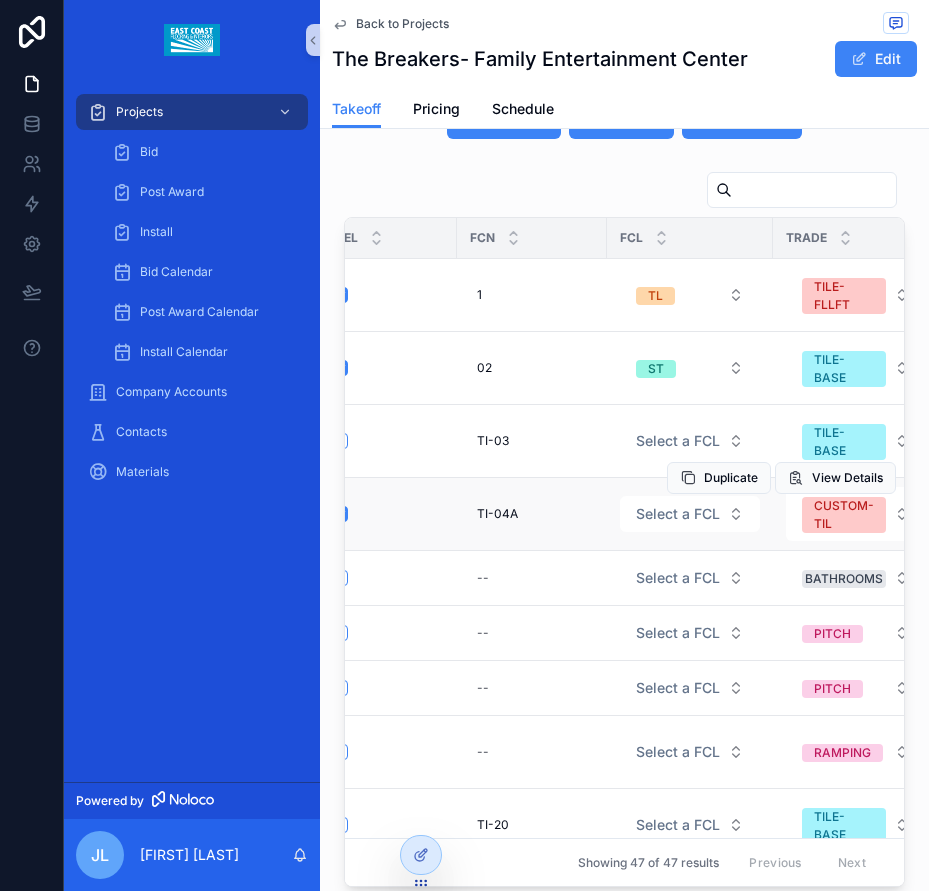 scroll, scrollTop: 2310, scrollLeft: 0, axis: vertical 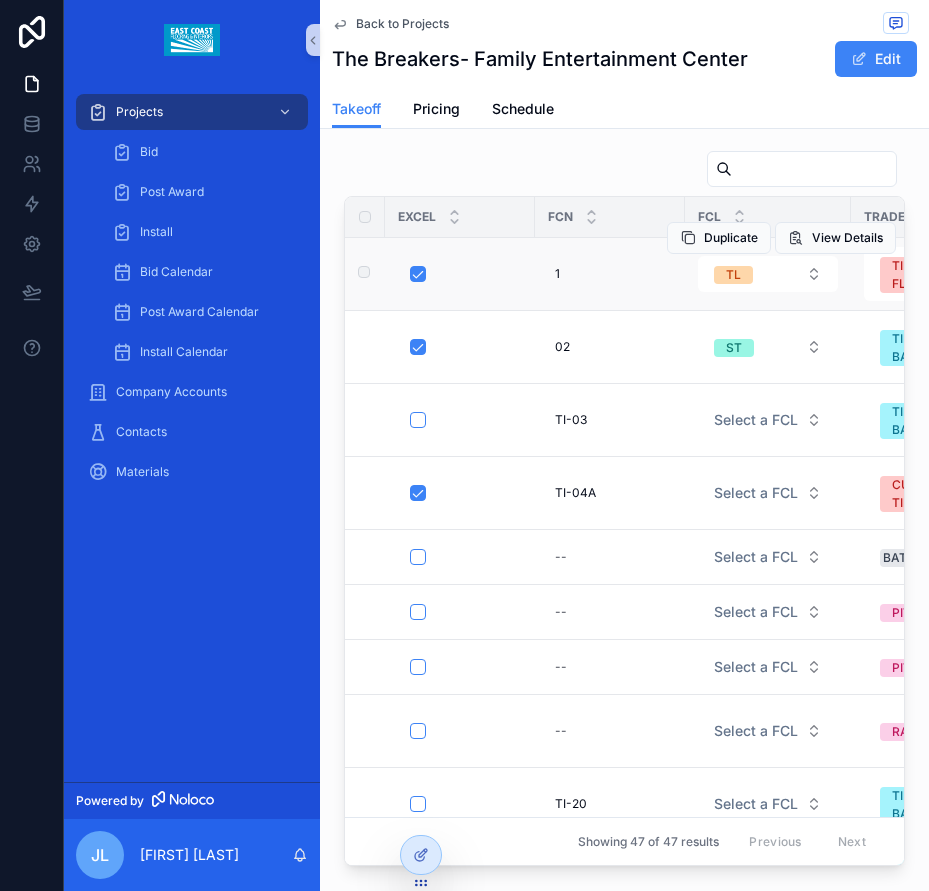 click on "Duplicate View Details" at bounding box center (781, 238) 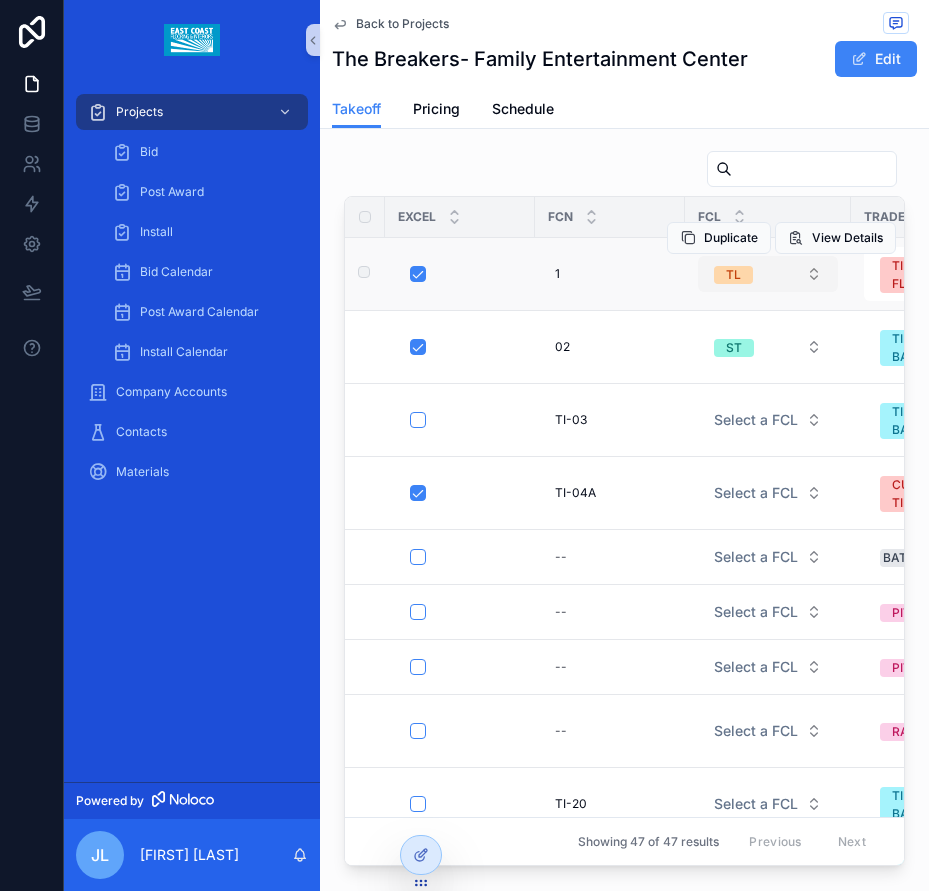 click on "TL" at bounding box center [768, 274] 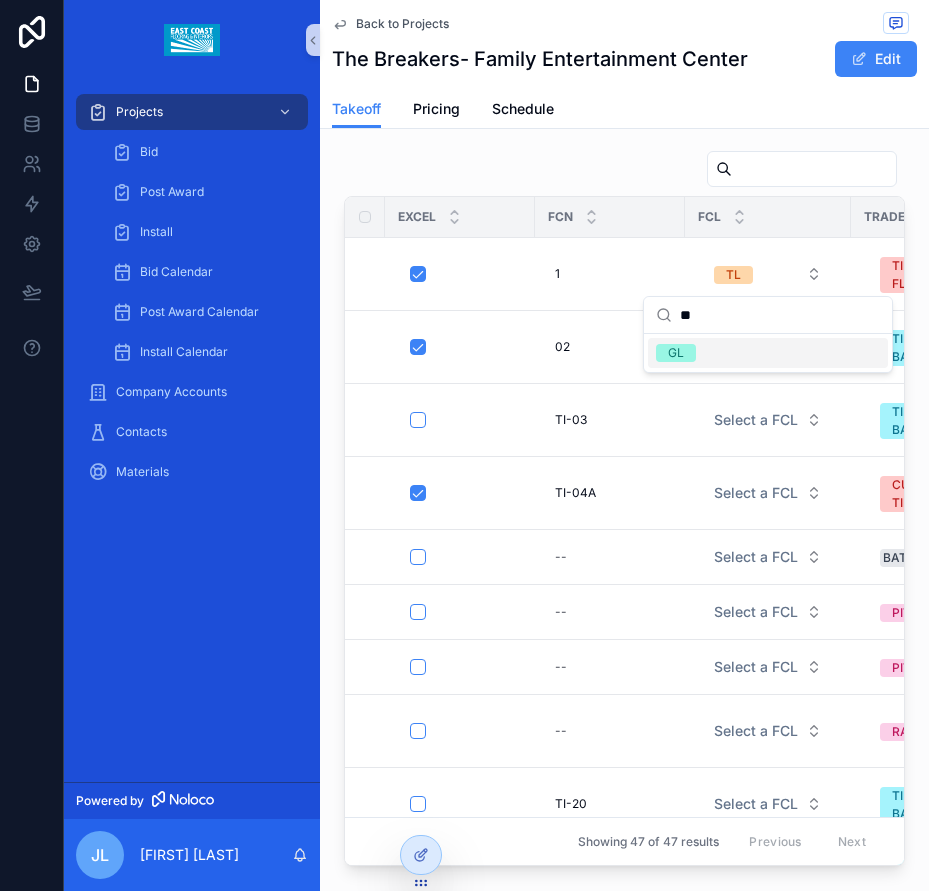 type on "**" 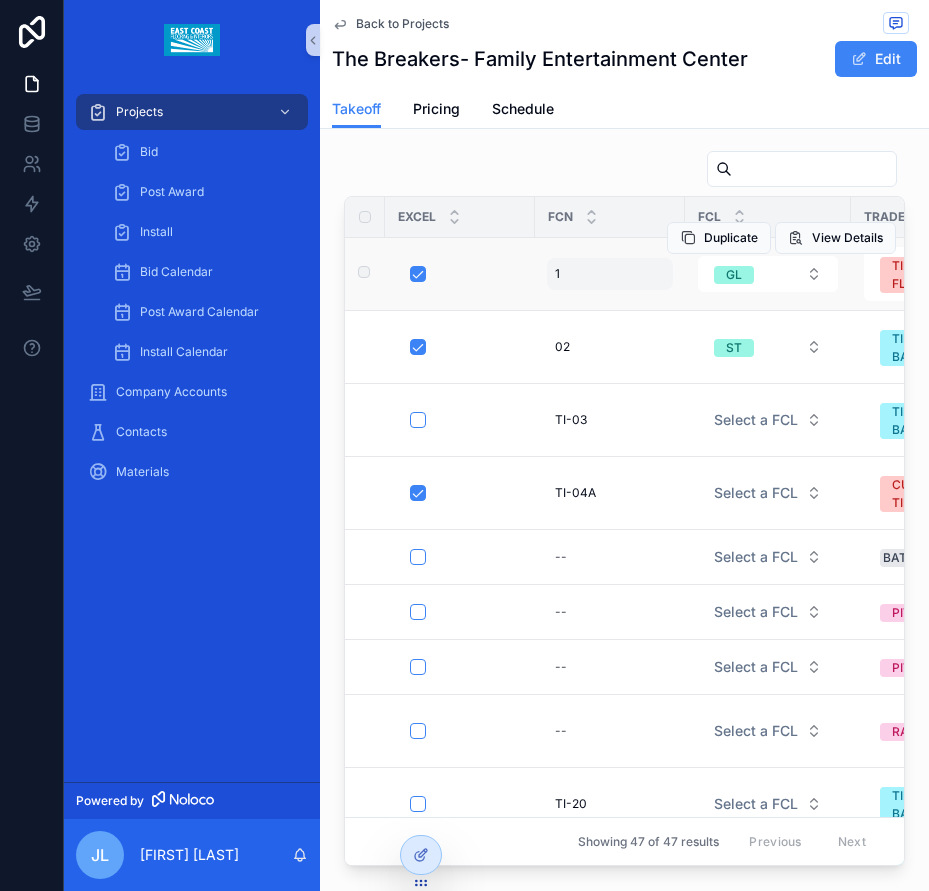 click on "1 1" at bounding box center [610, 274] 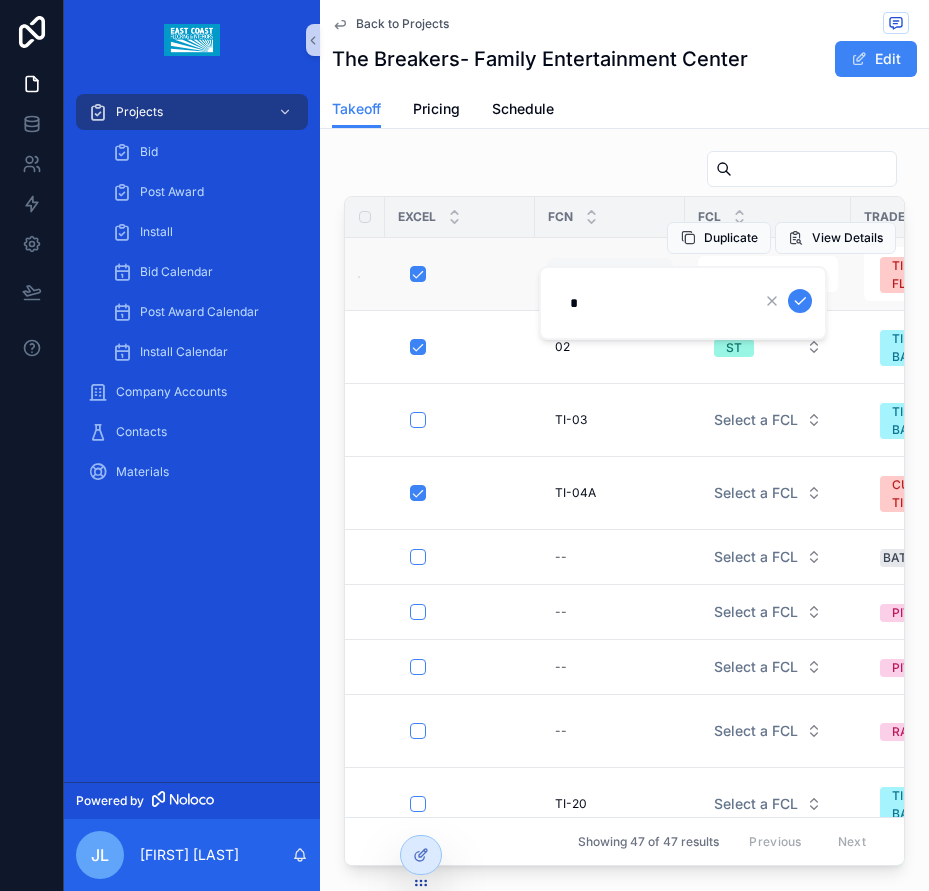 type on "**" 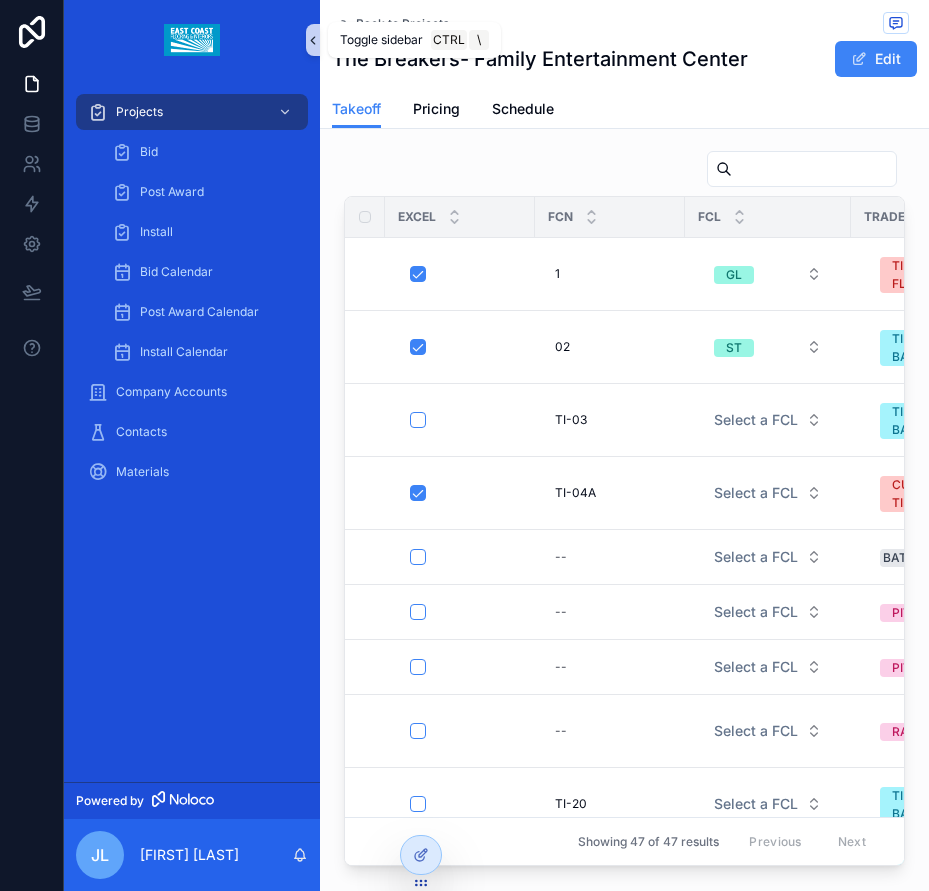 click 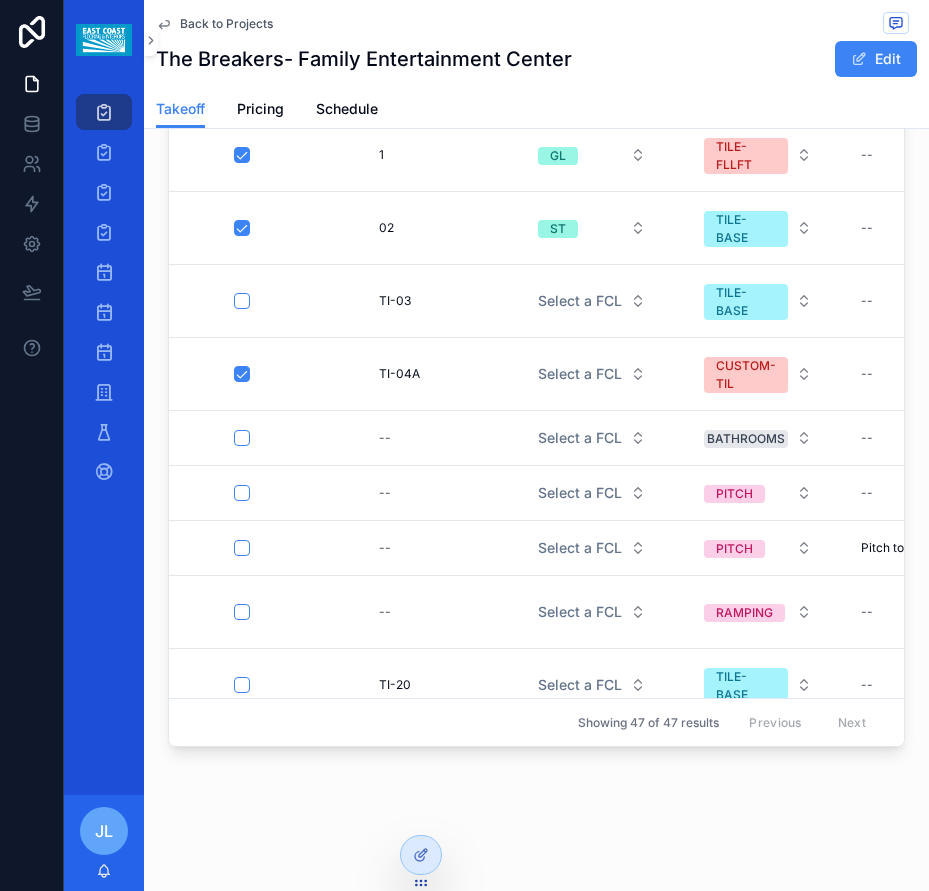 scroll, scrollTop: 2158, scrollLeft: 0, axis: vertical 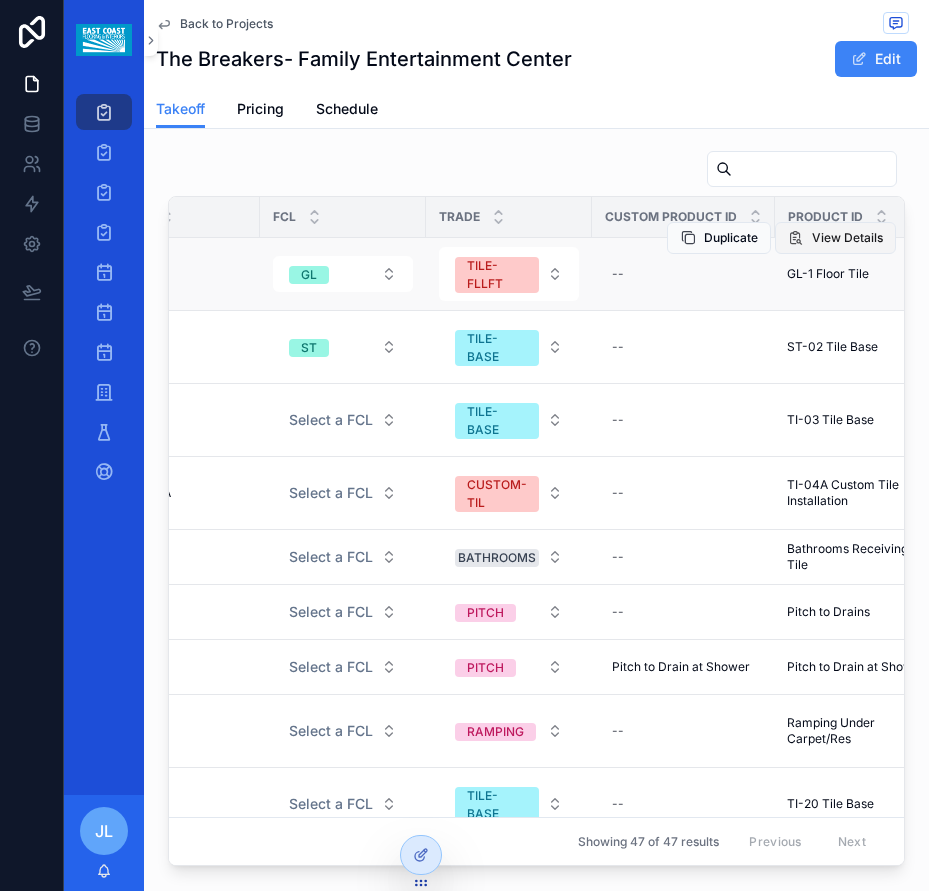 click on "View Details" at bounding box center (847, 238) 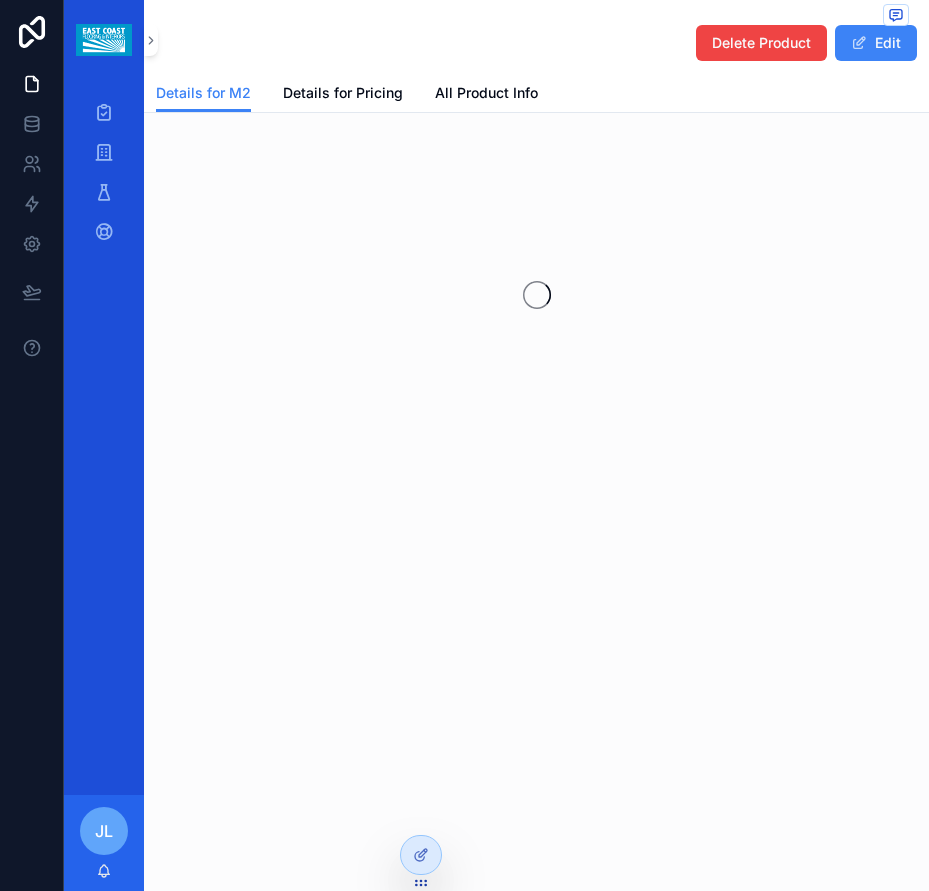 scroll, scrollTop: 0, scrollLeft: 0, axis: both 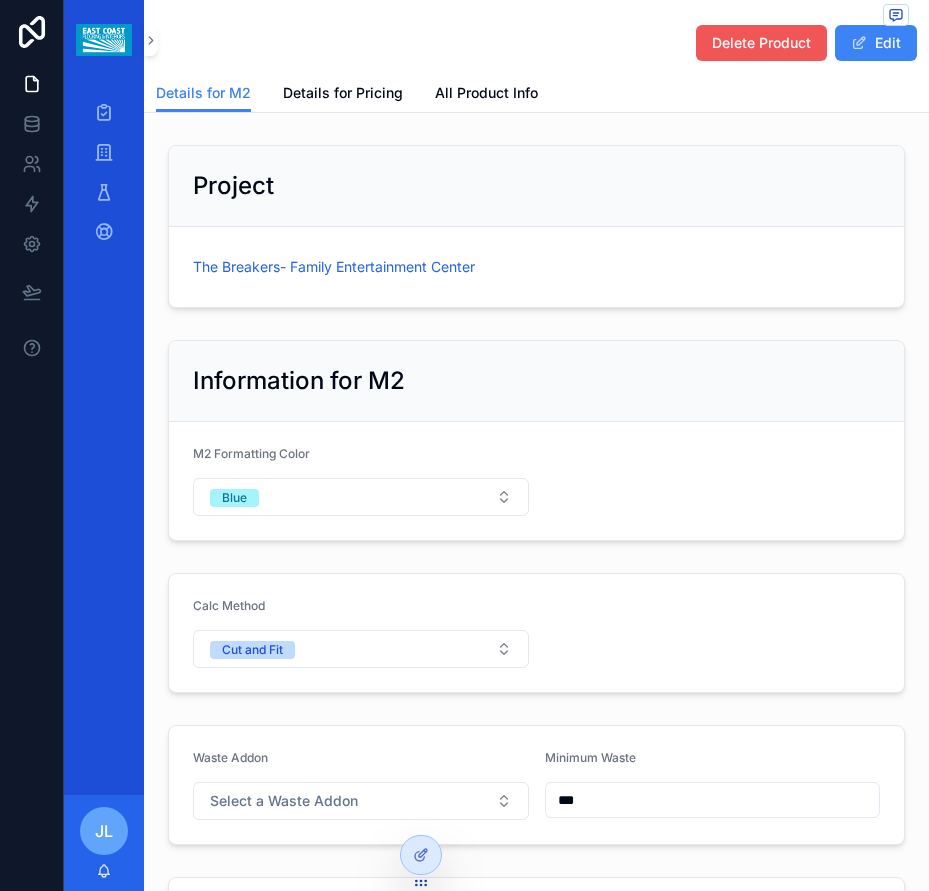 click on "Delete Product" at bounding box center [761, 43] 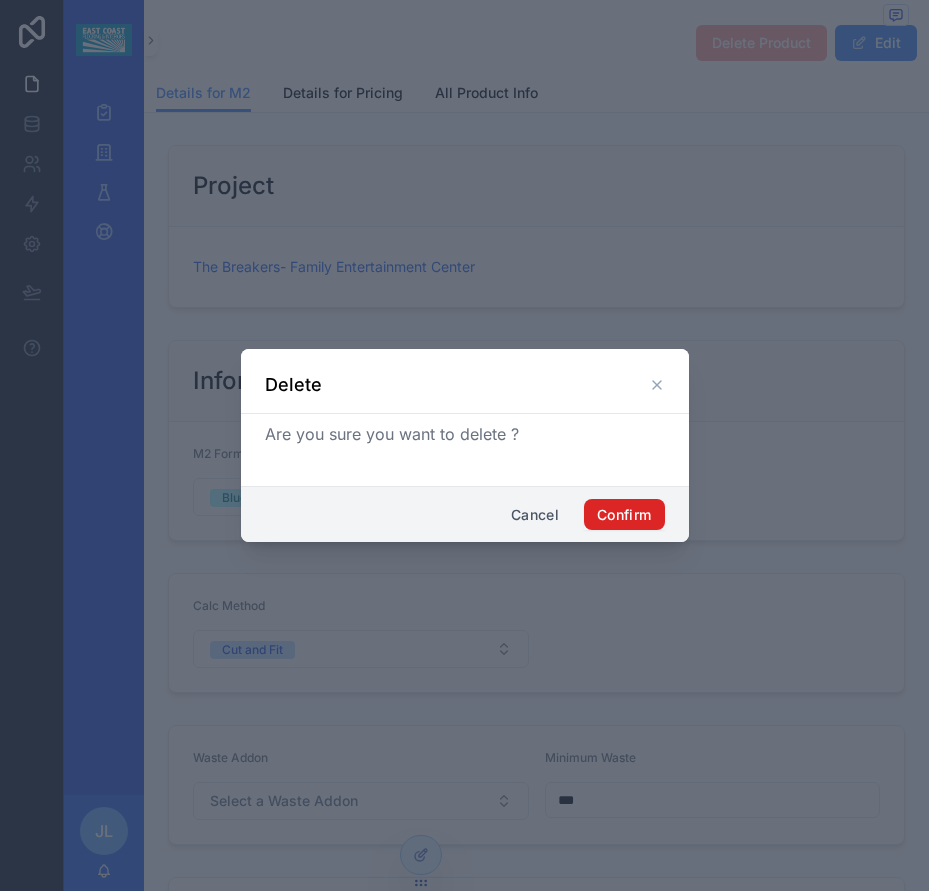 click on "Confirm" at bounding box center (624, 515) 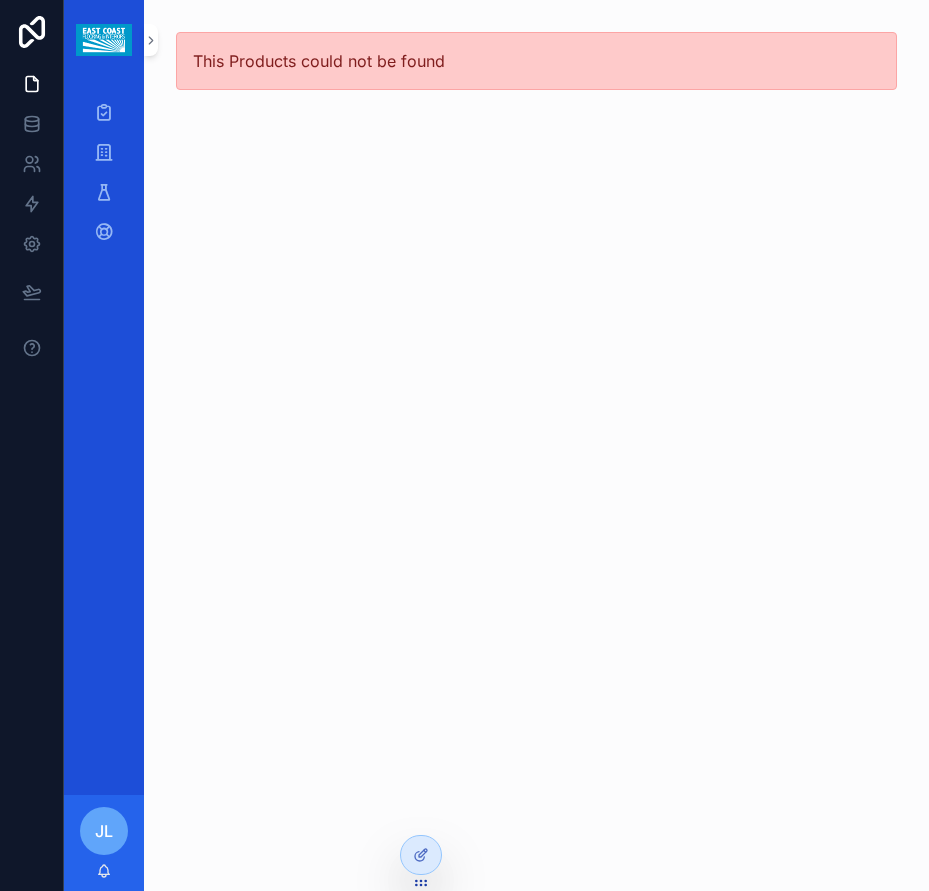 click on "This Products could not be found" at bounding box center (536, 445) 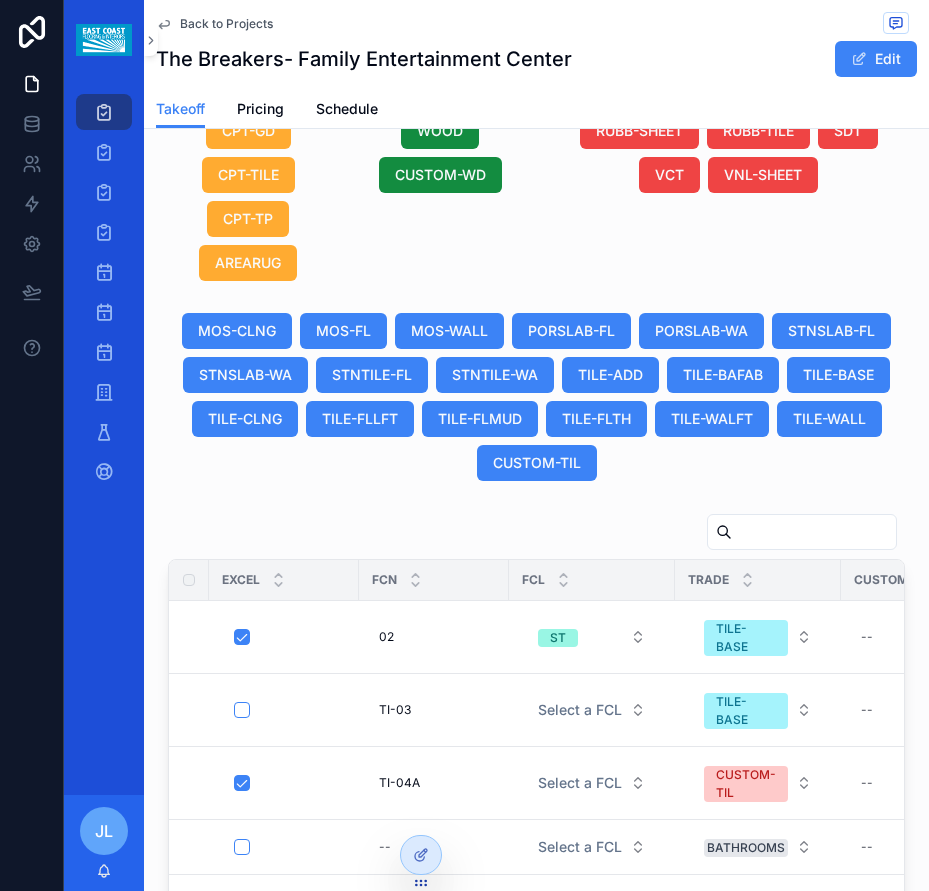 scroll, scrollTop: 1800, scrollLeft: 0, axis: vertical 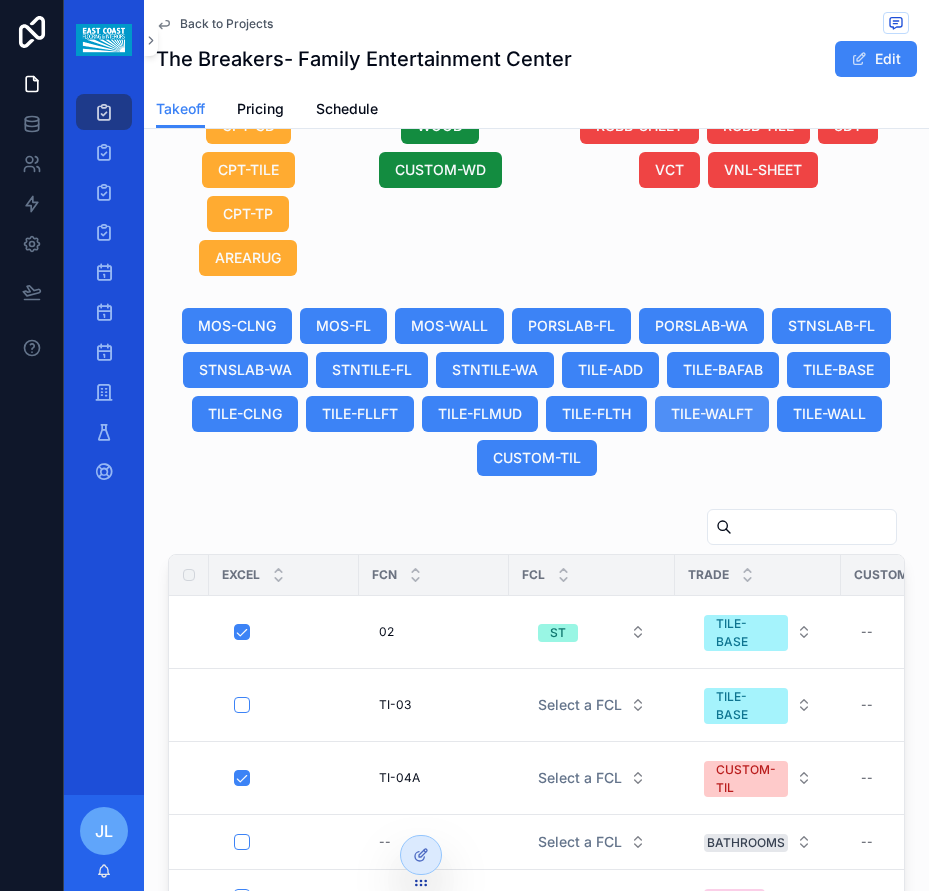 click on "TILE-WALFT" at bounding box center [712, 414] 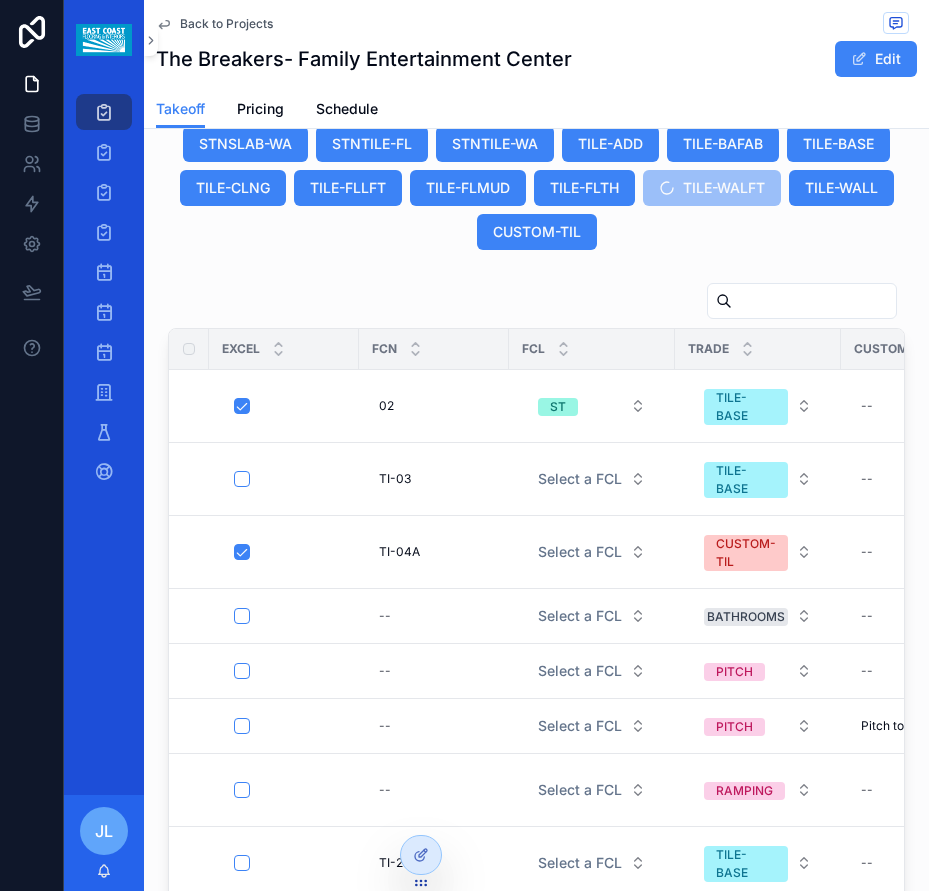 scroll, scrollTop: 2100, scrollLeft: 0, axis: vertical 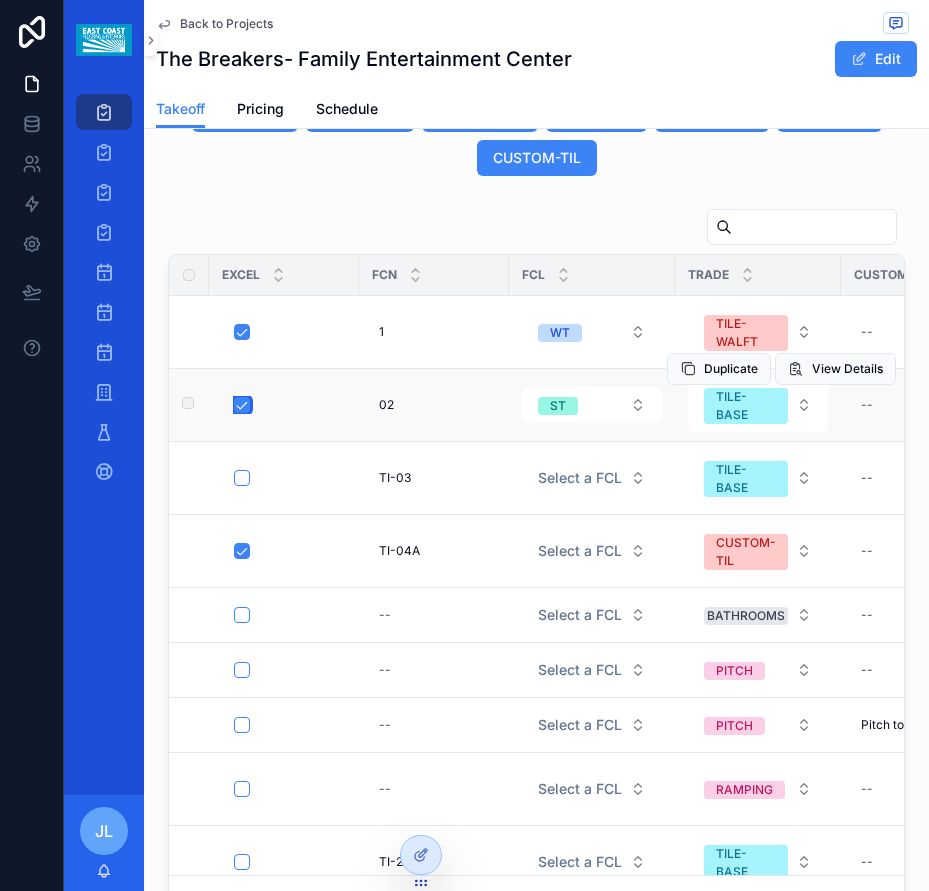 click at bounding box center (242, 405) 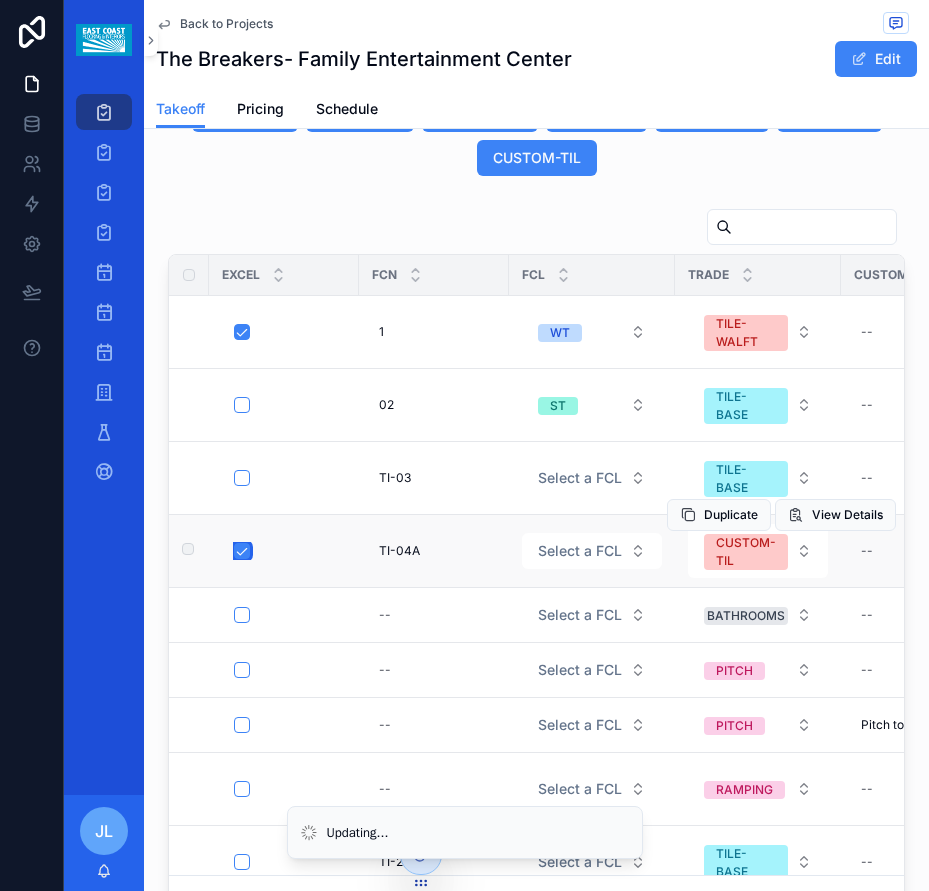 click at bounding box center (242, 551) 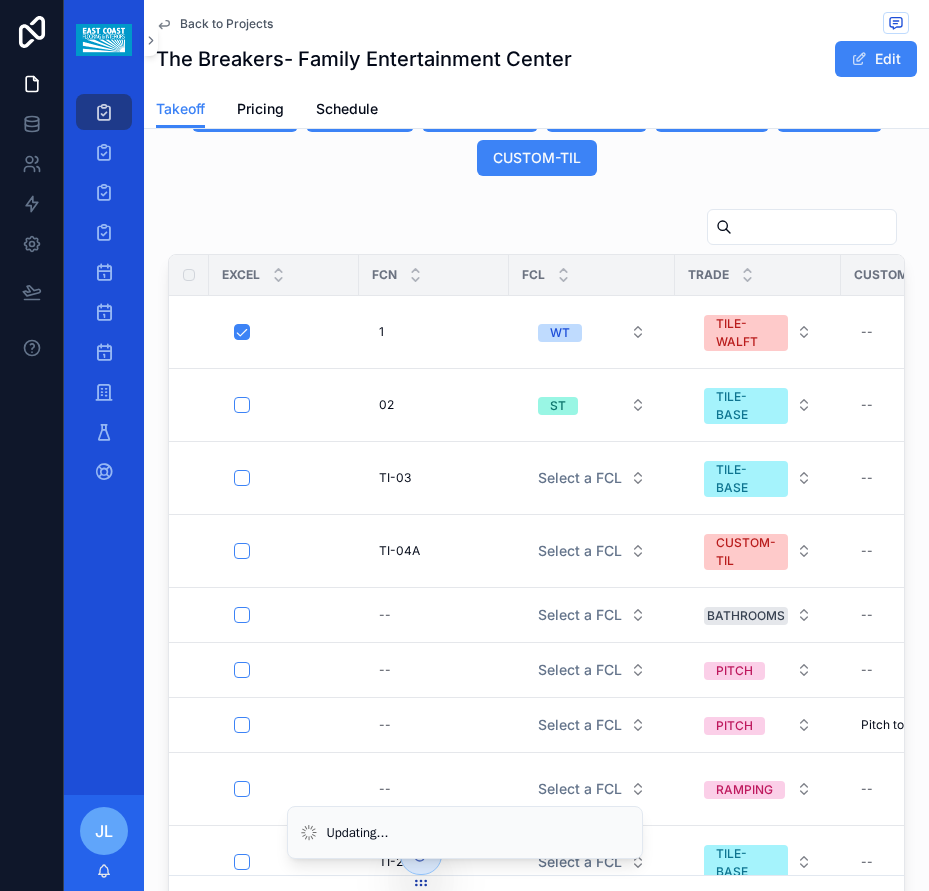 scroll, scrollTop: 2000, scrollLeft: 0, axis: vertical 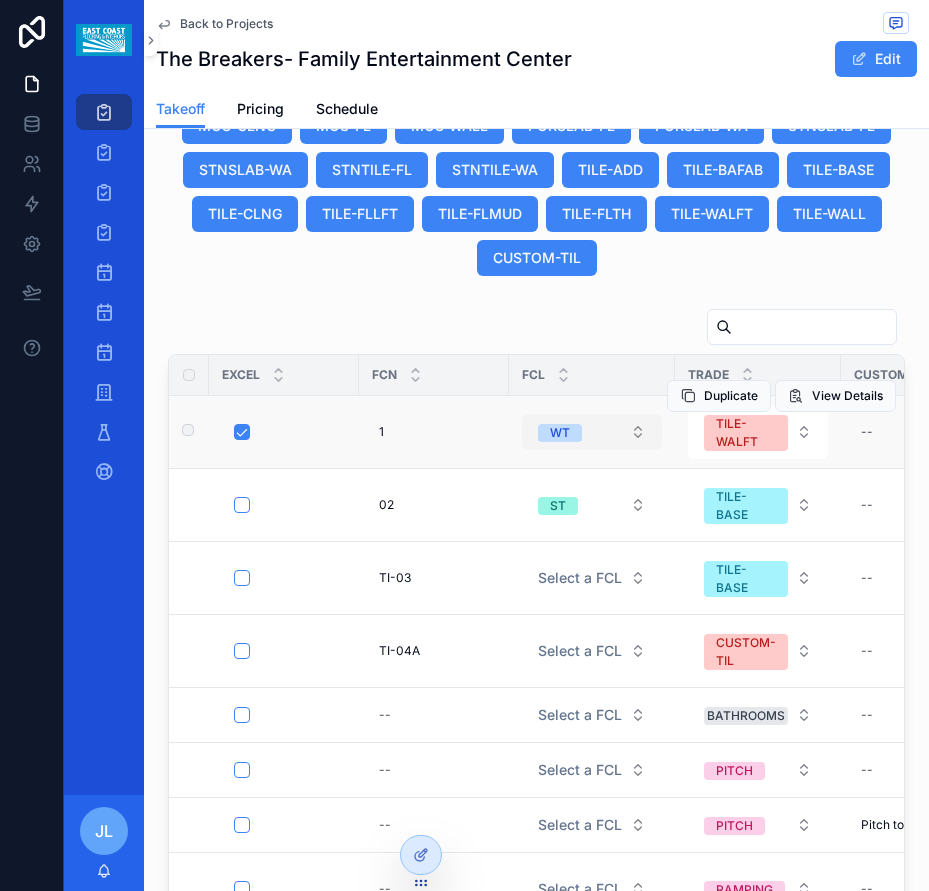 click on "WT" at bounding box center (592, 432) 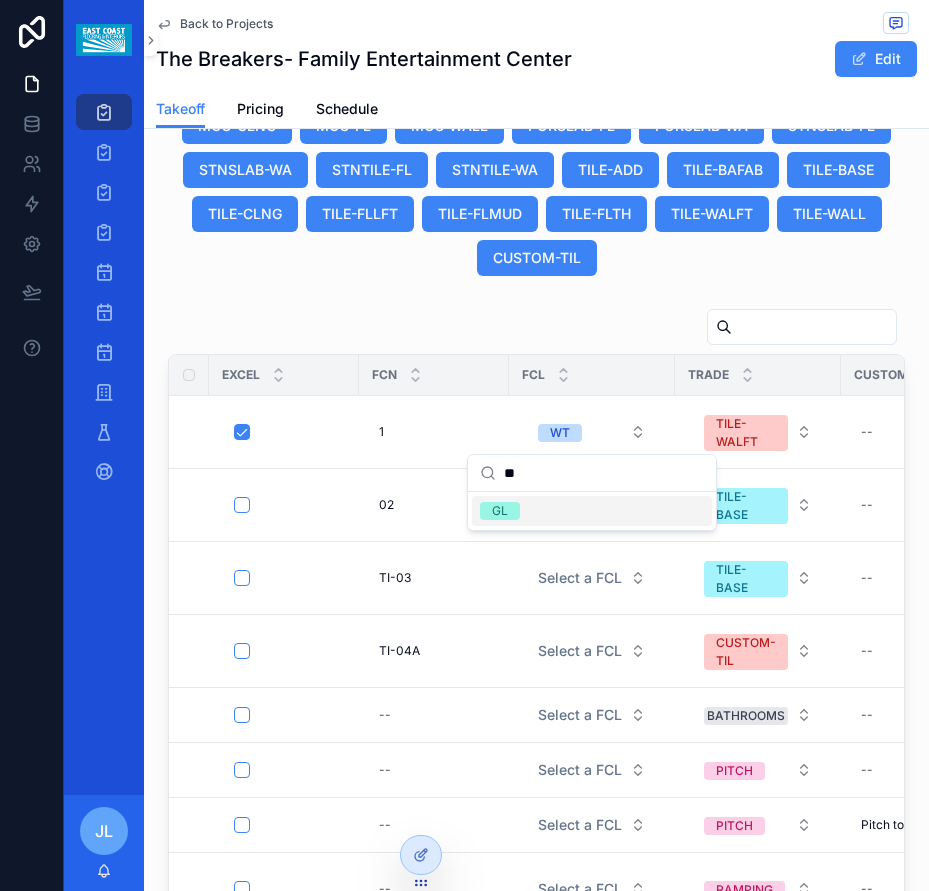 type on "**" 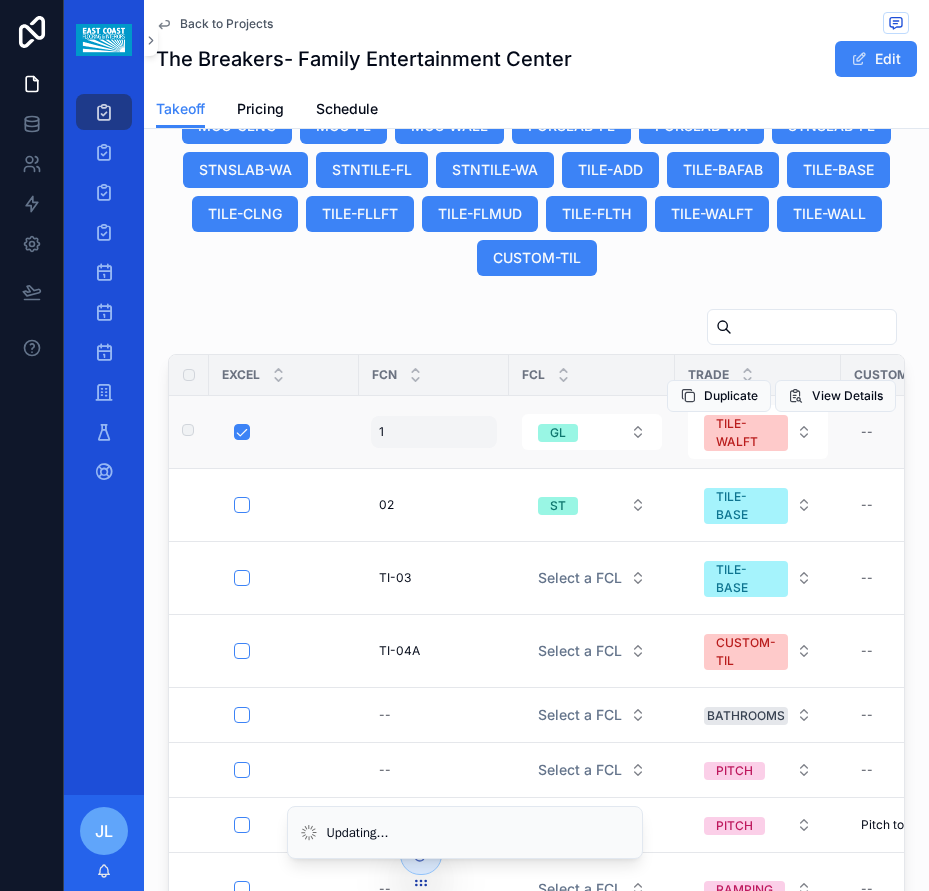 click on "1 1" at bounding box center [434, 432] 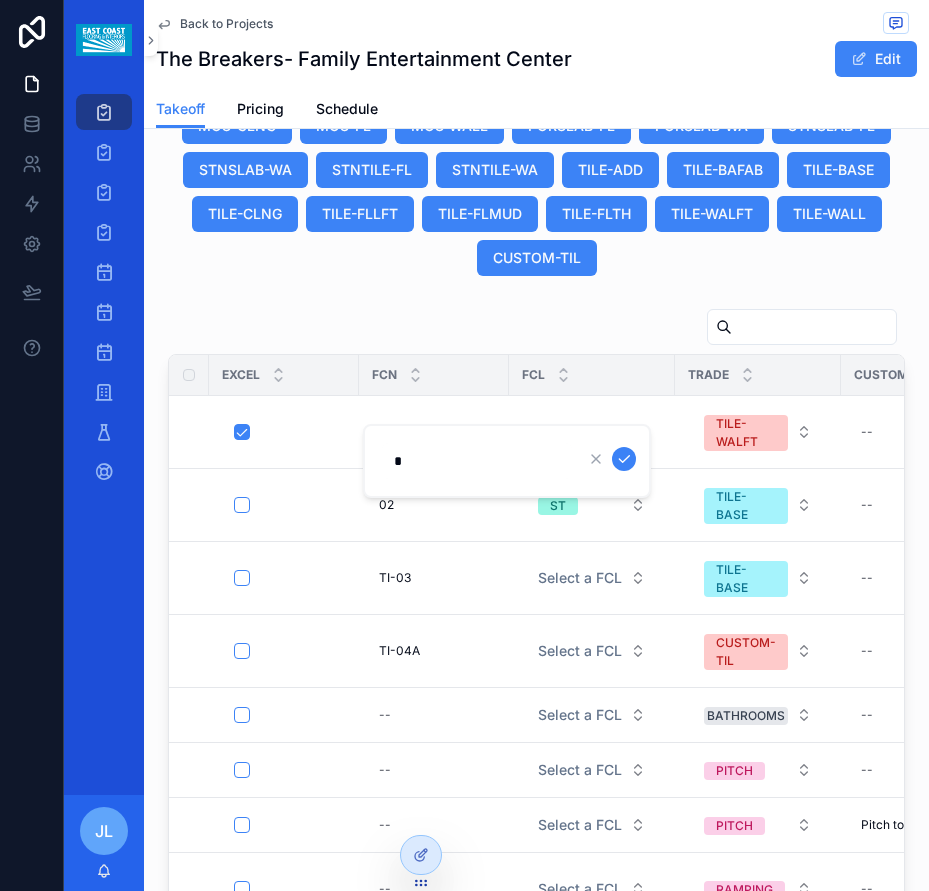 type on "**" 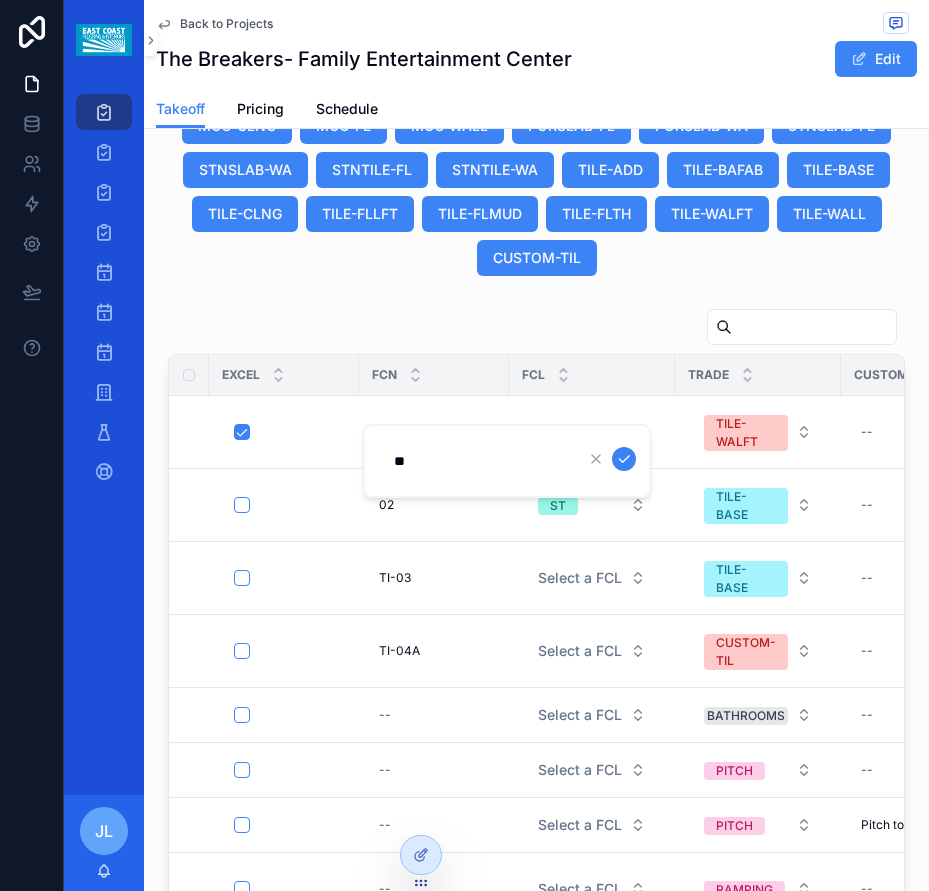 click at bounding box center (624, 459) 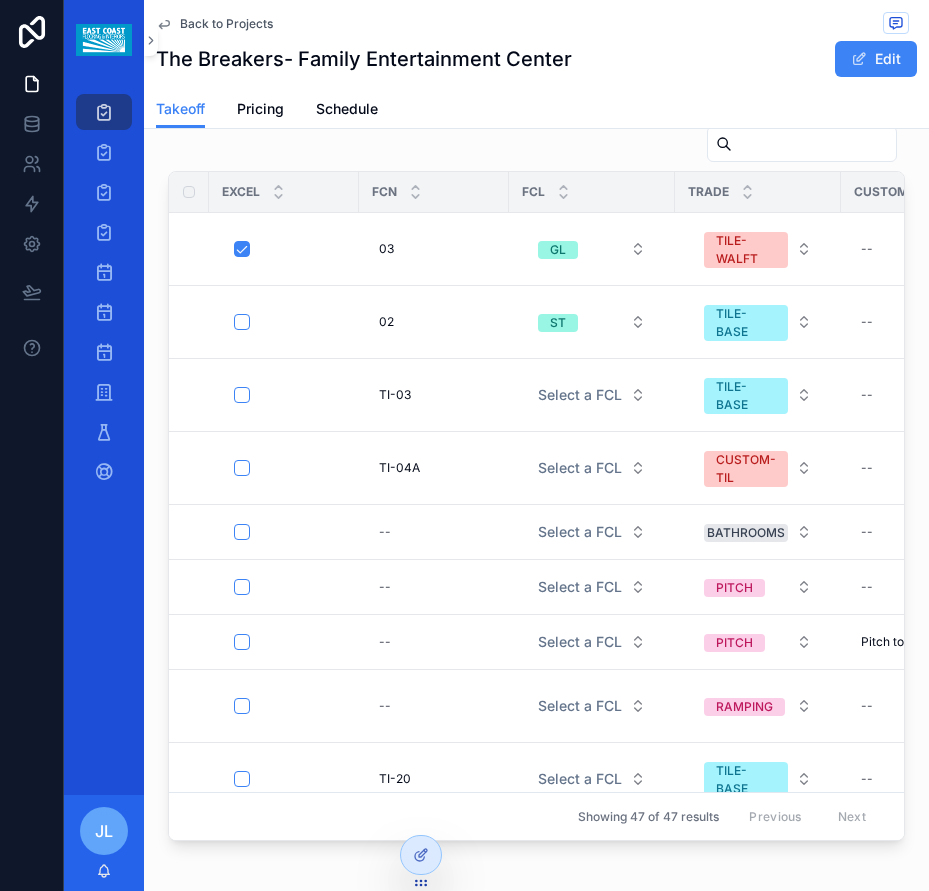 scroll, scrollTop: 2200, scrollLeft: 0, axis: vertical 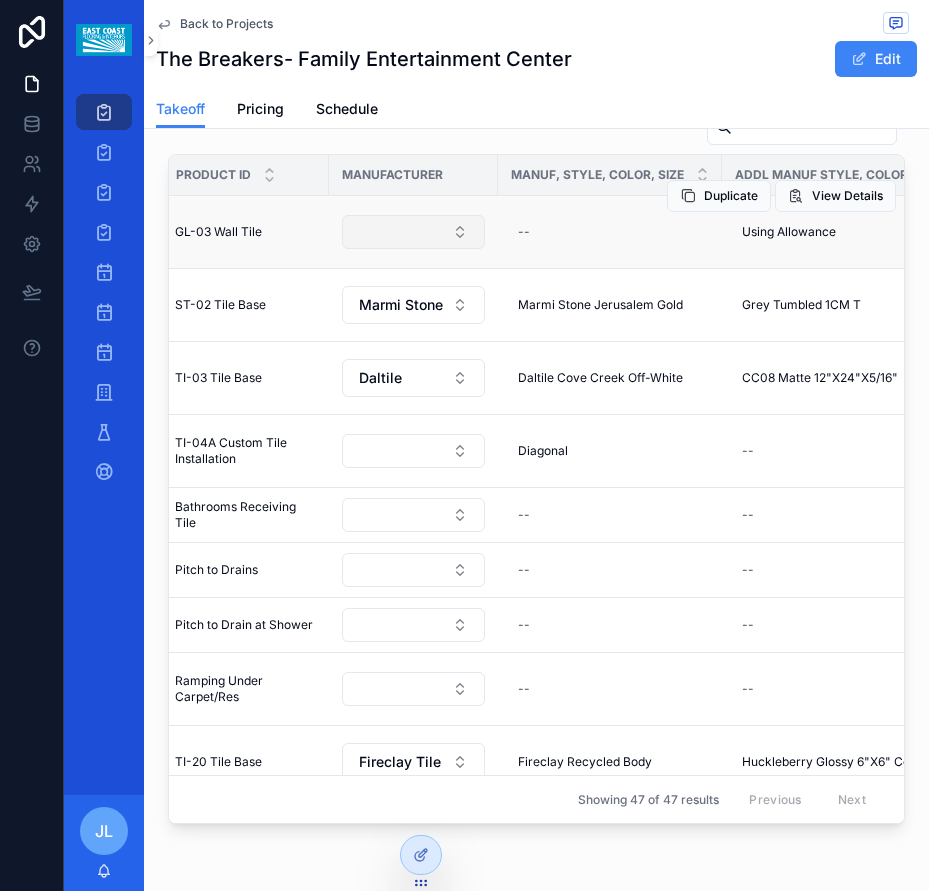 click at bounding box center [413, 232] 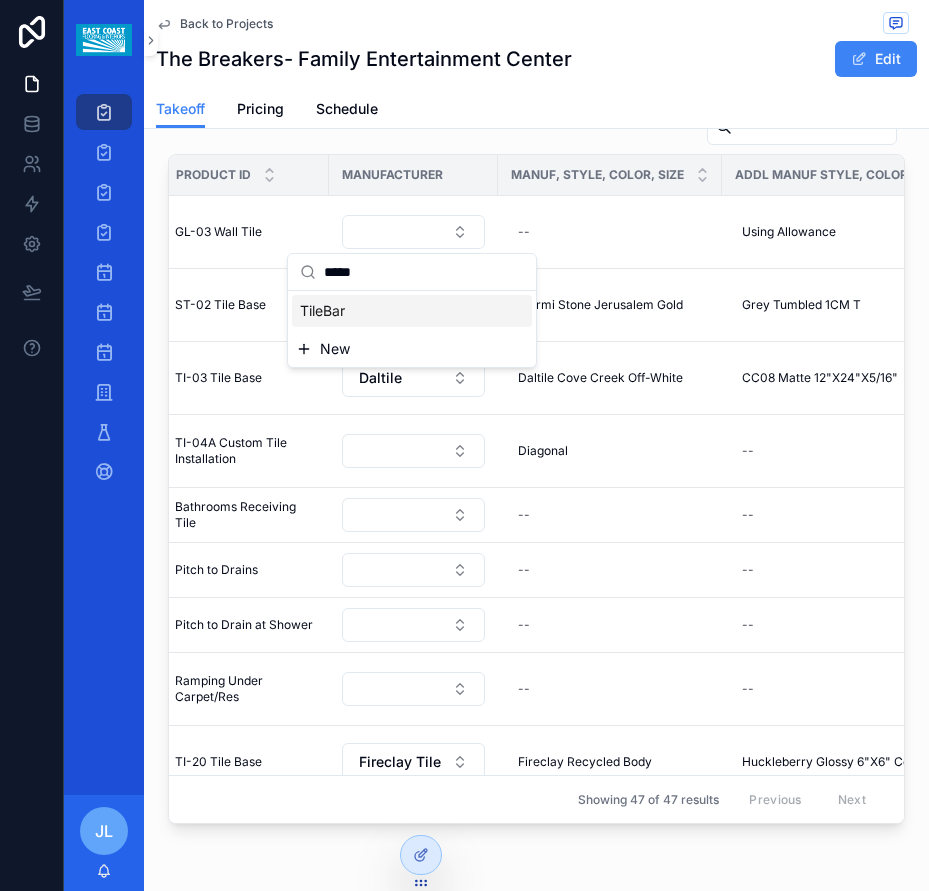 type on "*****" 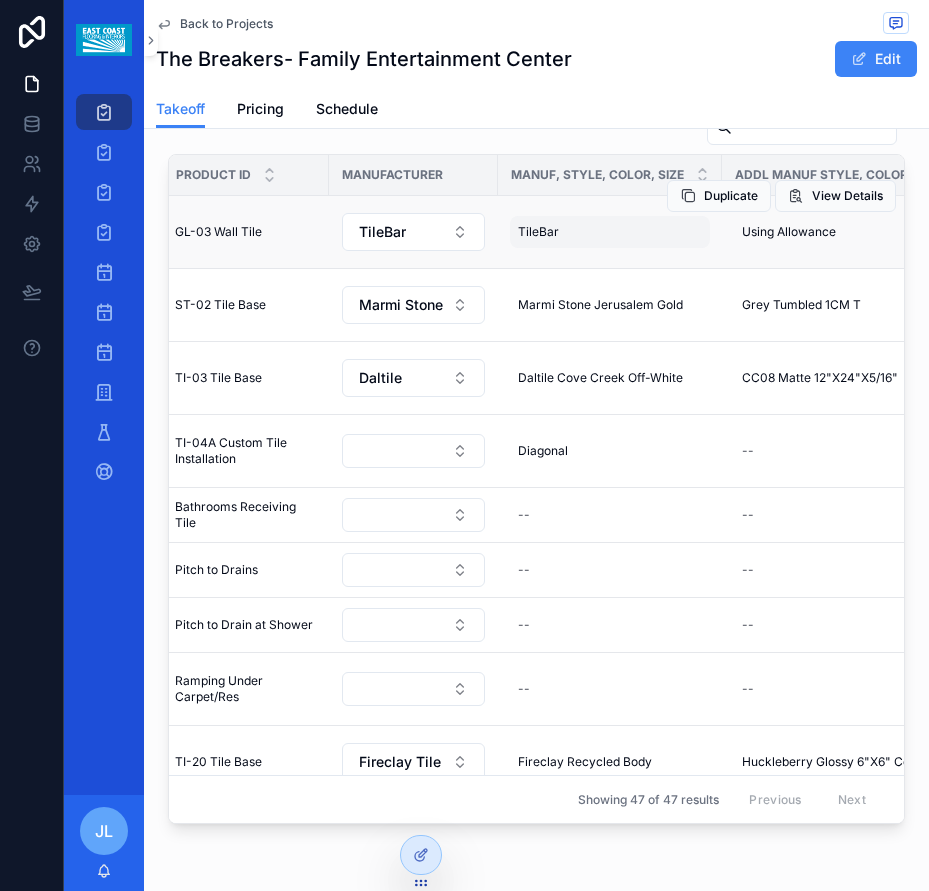 click on "TileBar TileBar" at bounding box center (610, 232) 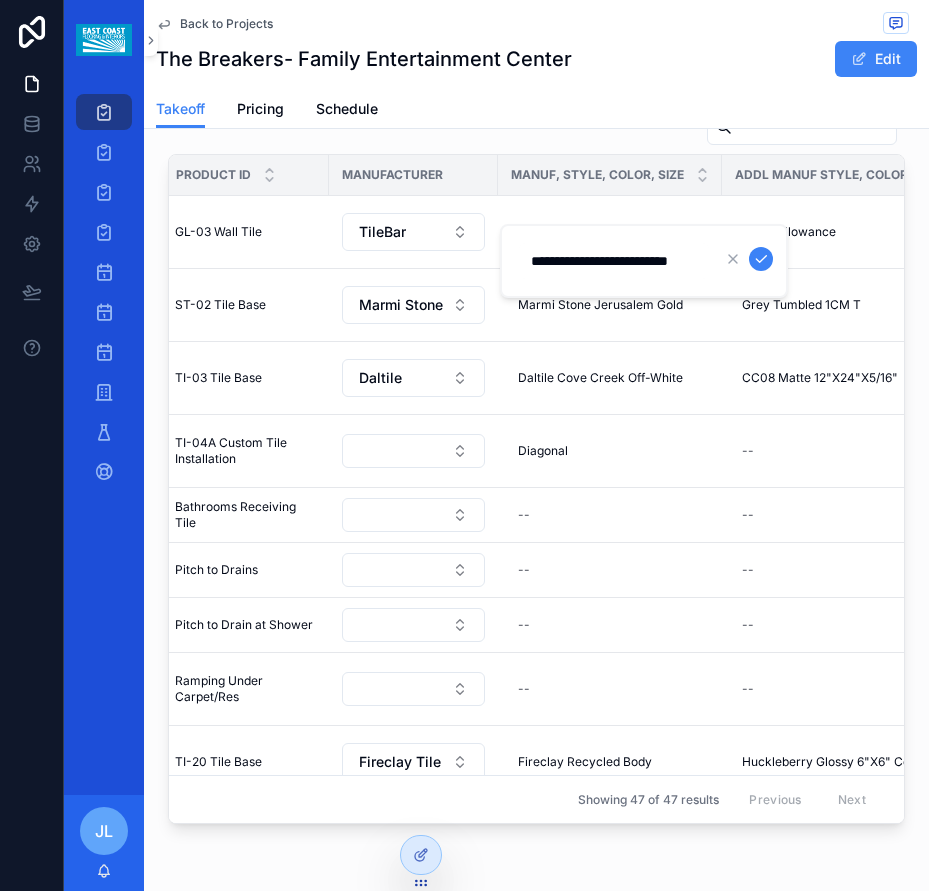 scroll, scrollTop: 0, scrollLeft: 8, axis: horizontal 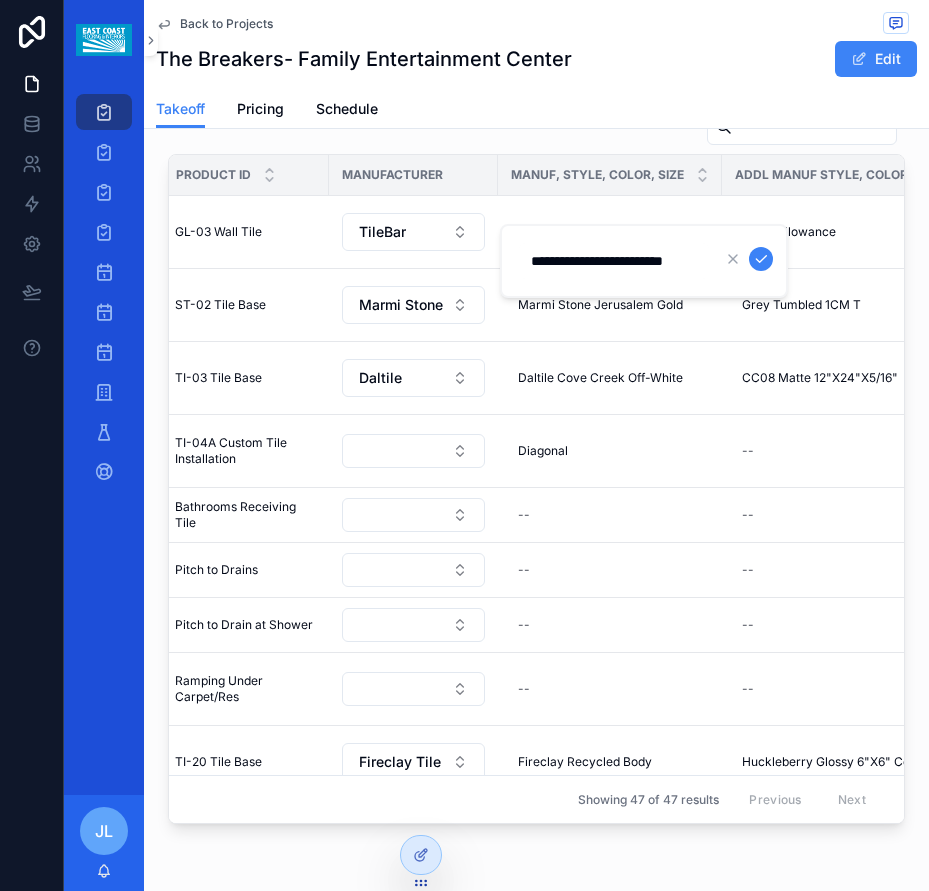 click at bounding box center [761, 259] 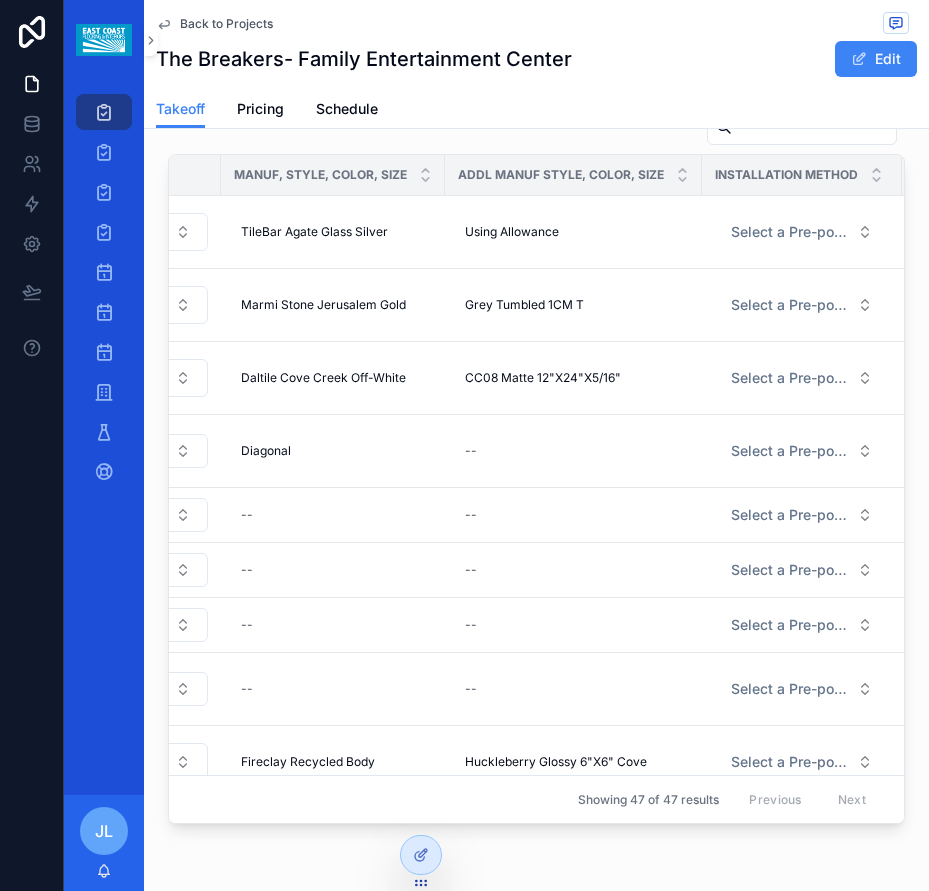 scroll, scrollTop: 0, scrollLeft: 1178, axis: horizontal 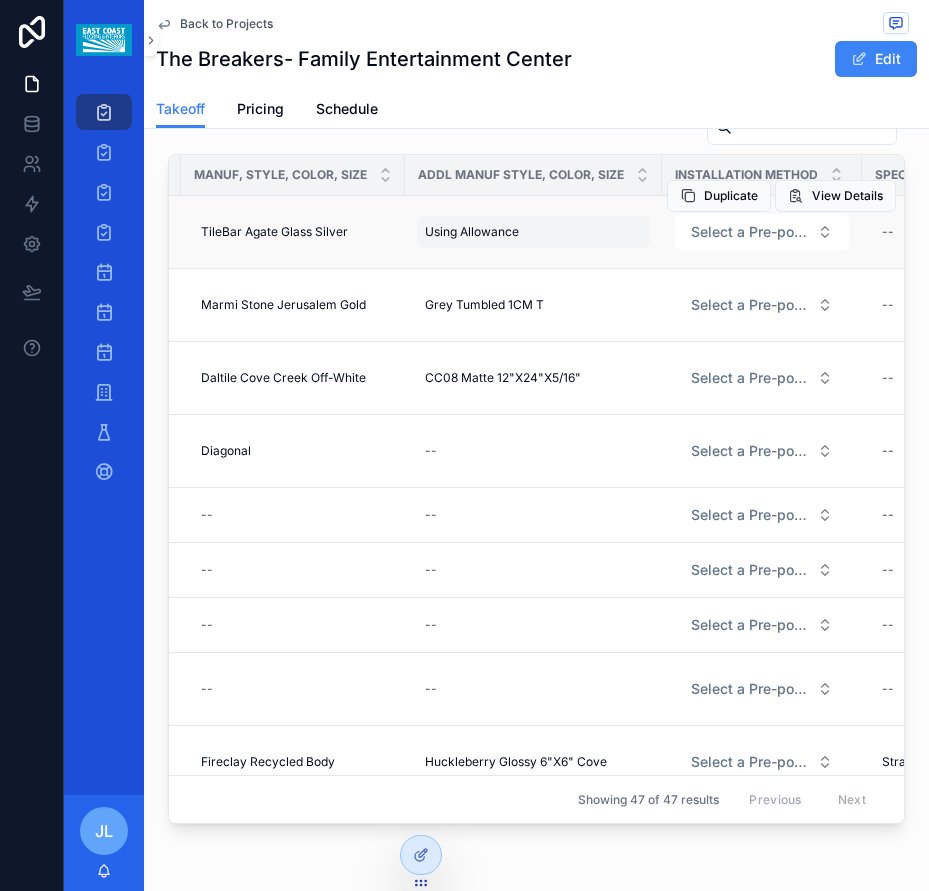 click on "Using Allowance" at bounding box center [472, 232] 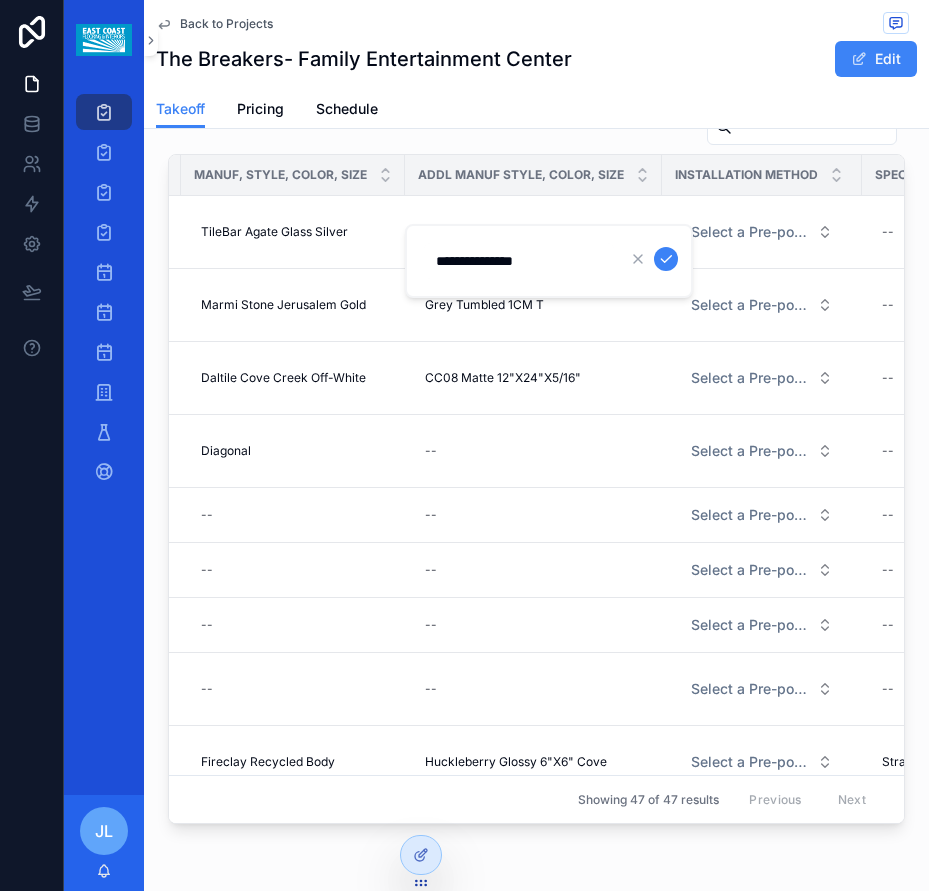 drag, startPoint x: 572, startPoint y: 269, endPoint x: 429, endPoint y: 263, distance: 143.12582 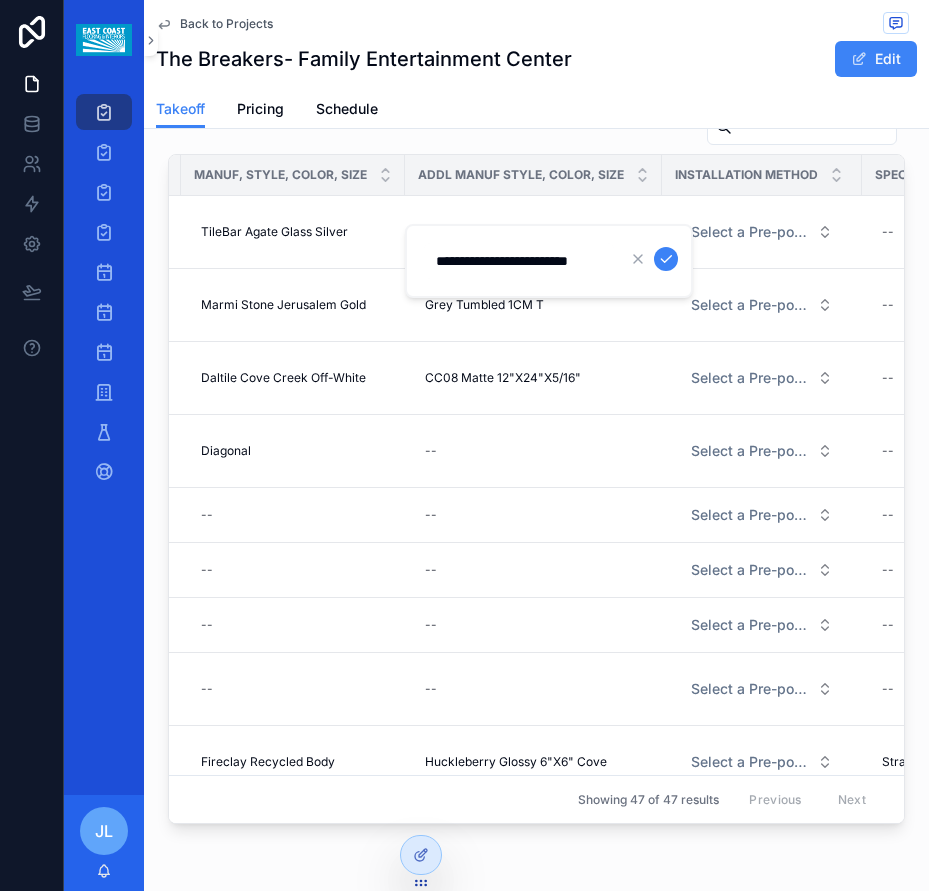 scroll, scrollTop: 0, scrollLeft: 10, axis: horizontal 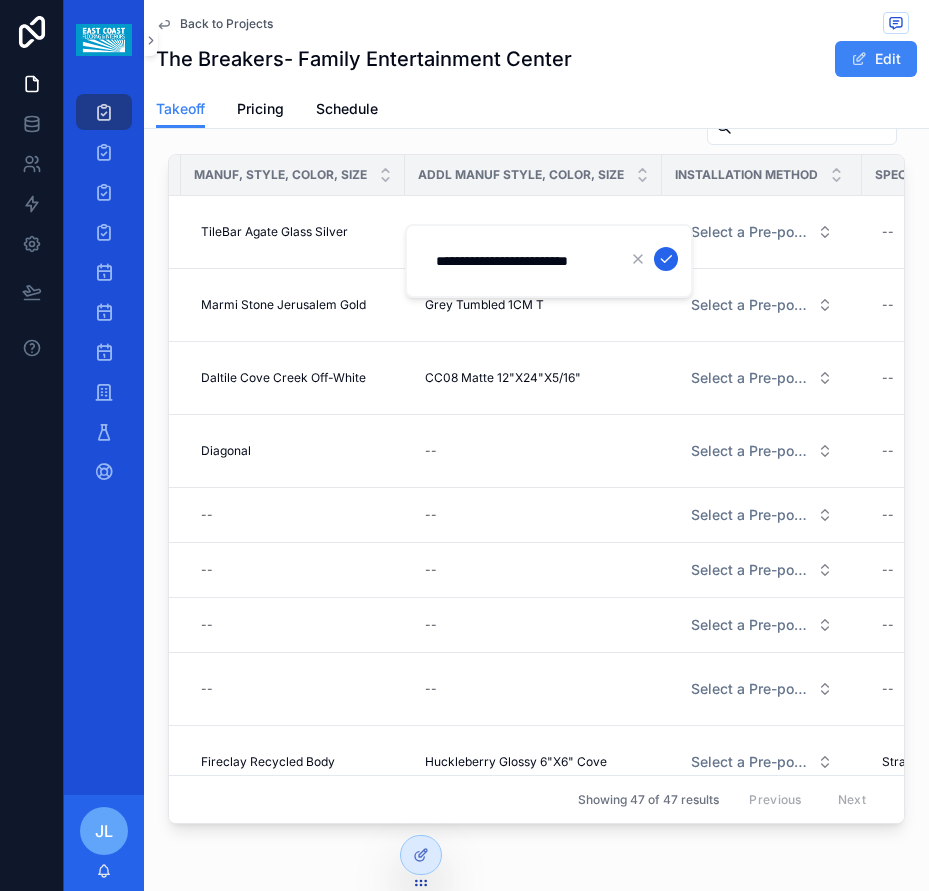 type on "**********" 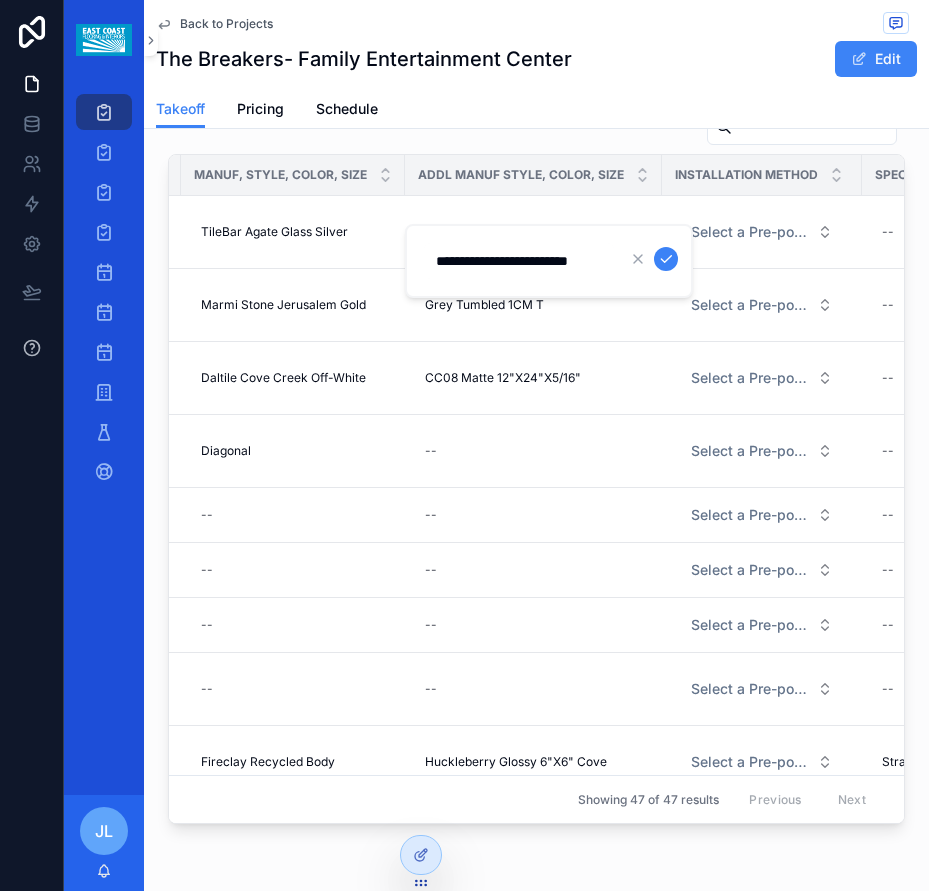 scroll, scrollTop: 0, scrollLeft: 0, axis: both 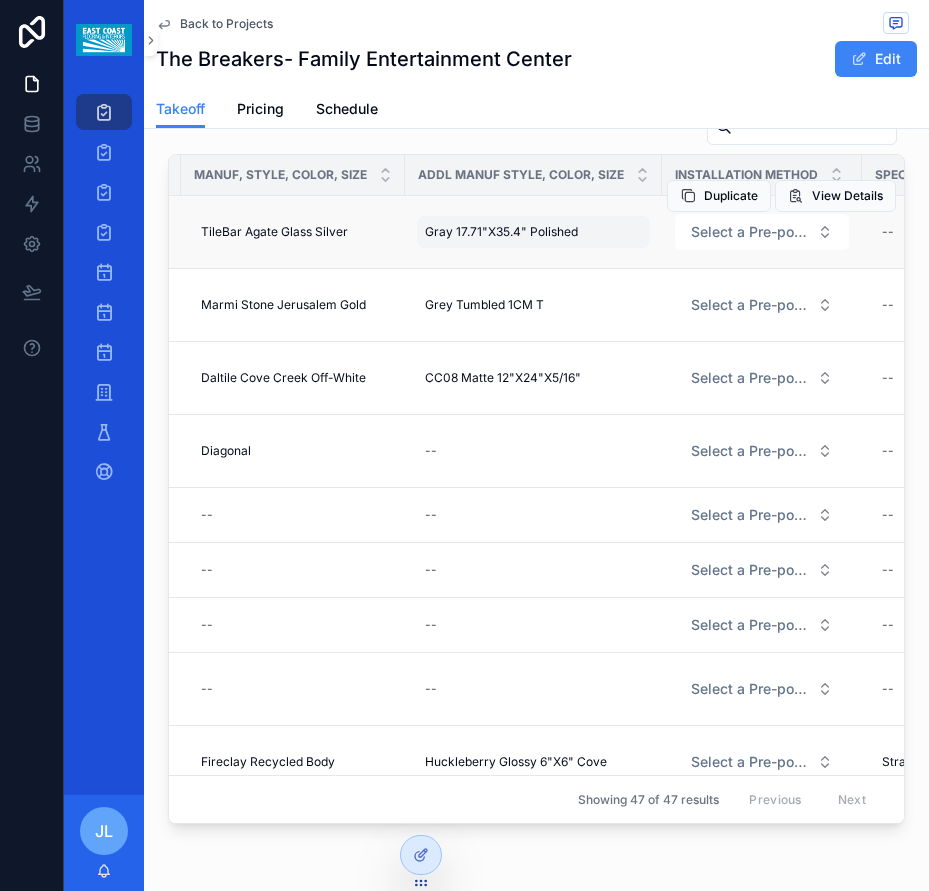 click on "Gray 17.71"X35.4" Polished" at bounding box center (501, 232) 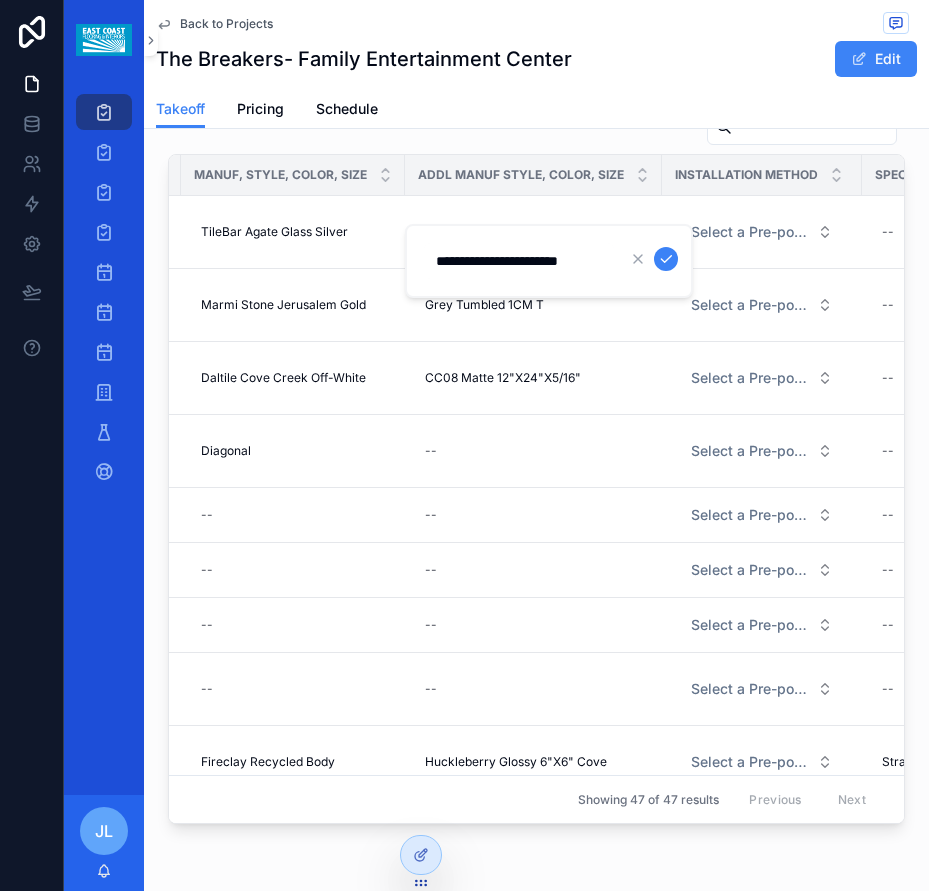 scroll, scrollTop: 0, scrollLeft: 0, axis: both 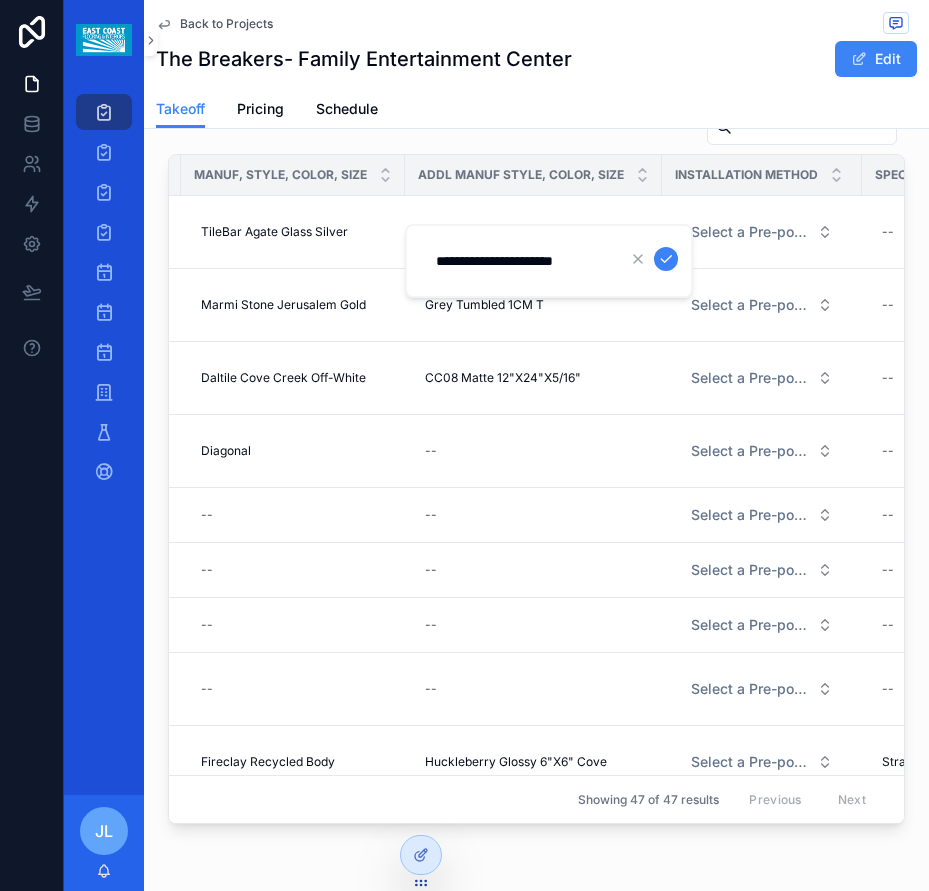 click on "**********" at bounding box center [519, 261] 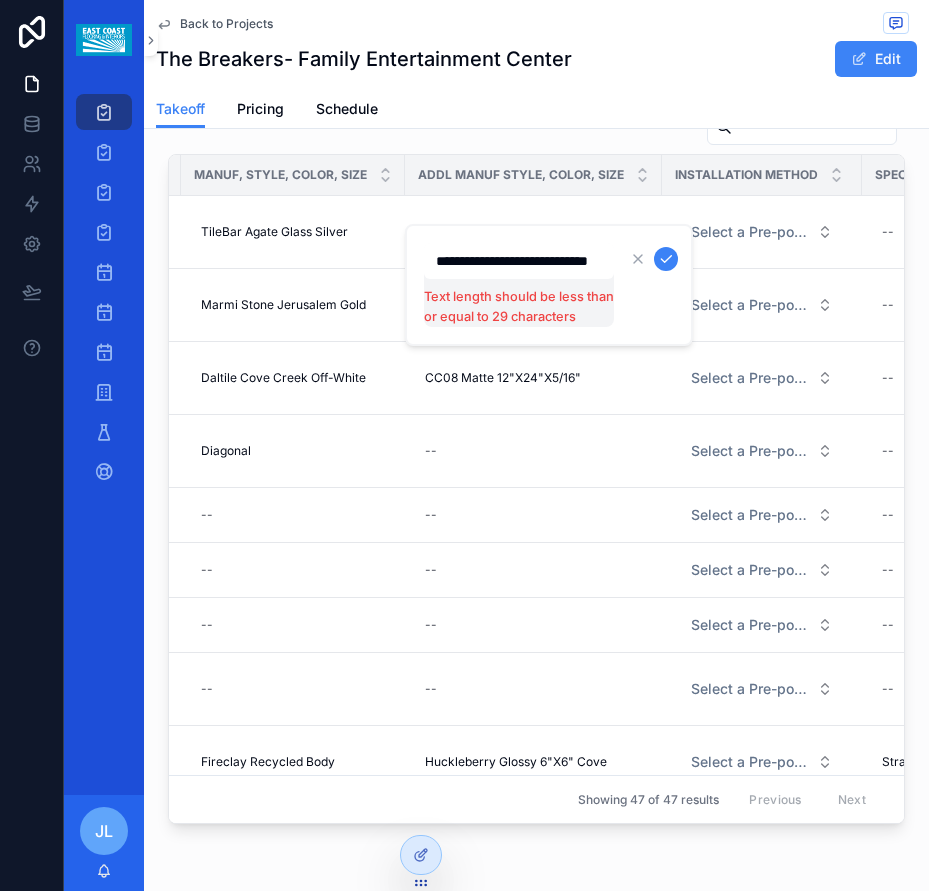 scroll, scrollTop: 0, scrollLeft: 52, axis: horizontal 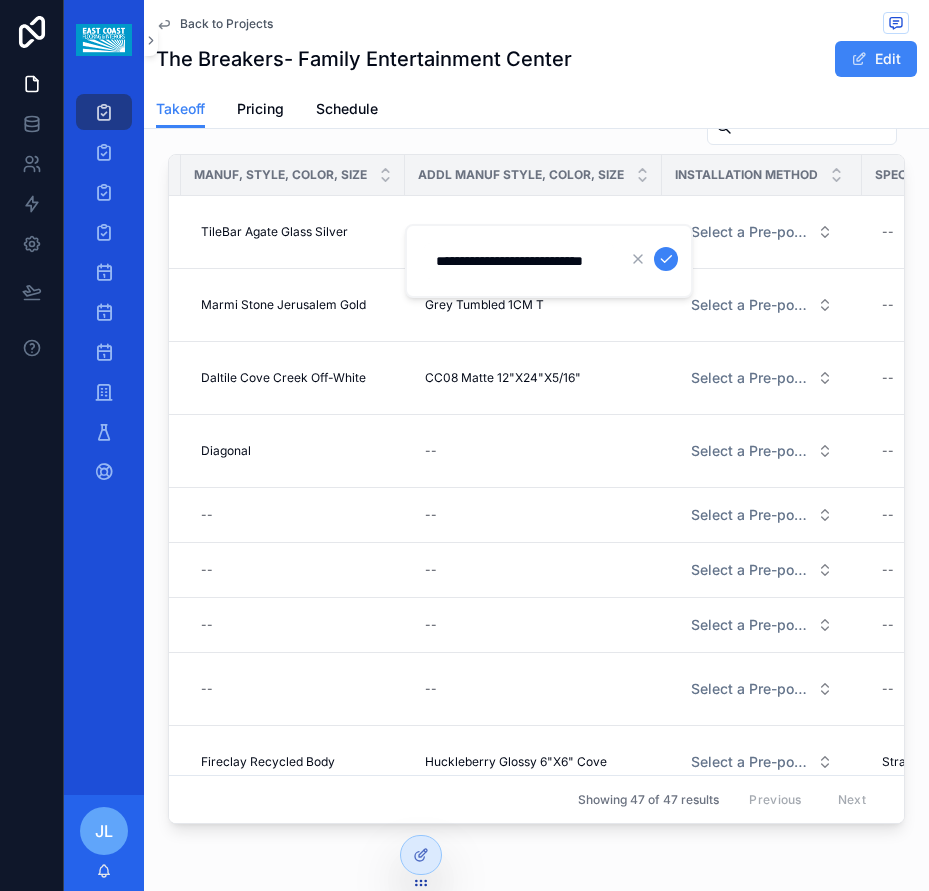 click at bounding box center (666, 259) 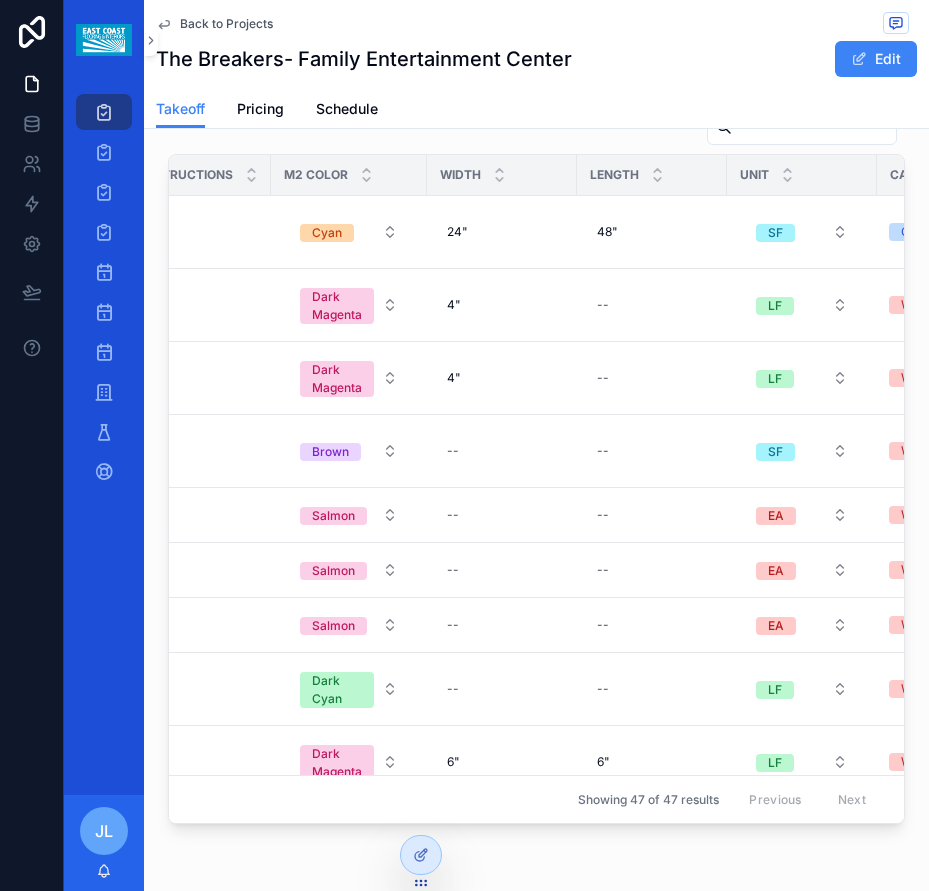 scroll, scrollTop: 0, scrollLeft: 1999, axis: horizontal 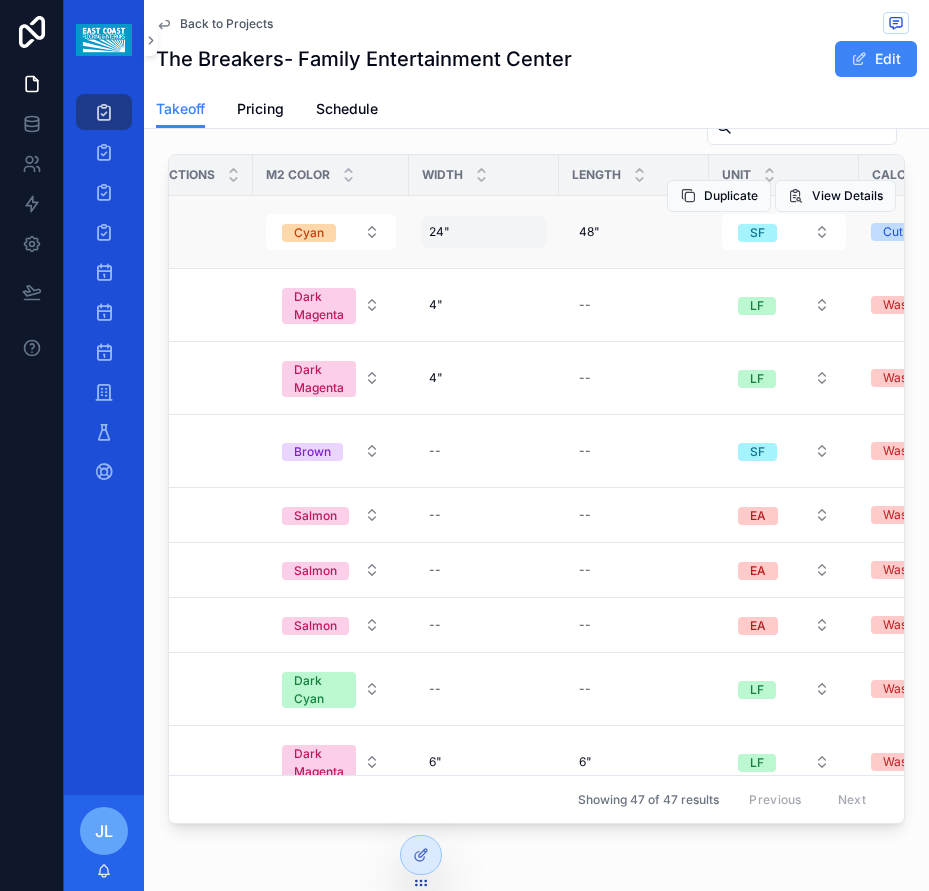 click on "24"" at bounding box center [439, 232] 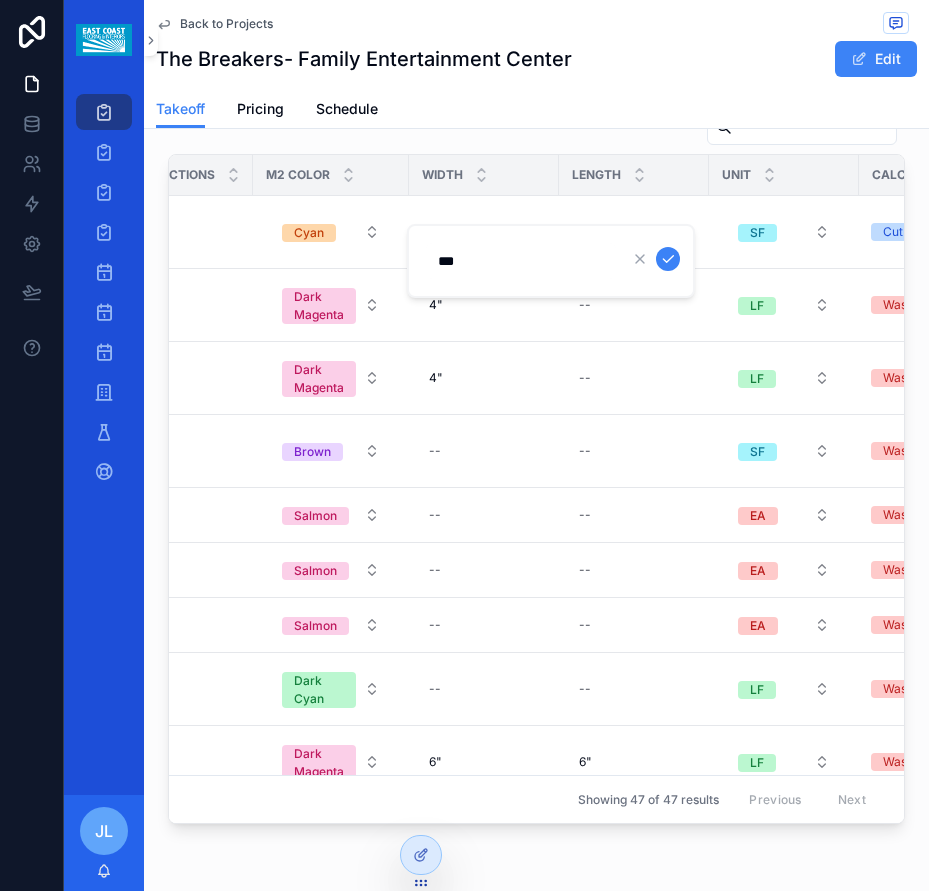 drag, startPoint x: 482, startPoint y: 251, endPoint x: 432, endPoint y: 261, distance: 50.990196 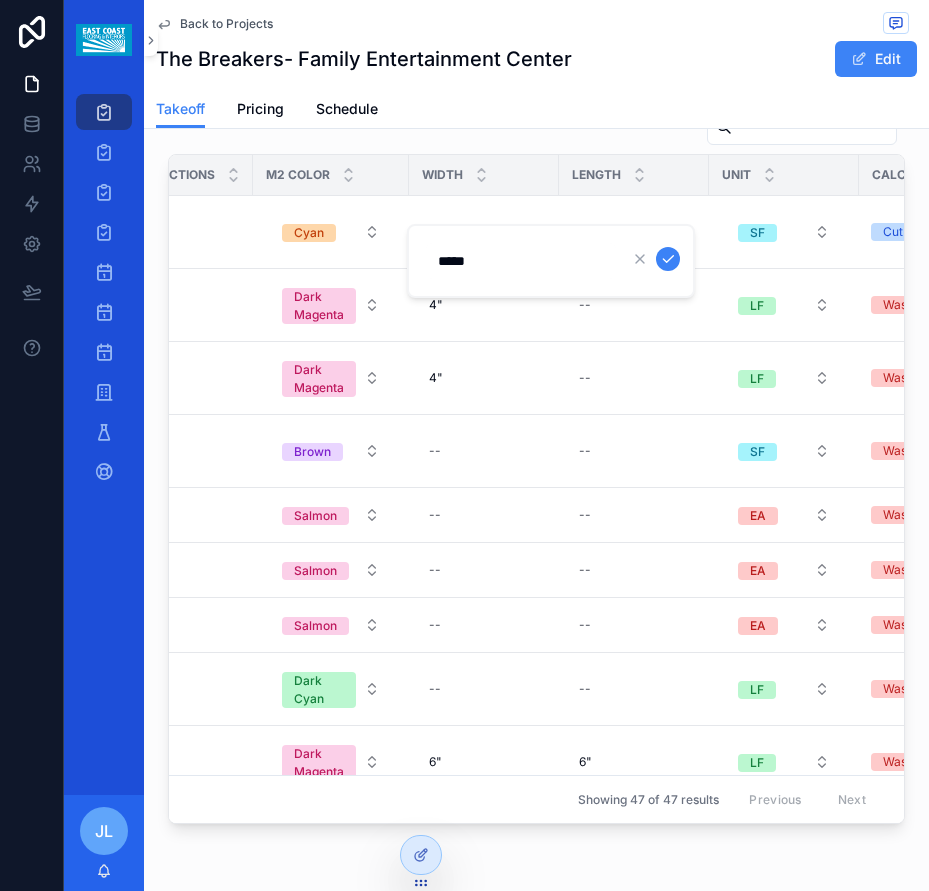 type on "******" 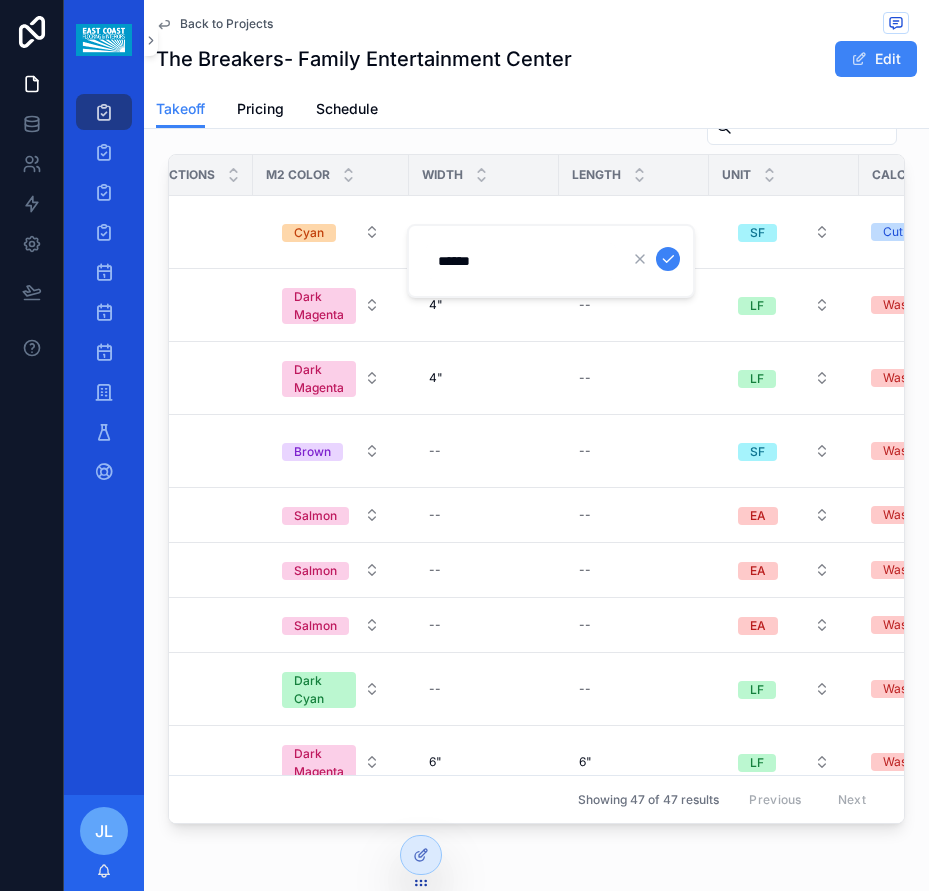 click at bounding box center [668, 259] 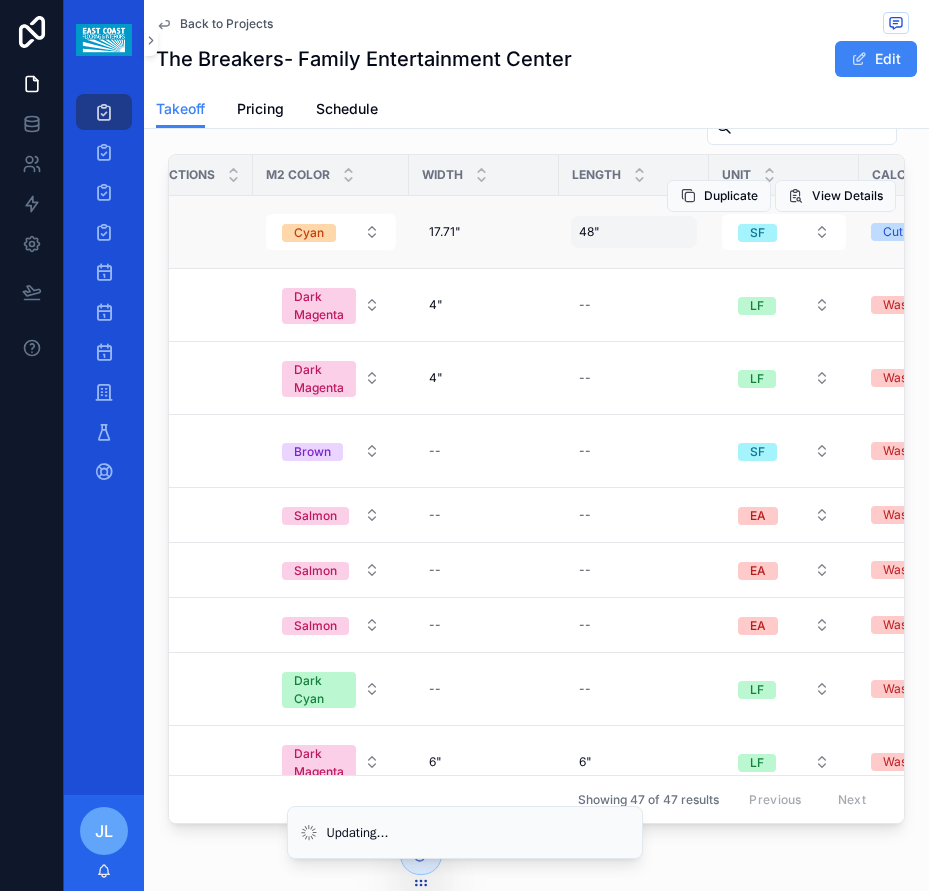 click on "48"" at bounding box center [589, 232] 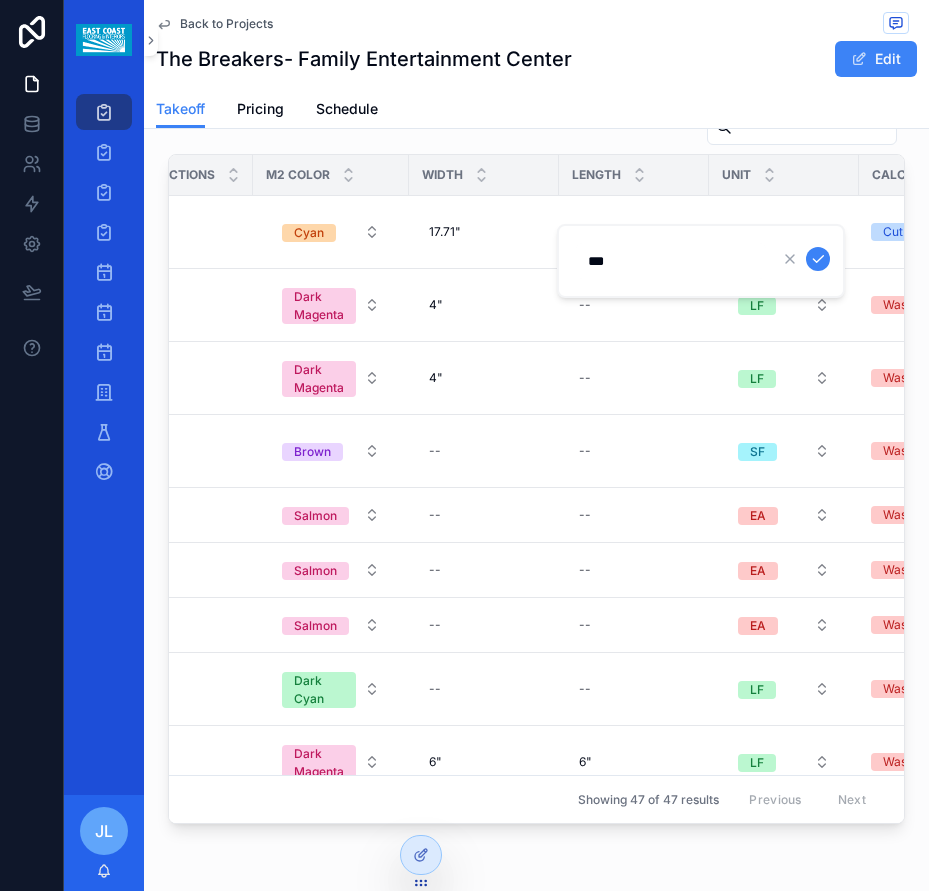 drag, startPoint x: 628, startPoint y: 262, endPoint x: 584, endPoint y: 266, distance: 44.181442 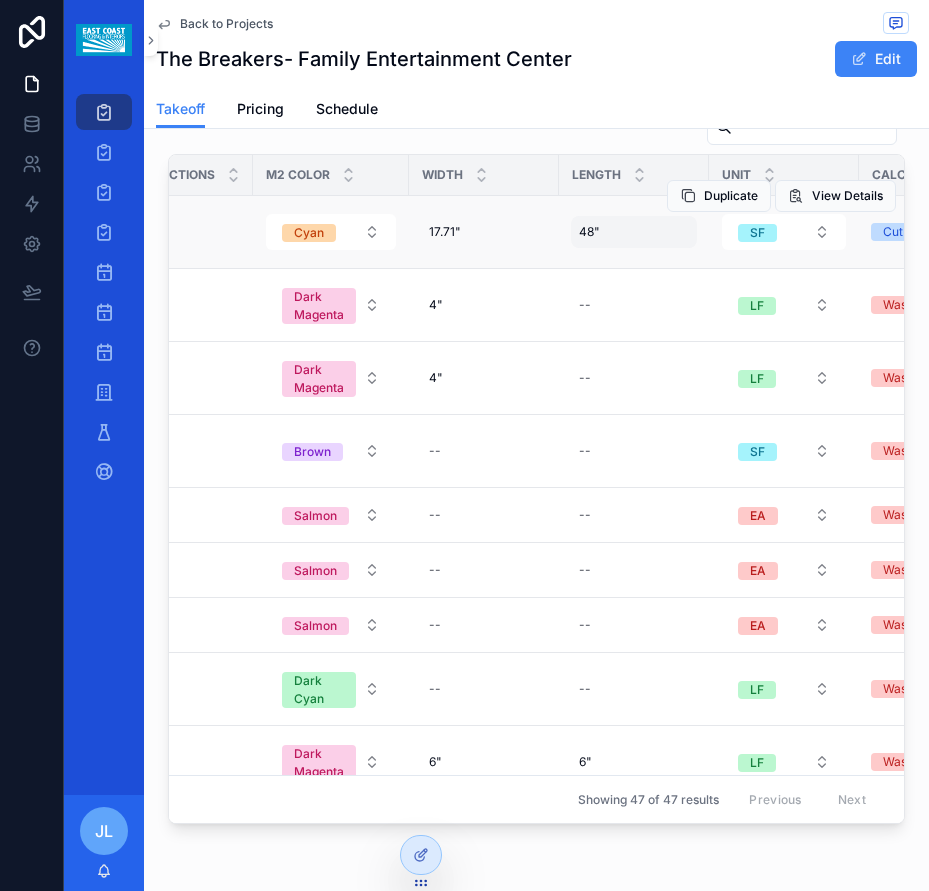 click on "48" 48"" at bounding box center [634, 232] 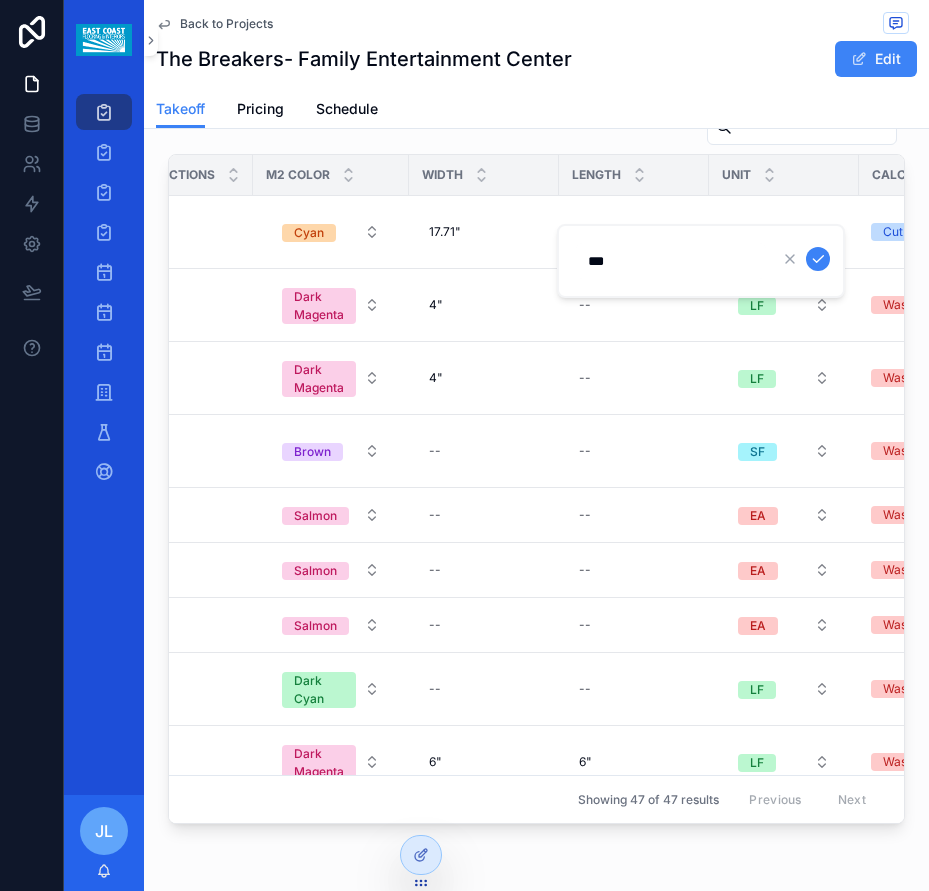 drag, startPoint x: 627, startPoint y: 264, endPoint x: 585, endPoint y: 268, distance: 42.190044 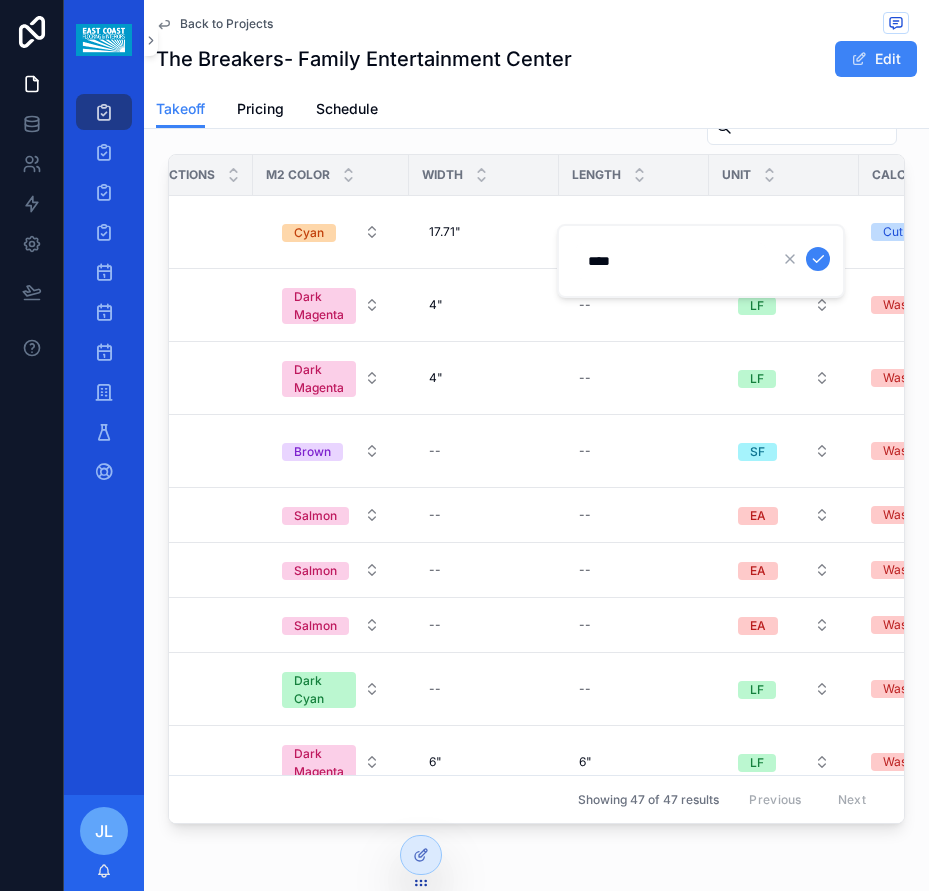 type on "*****" 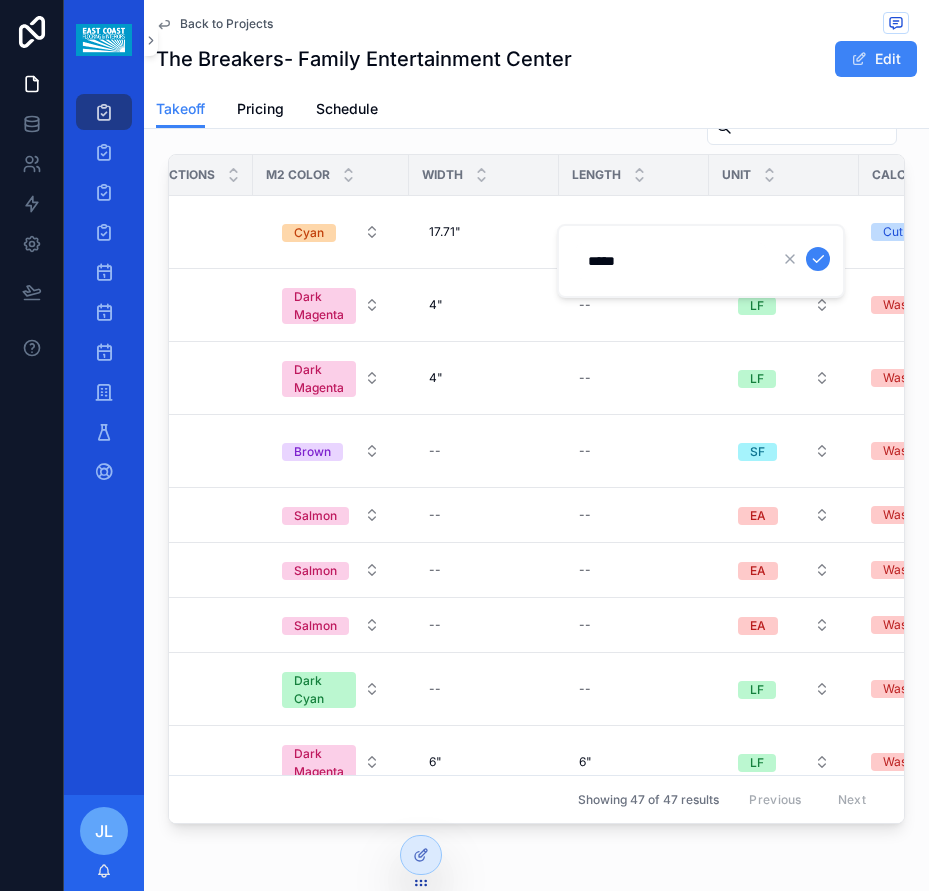 click at bounding box center [818, 259] 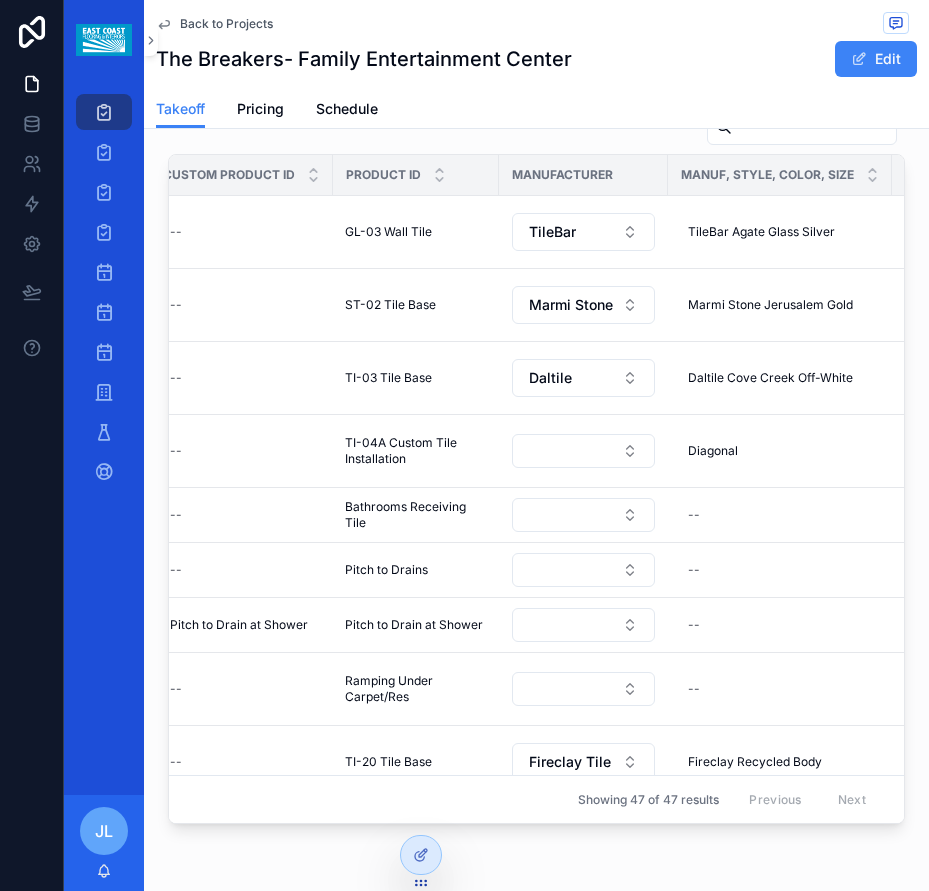 scroll, scrollTop: 0, scrollLeft: 0, axis: both 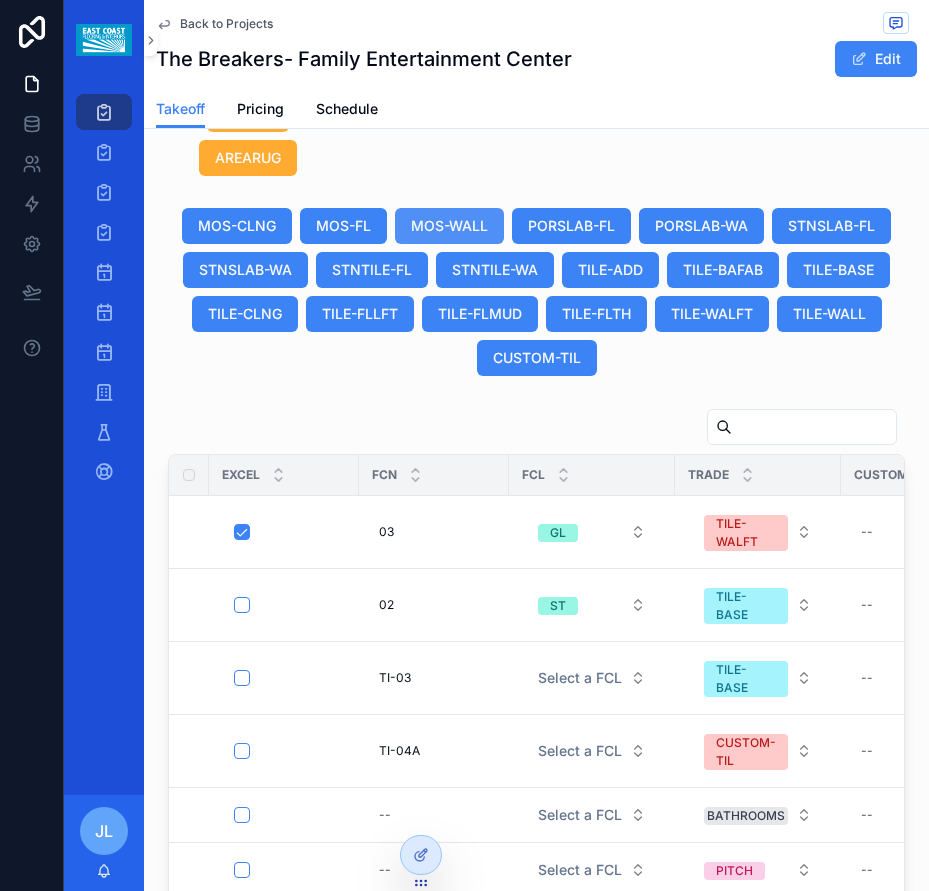 click on "MOS-WALL" at bounding box center (449, 226) 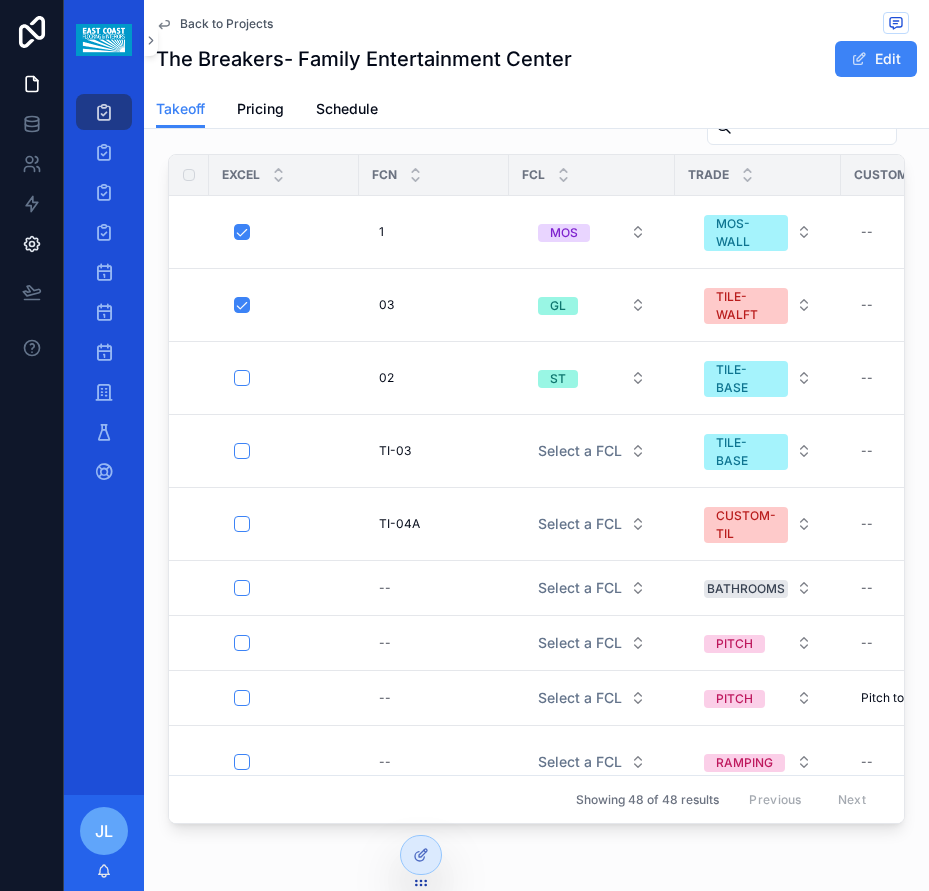 scroll, scrollTop: 2156, scrollLeft: 0, axis: vertical 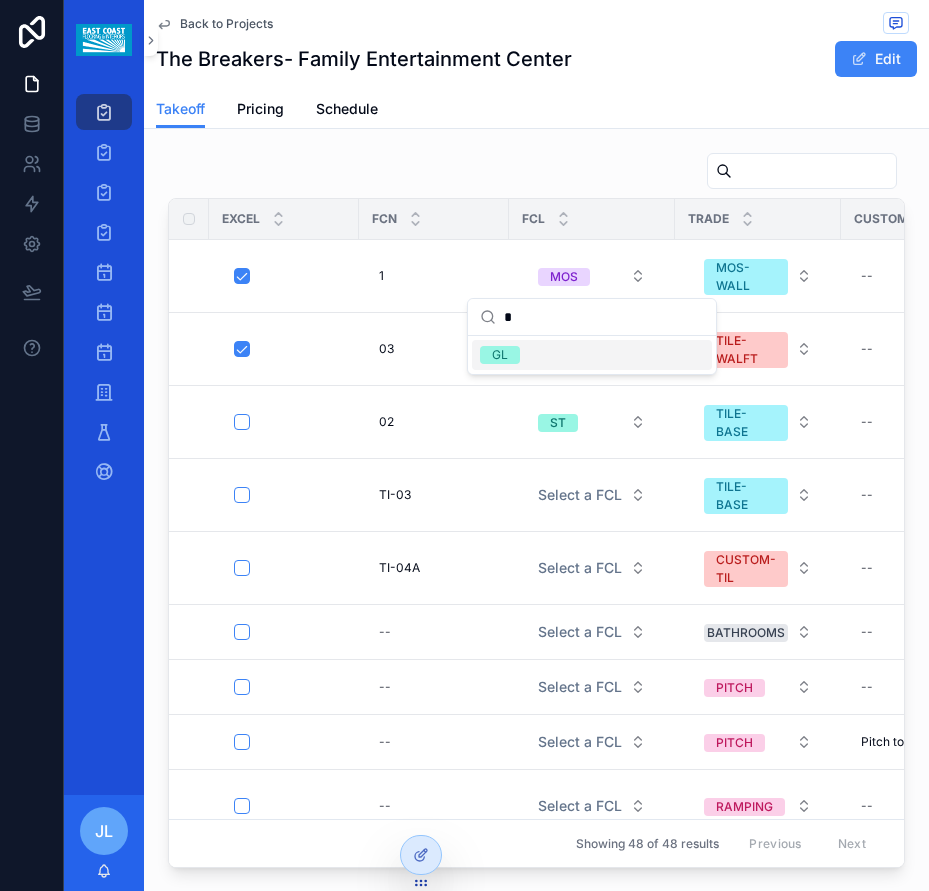 type on "*" 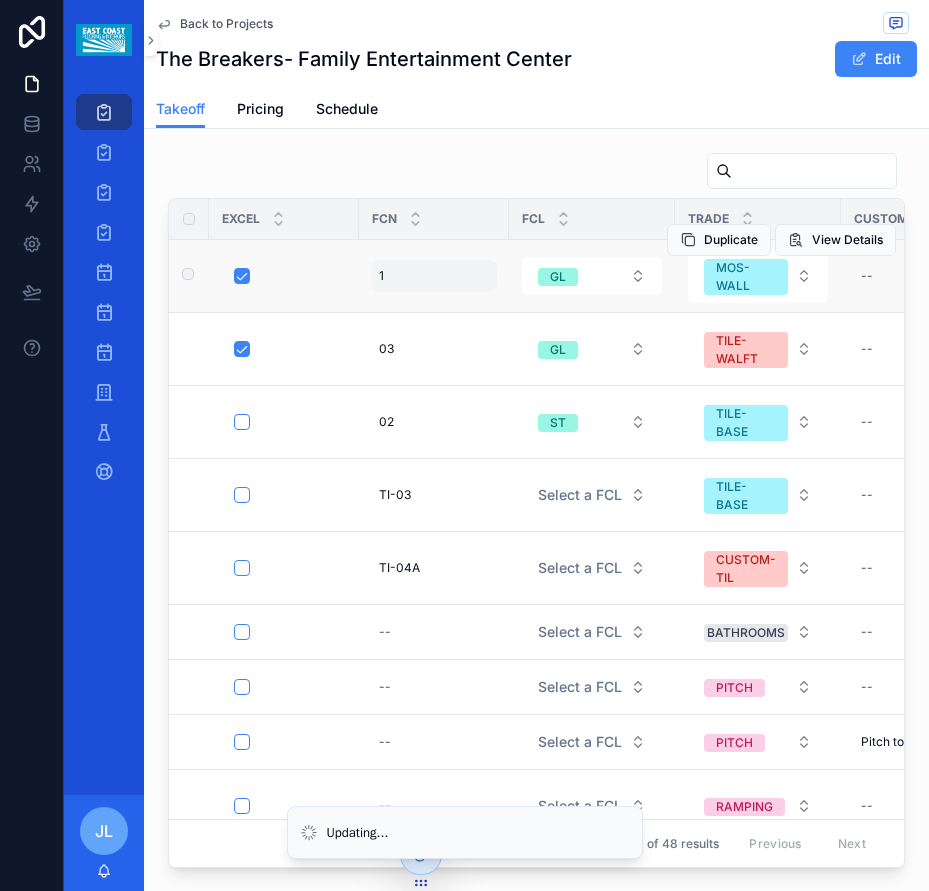 click on "1 1" at bounding box center [434, 276] 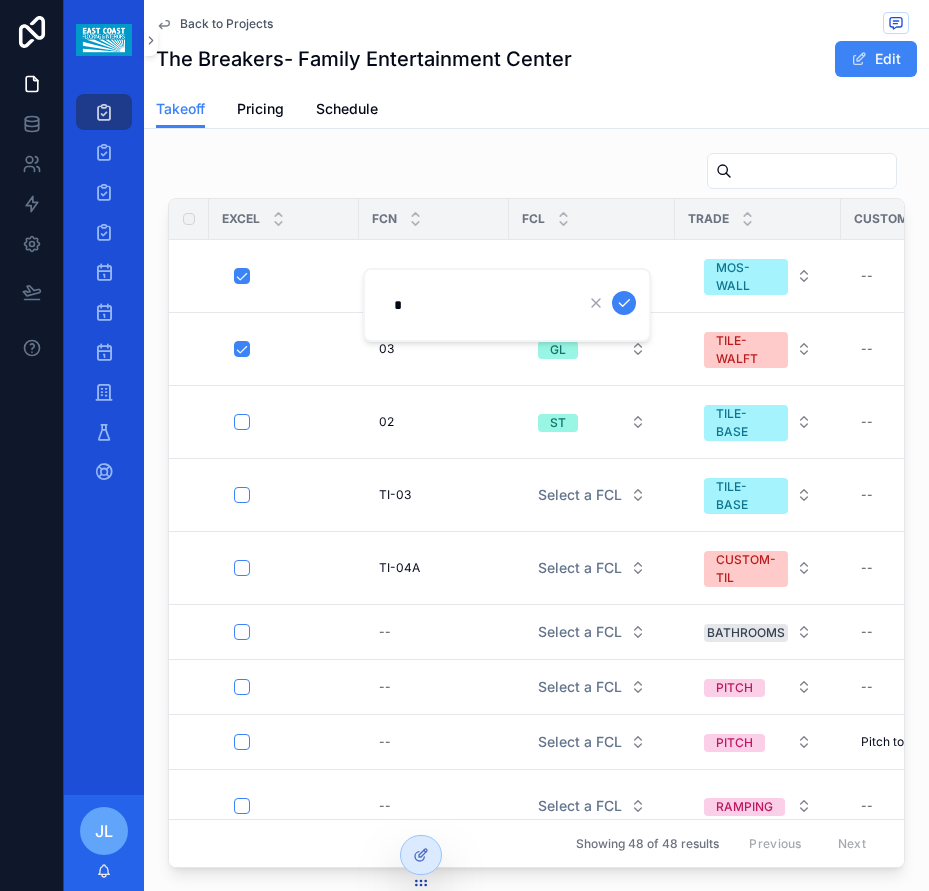 type on "**" 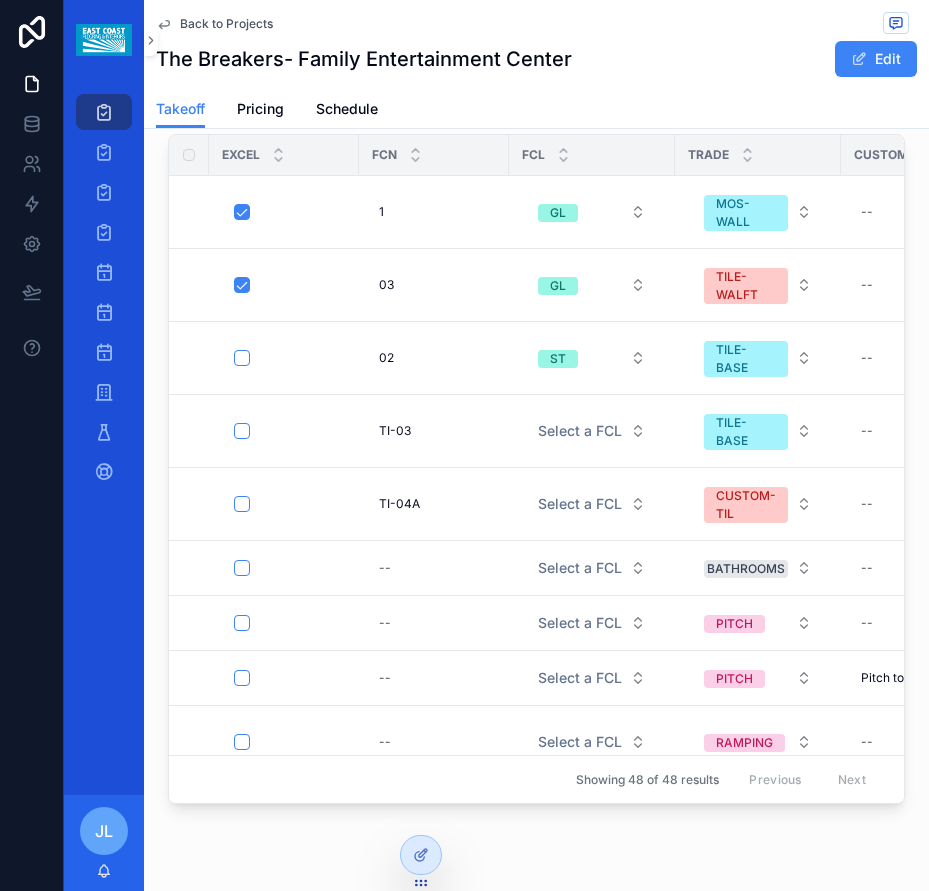 scroll, scrollTop: 2256, scrollLeft: 0, axis: vertical 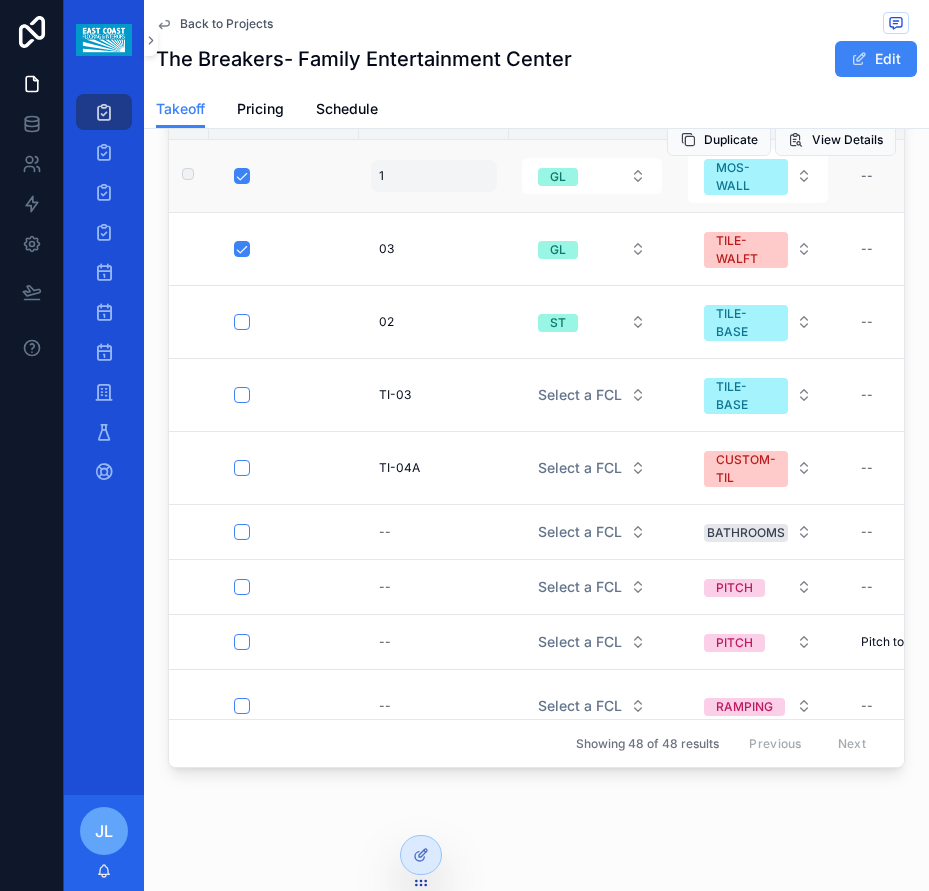 click on "1 1" at bounding box center (434, 176) 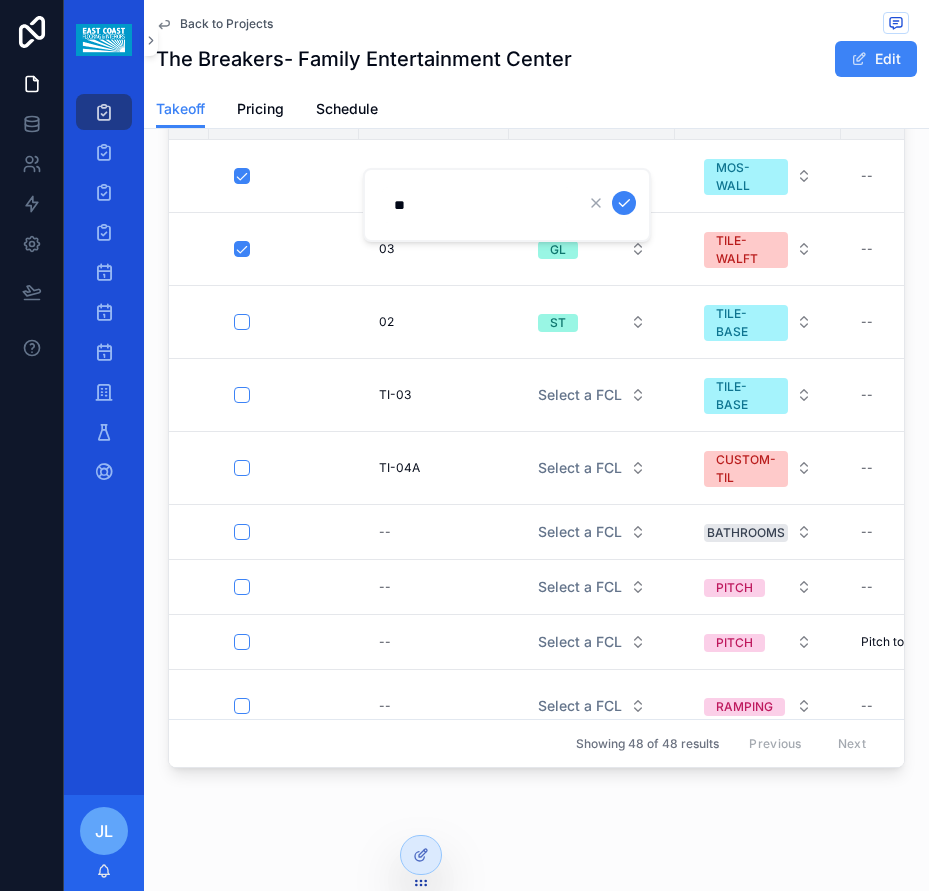 drag, startPoint x: 626, startPoint y: 209, endPoint x: 504, endPoint y: 72, distance: 183.44754 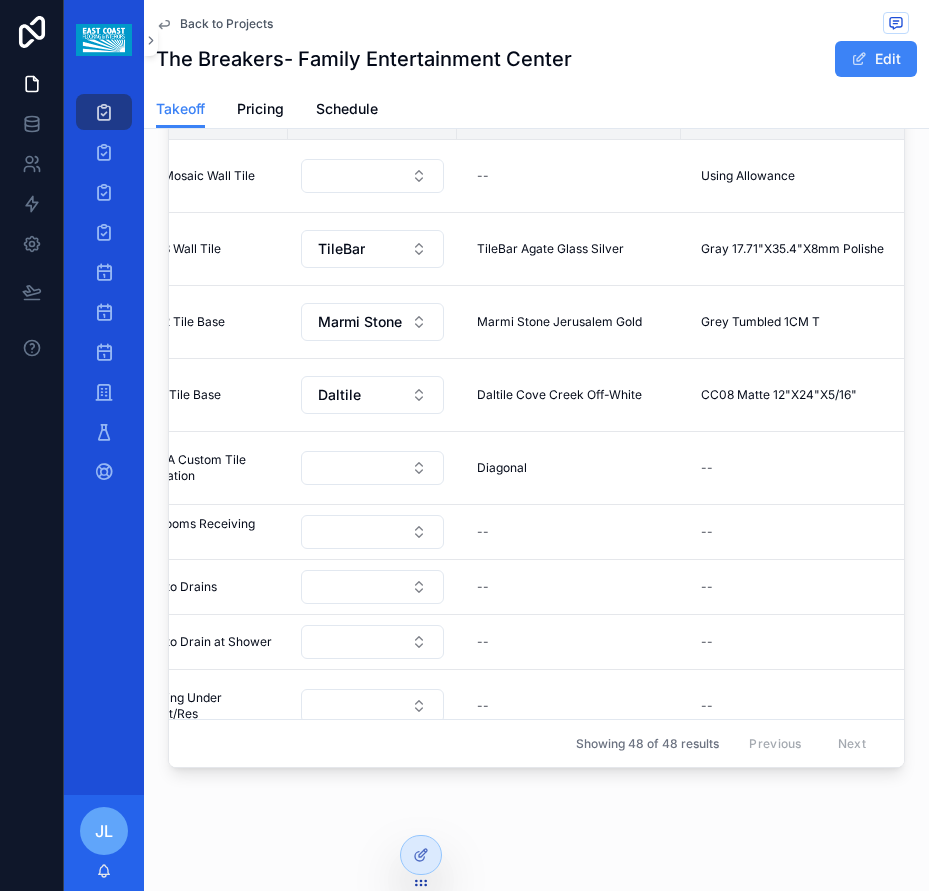 scroll, scrollTop: 0, scrollLeft: 945, axis: horizontal 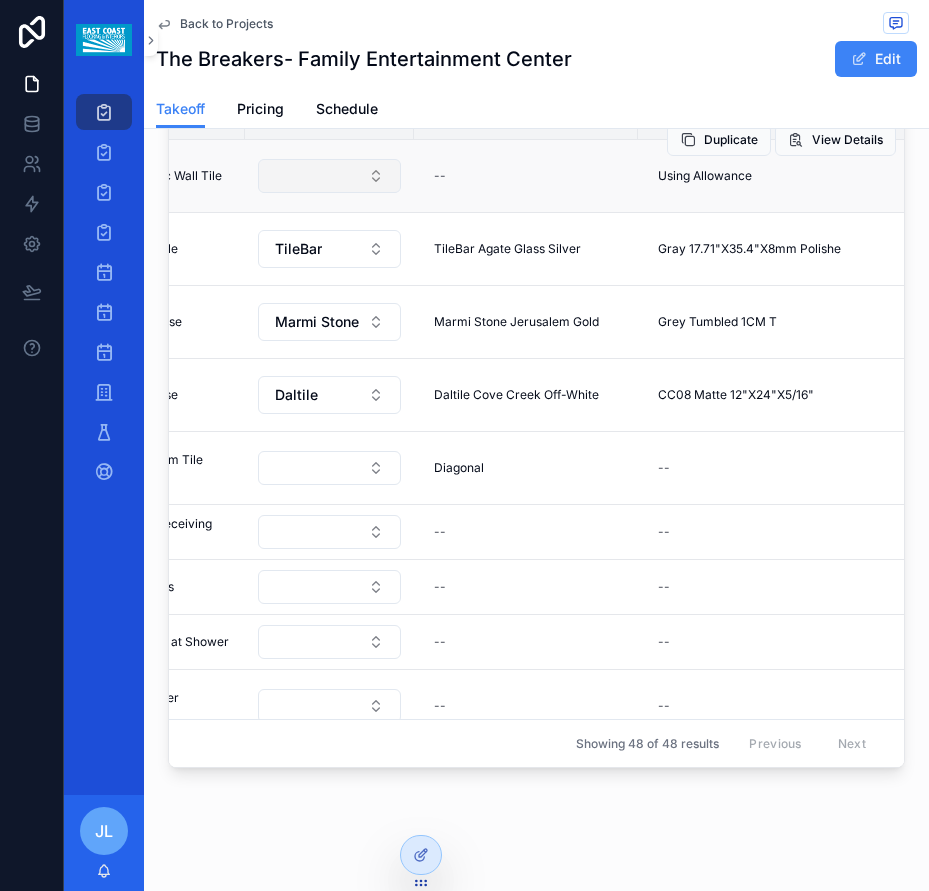 click at bounding box center (329, 176) 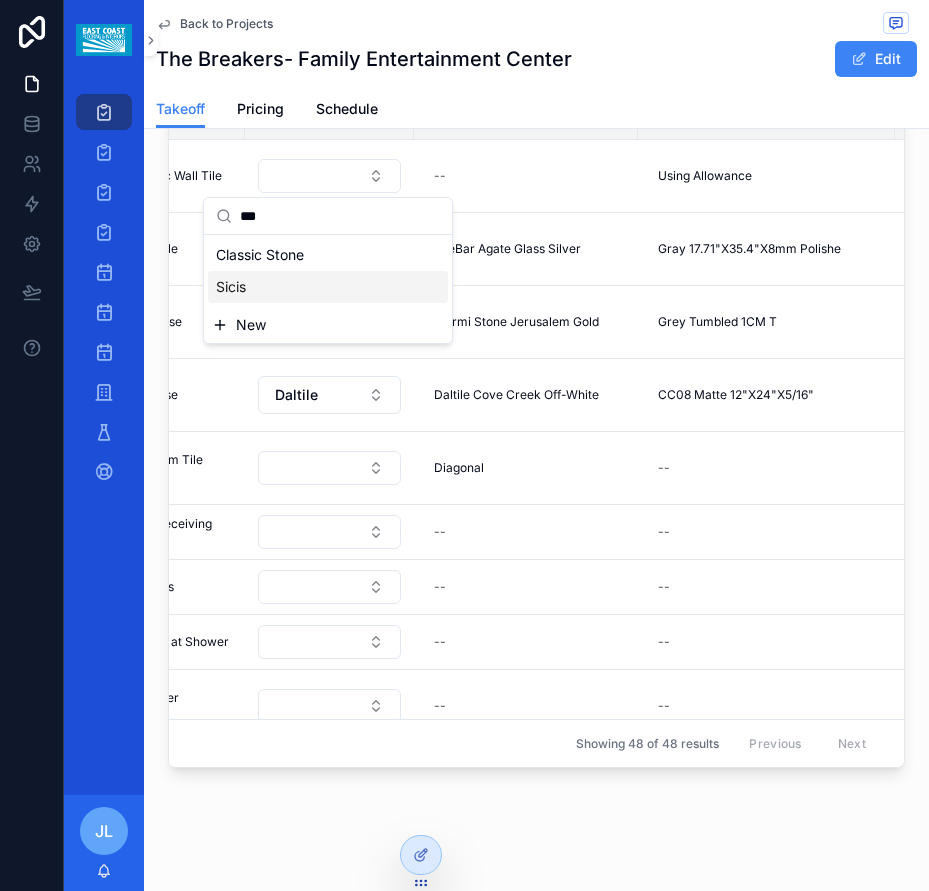 type on "***" 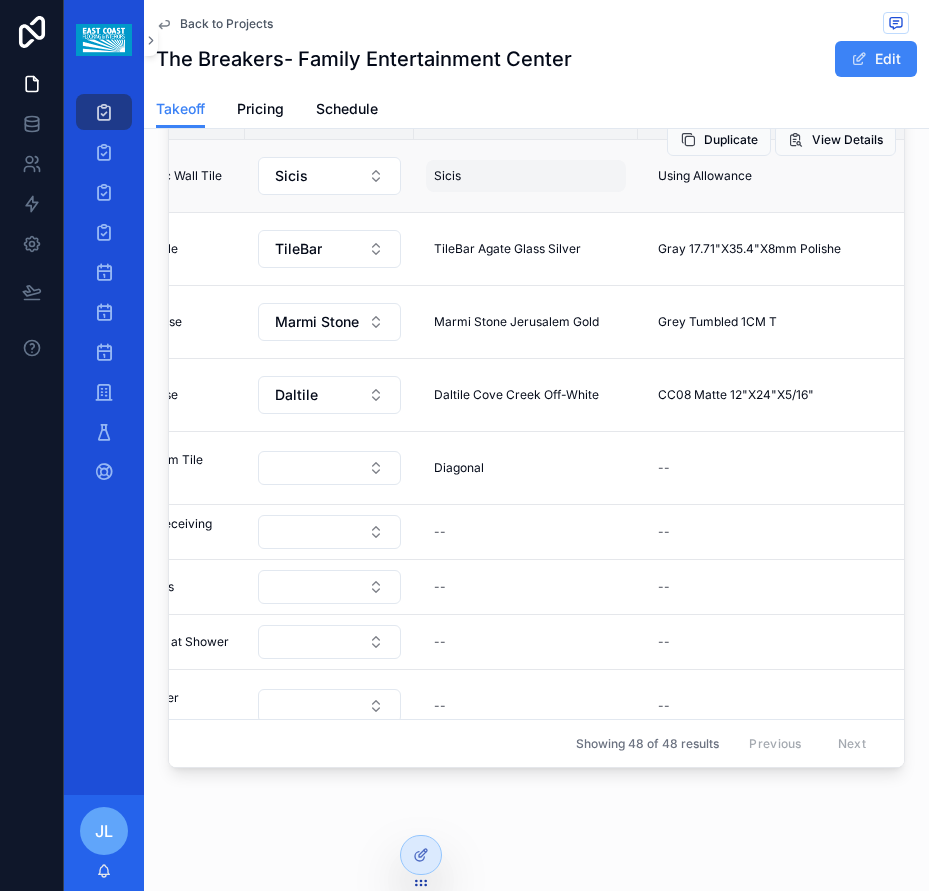 click on "Sicis Sicis" at bounding box center [526, 176] 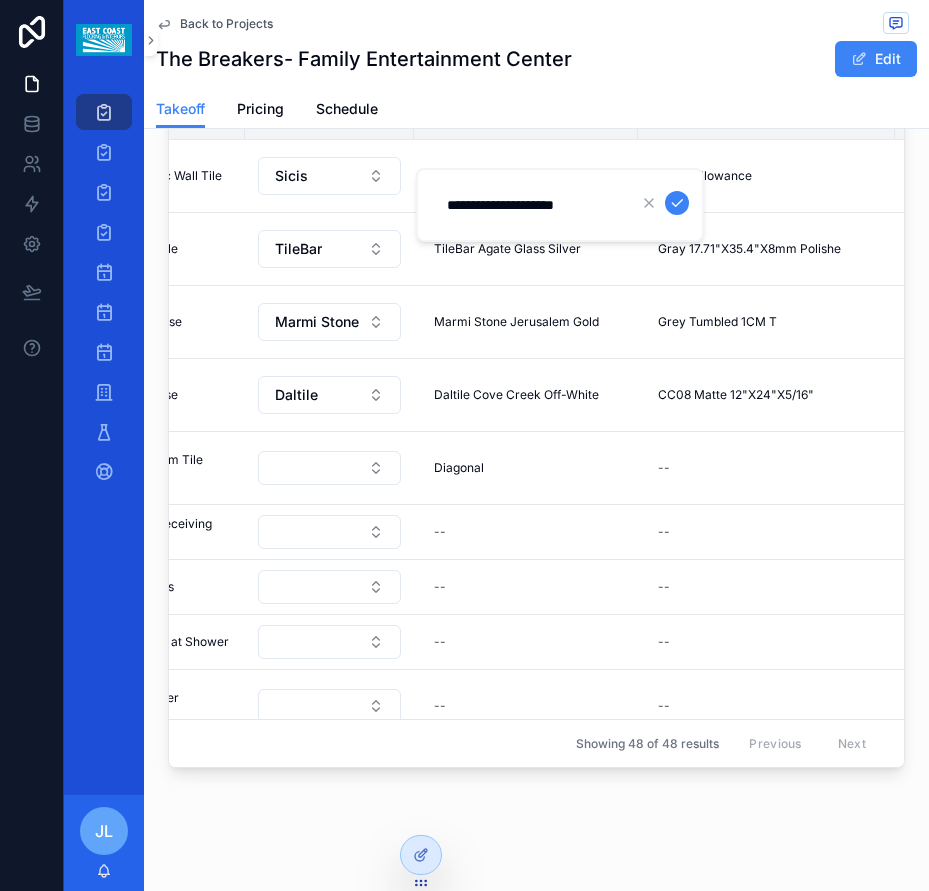 type on "**********" 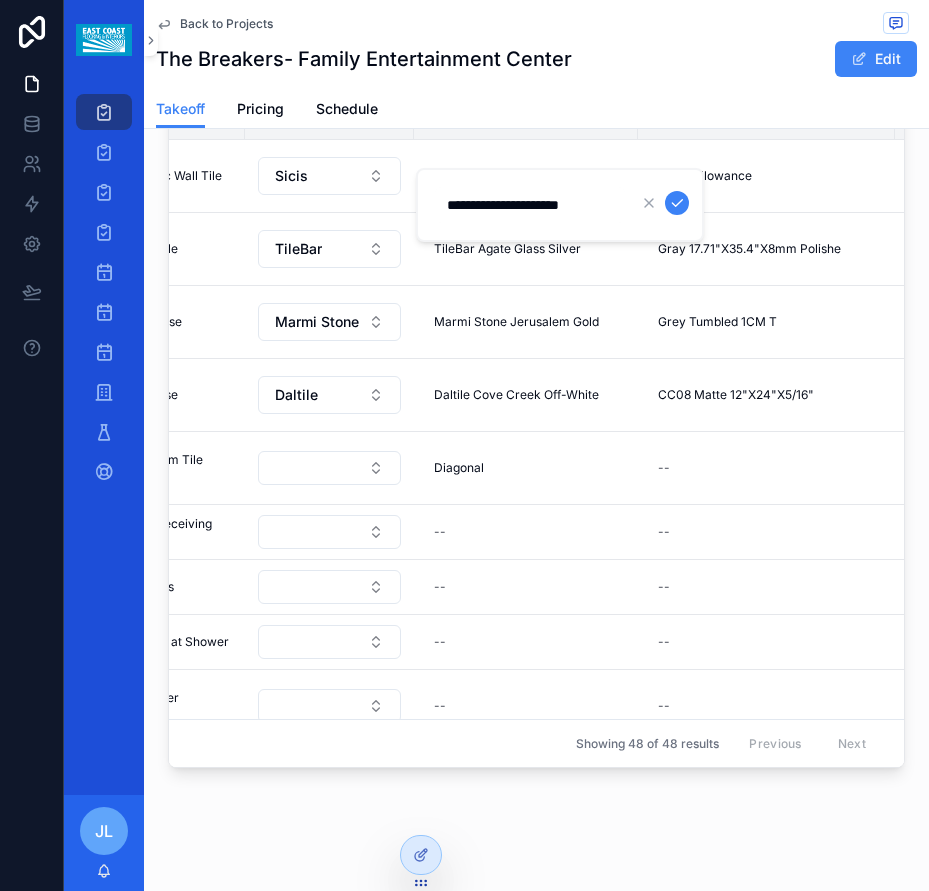 click at bounding box center (677, 203) 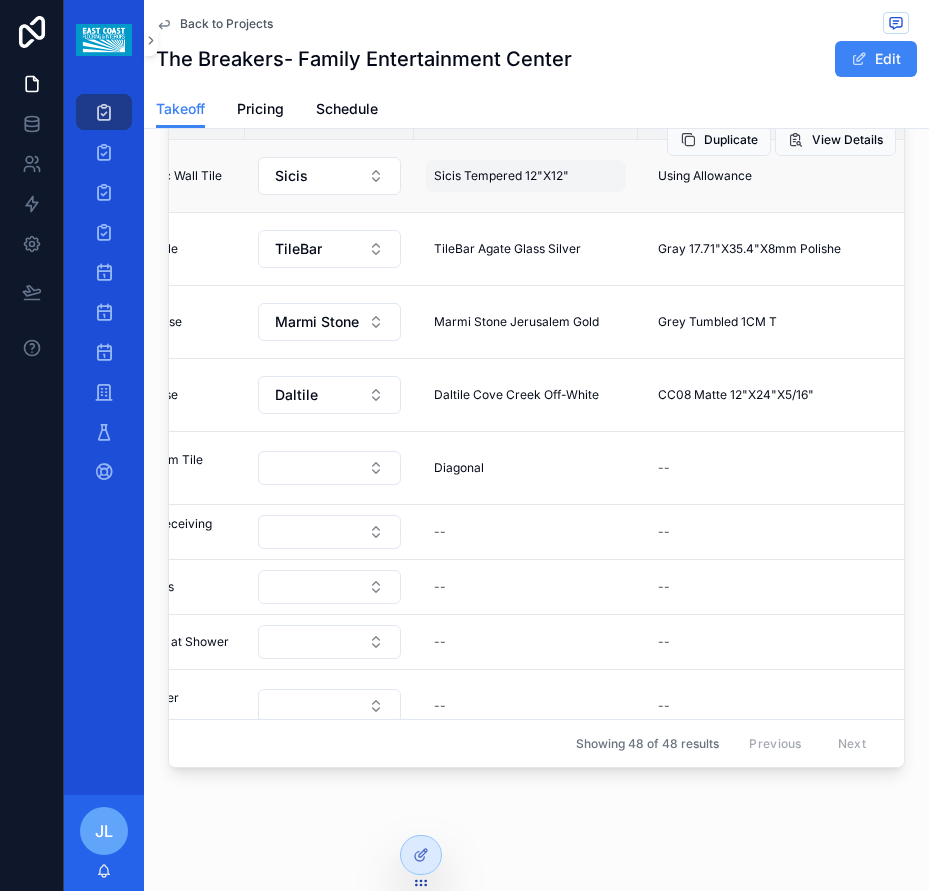 click on "Sicis Tempered 12"X12" Sicis Tempered 12"X12"" at bounding box center [526, 176] 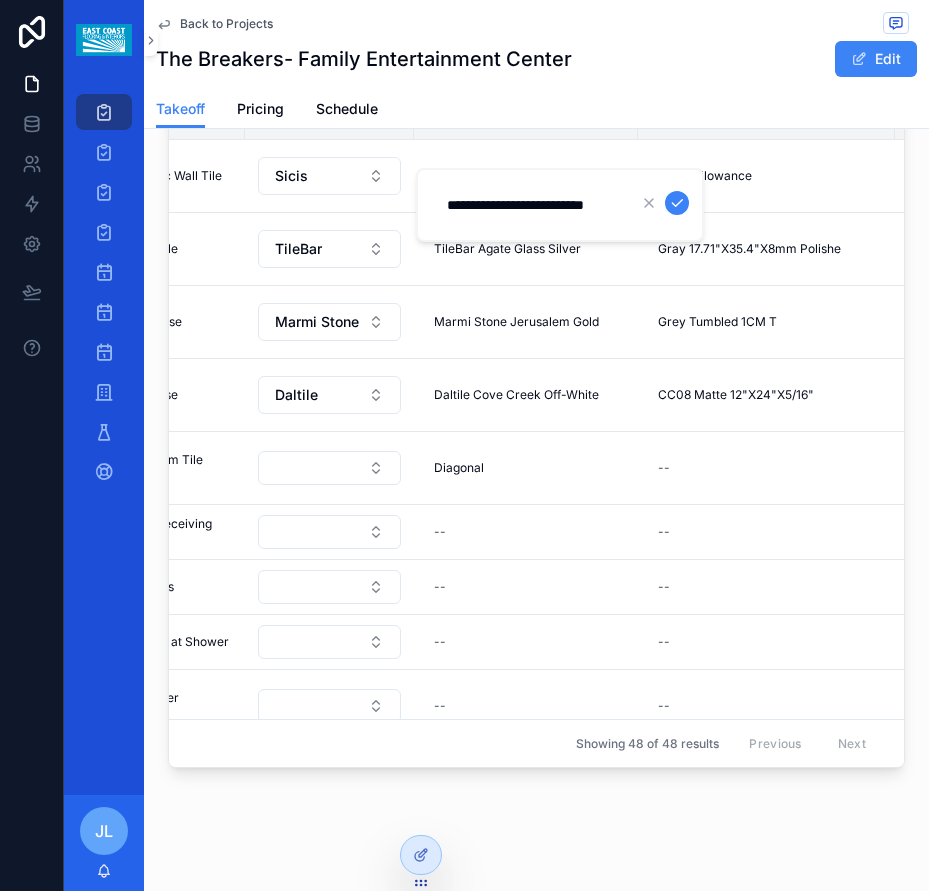 scroll, scrollTop: 0, scrollLeft: 29, axis: horizontal 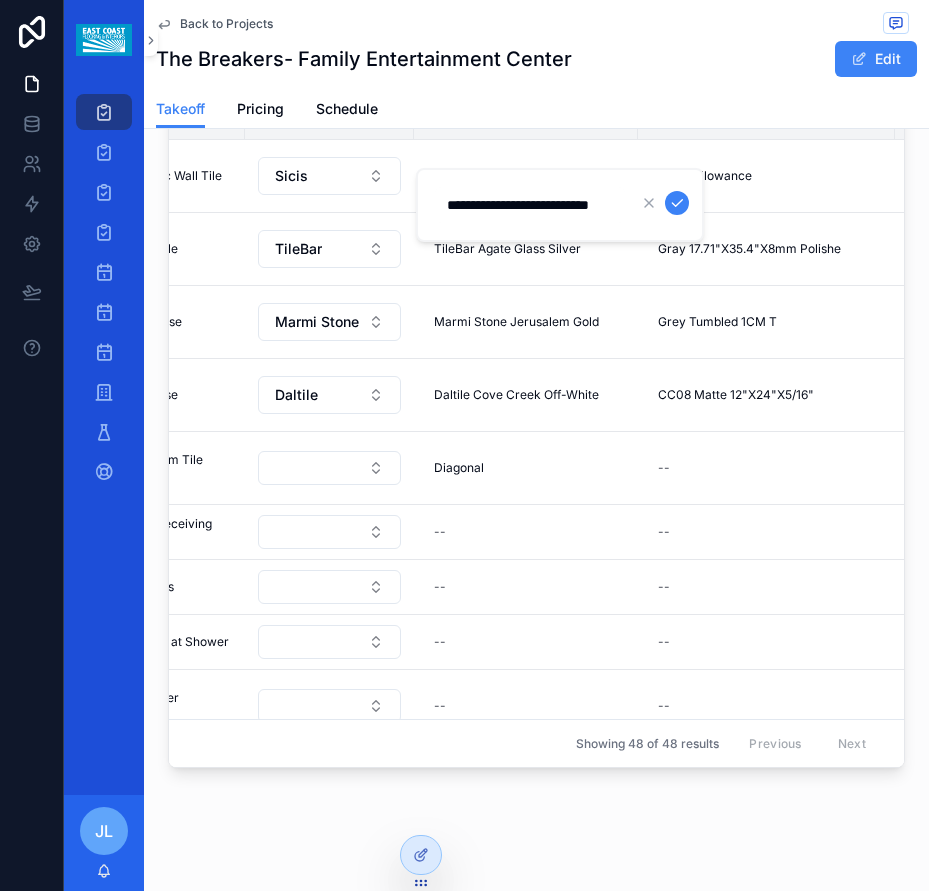 type on "**********" 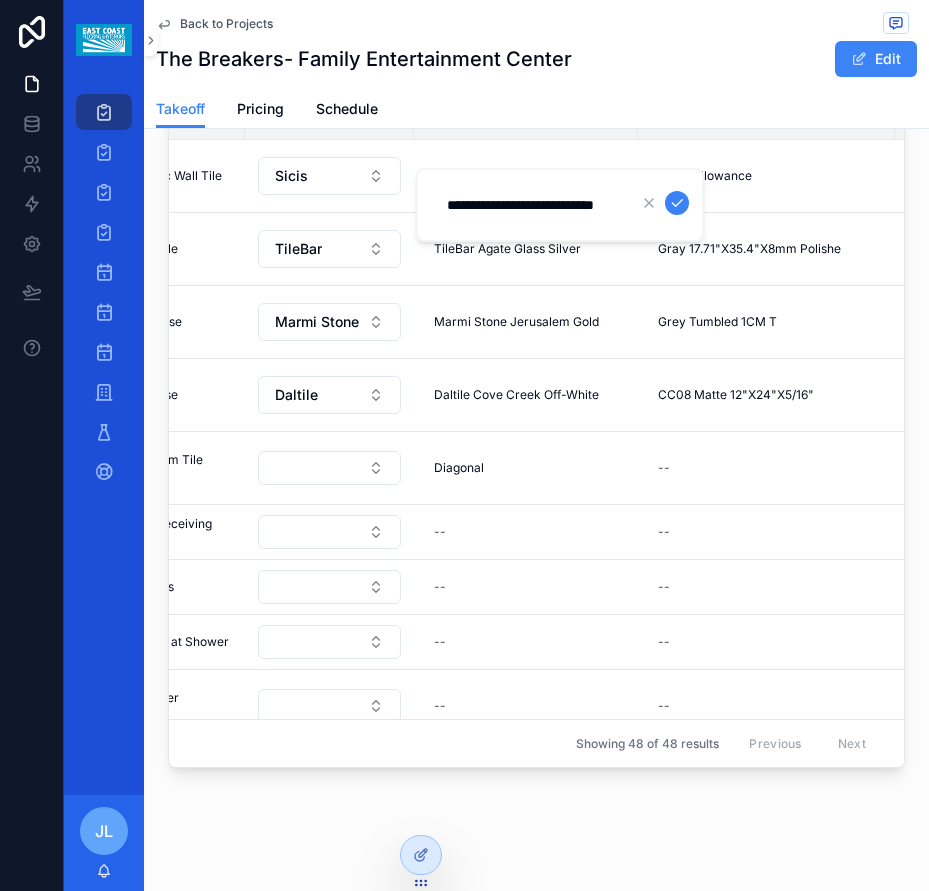 scroll, scrollTop: 0, scrollLeft: 48, axis: horizontal 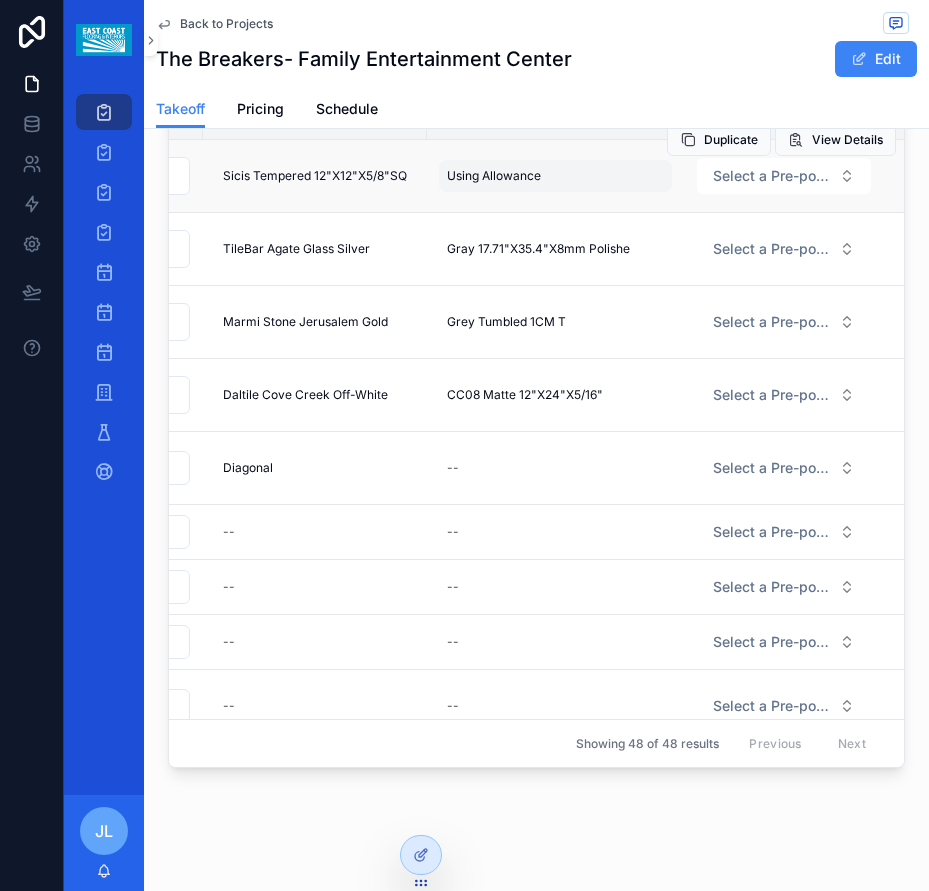 click on "Using Allowance Using Allowance" at bounding box center [555, 176] 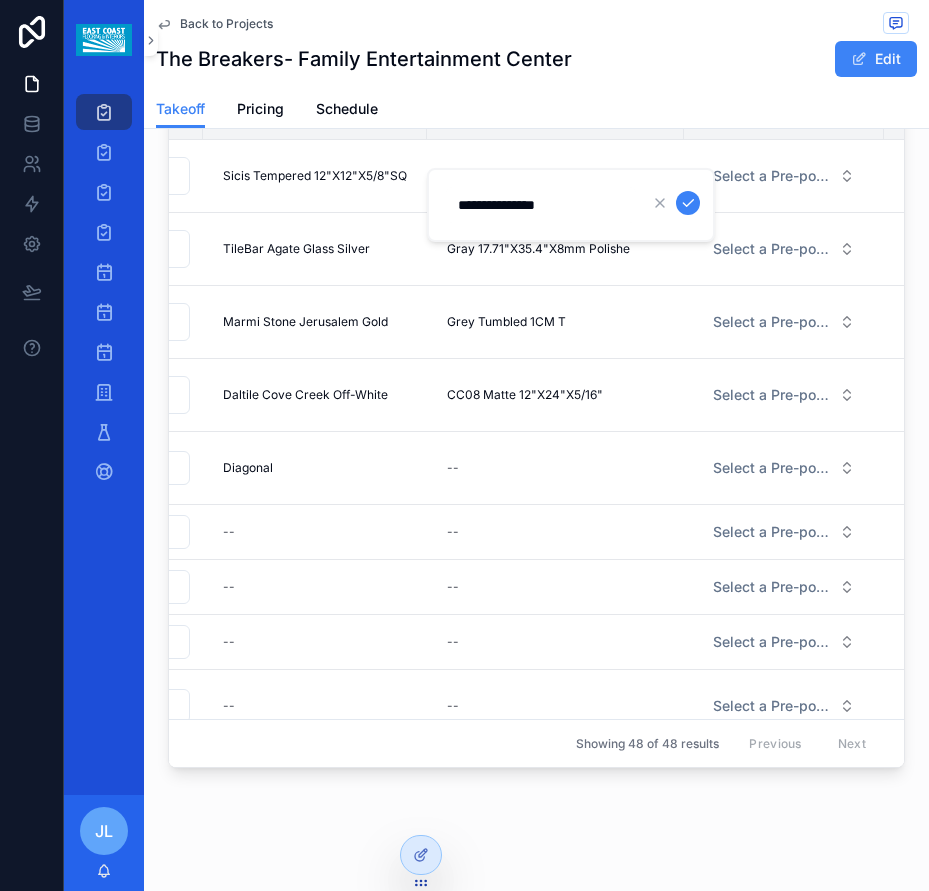 drag, startPoint x: 585, startPoint y: 205, endPoint x: 463, endPoint y: 205, distance: 122 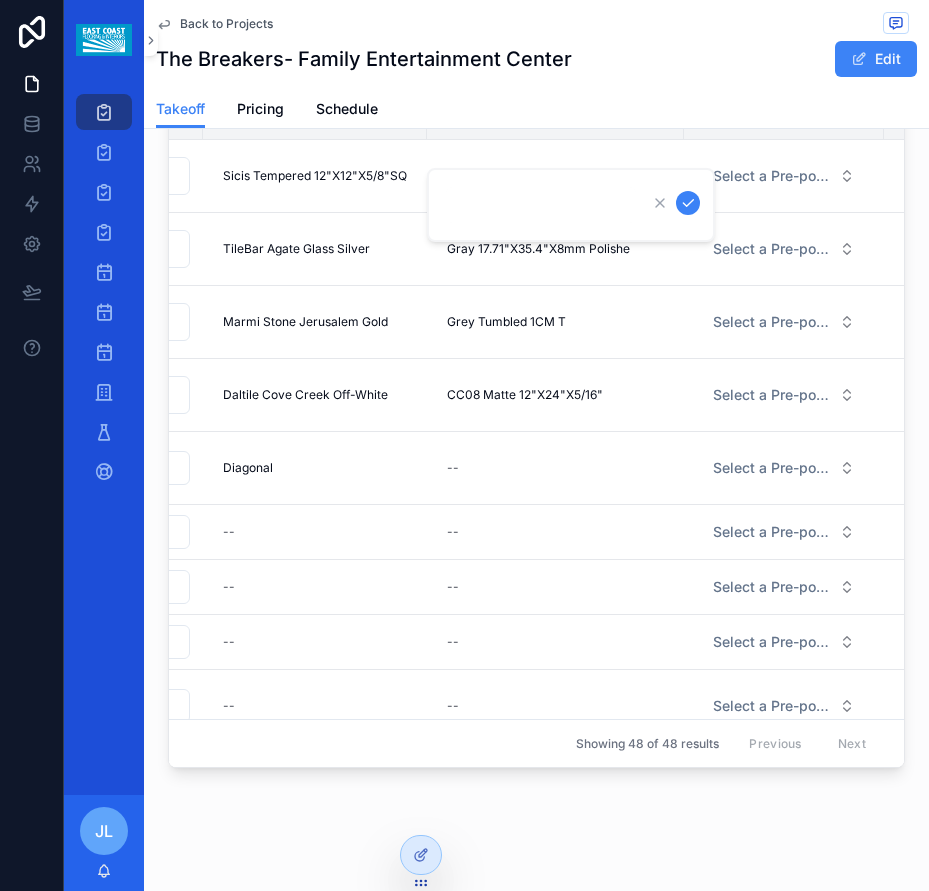 click at bounding box center [688, 203] 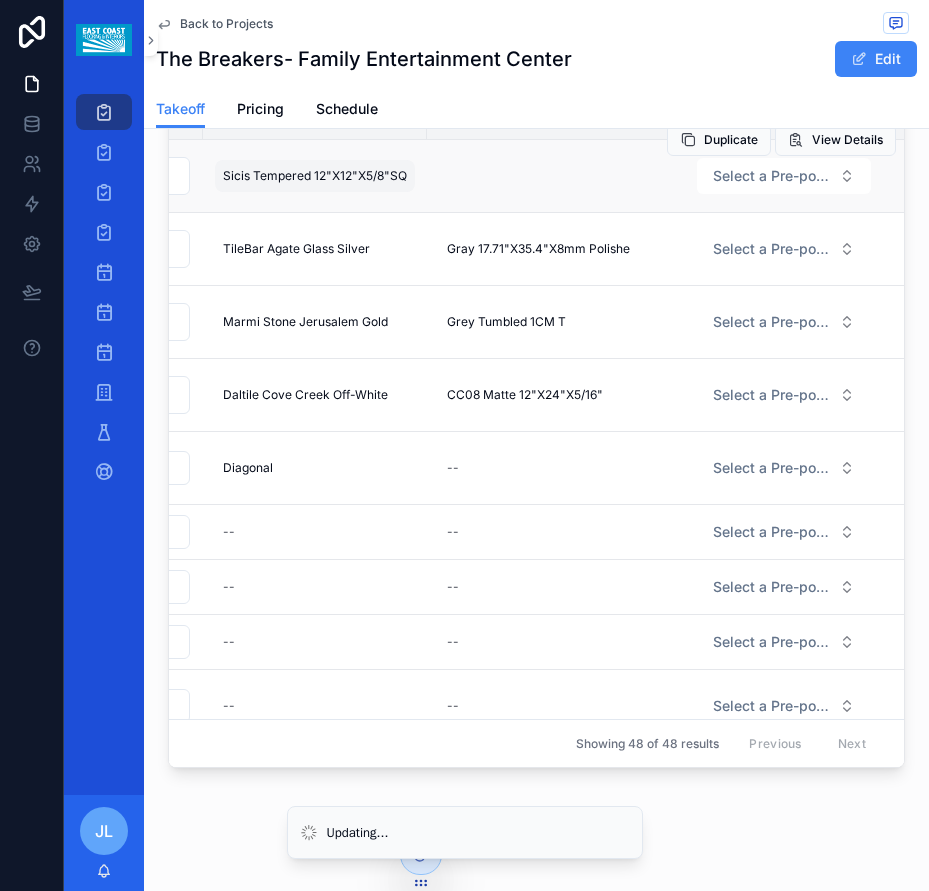 click on "Sicis Tempered 12"X12"X5/8"SQ" at bounding box center [315, 176] 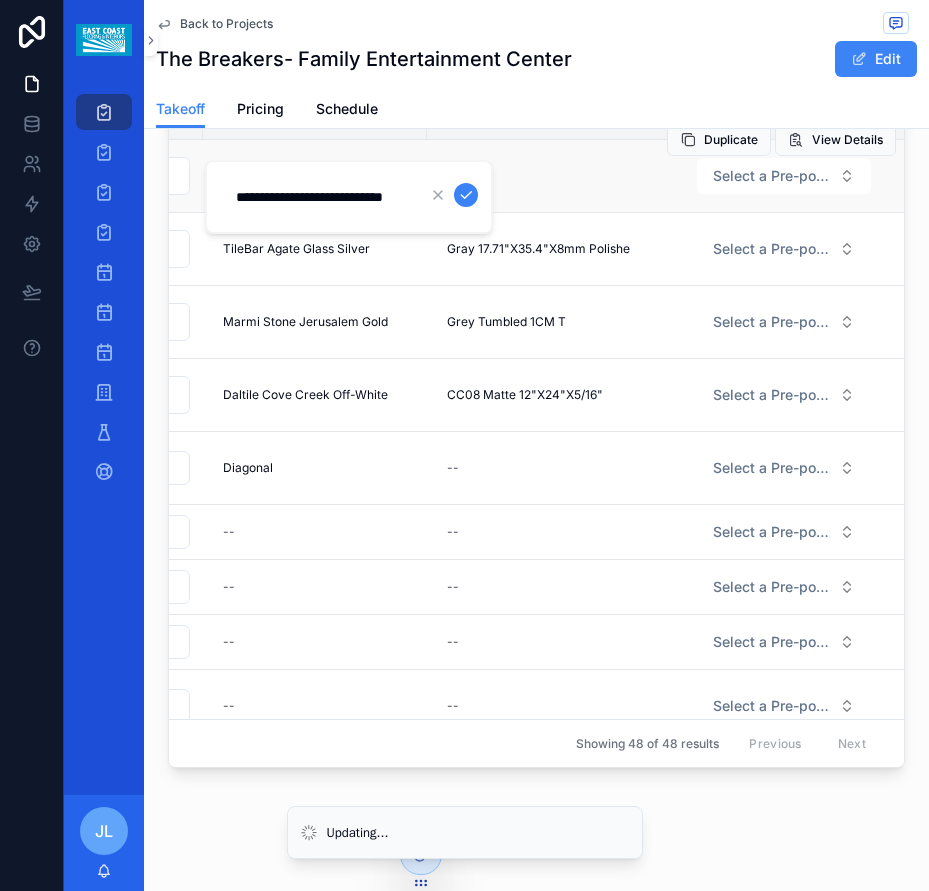 scroll, scrollTop: 0, scrollLeft: 0, axis: both 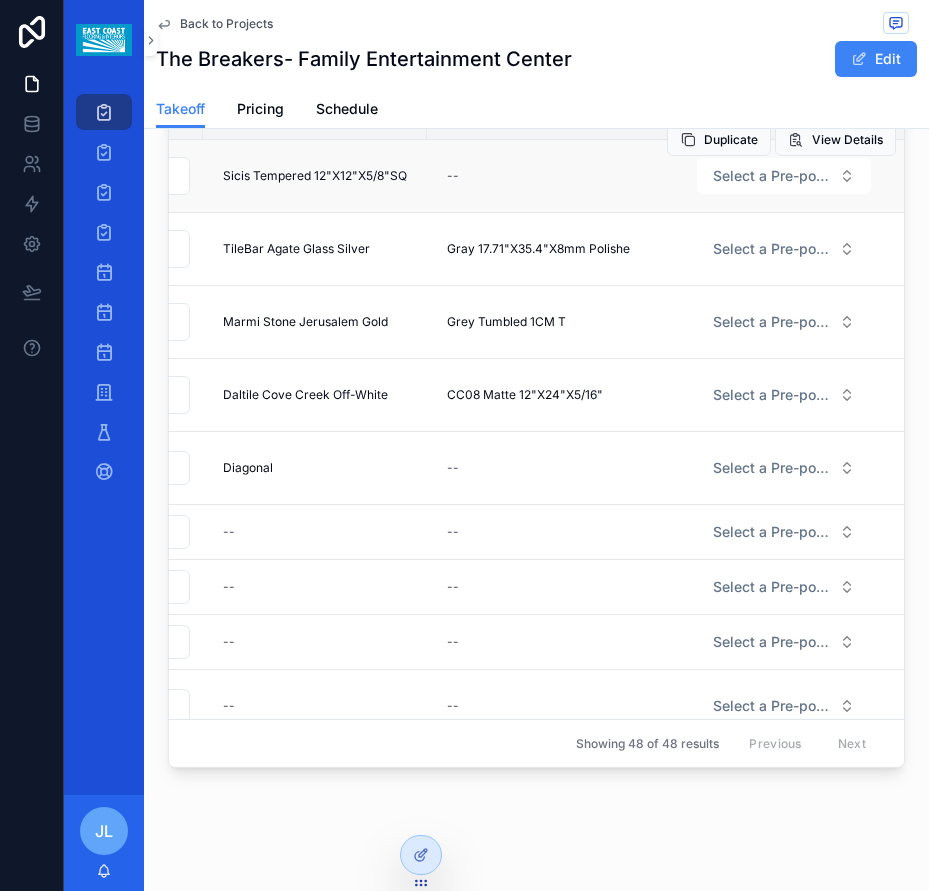 drag, startPoint x: 317, startPoint y: 185, endPoint x: 409, endPoint y: 199, distance: 93.05912 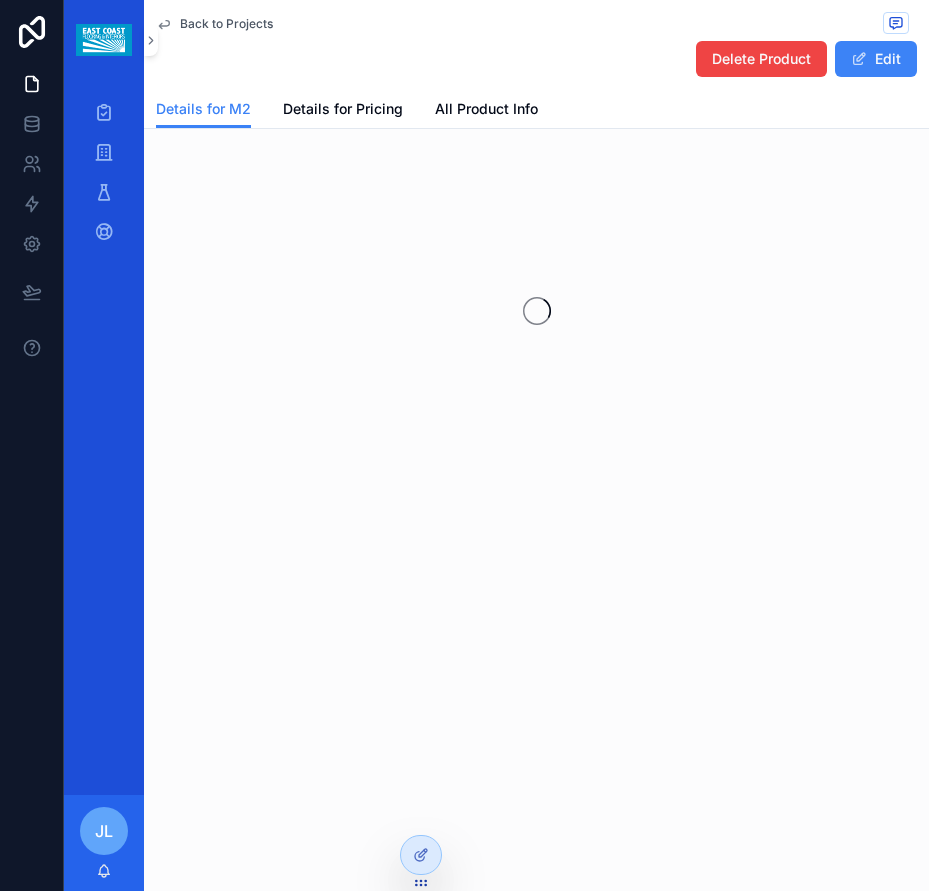 scroll, scrollTop: 0, scrollLeft: 0, axis: both 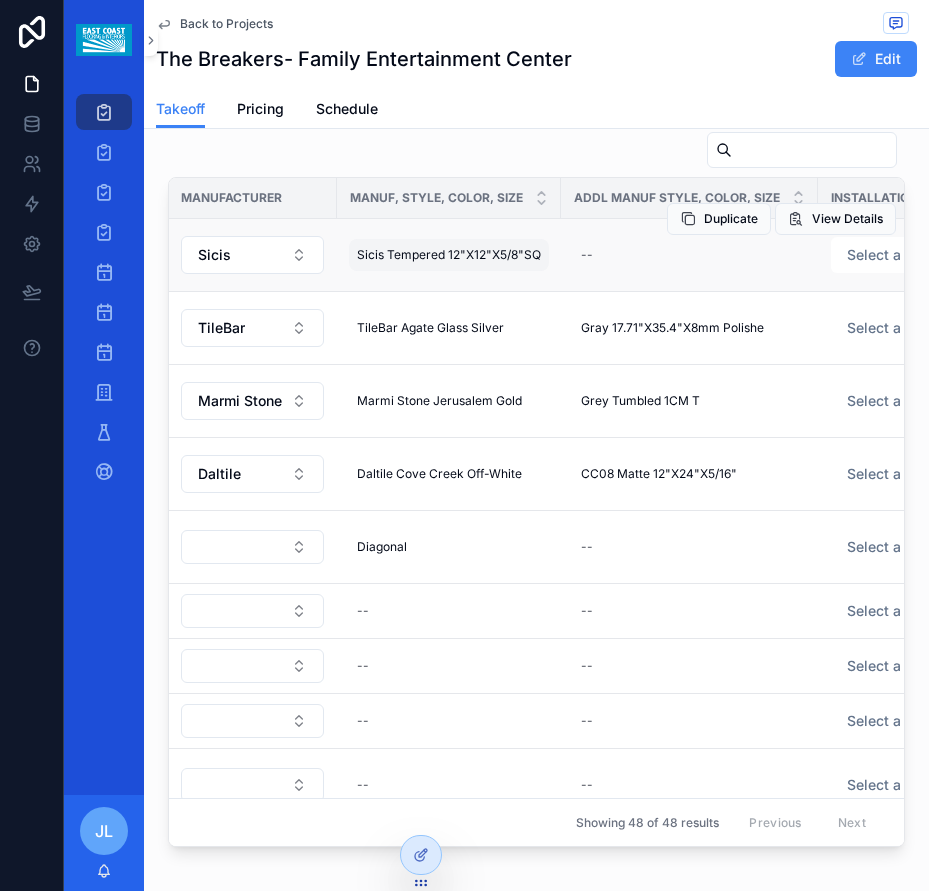 click on "Sicis Tempered 12"X12"X5/8"SQ" at bounding box center (449, 255) 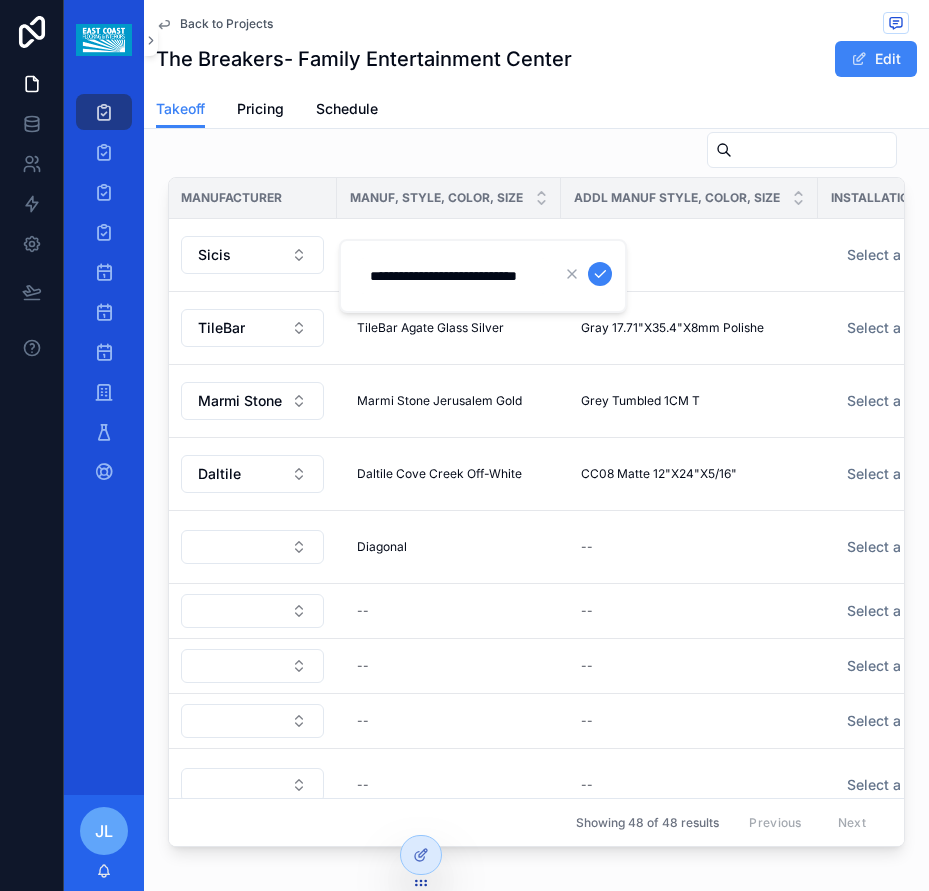 scroll, scrollTop: 0, scrollLeft: 49, axis: horizontal 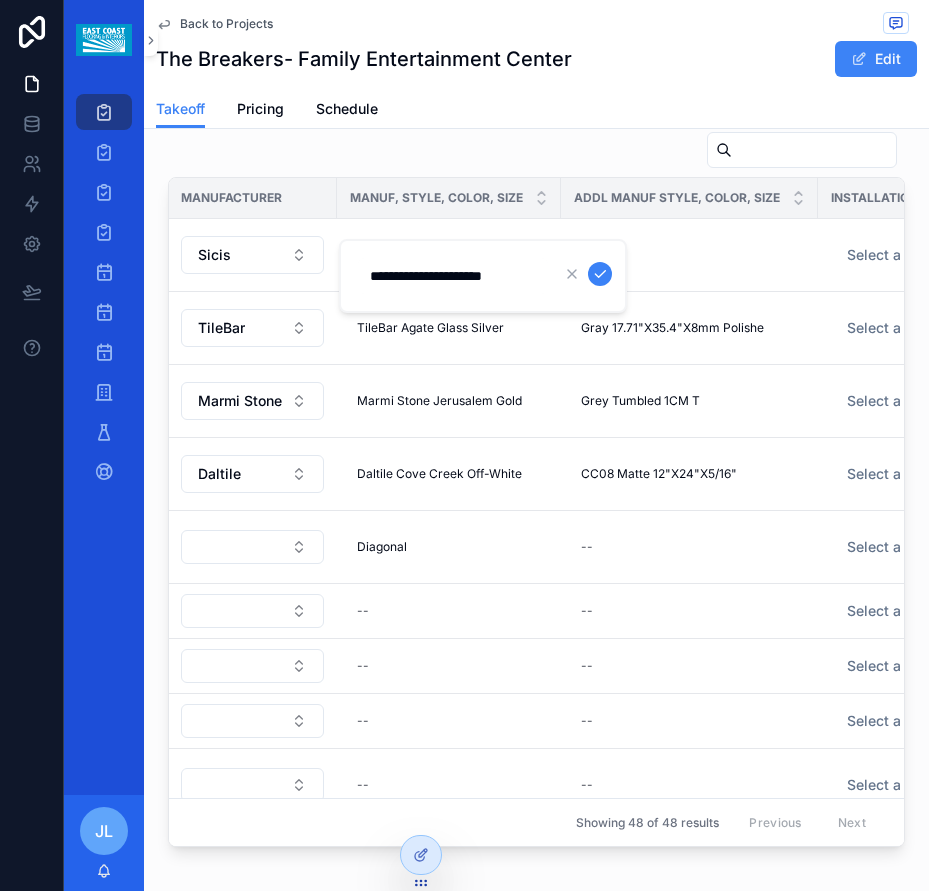 click at bounding box center [600, 274] 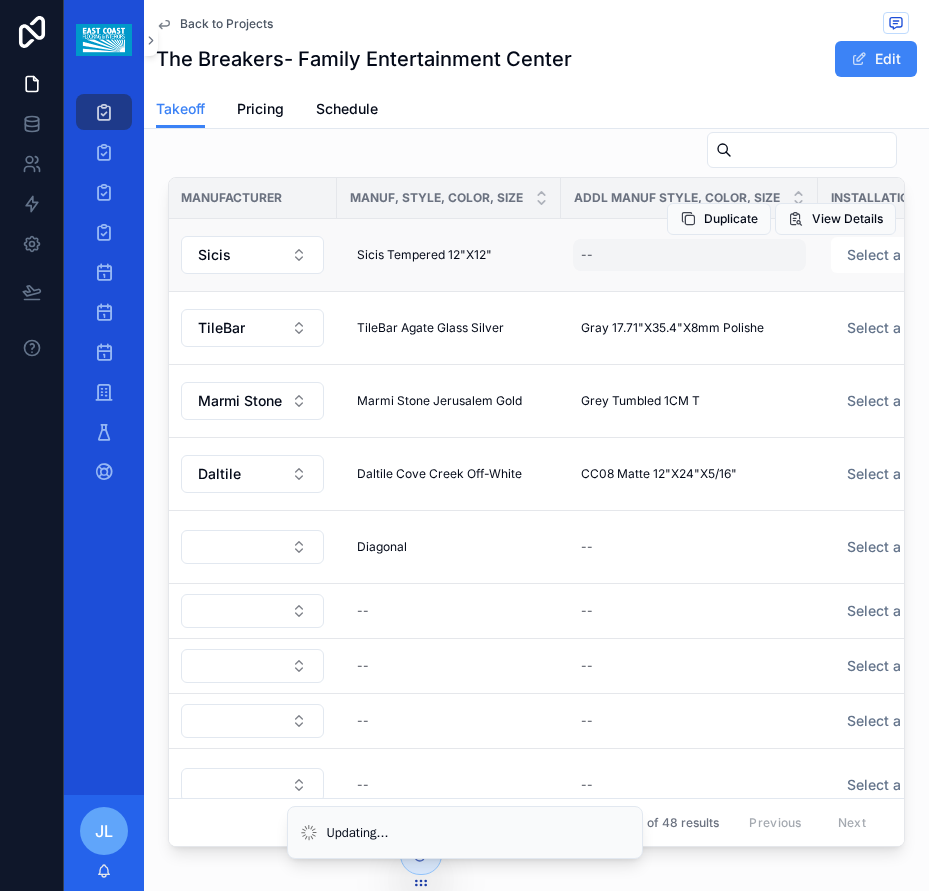 click on "--" at bounding box center [689, 255] 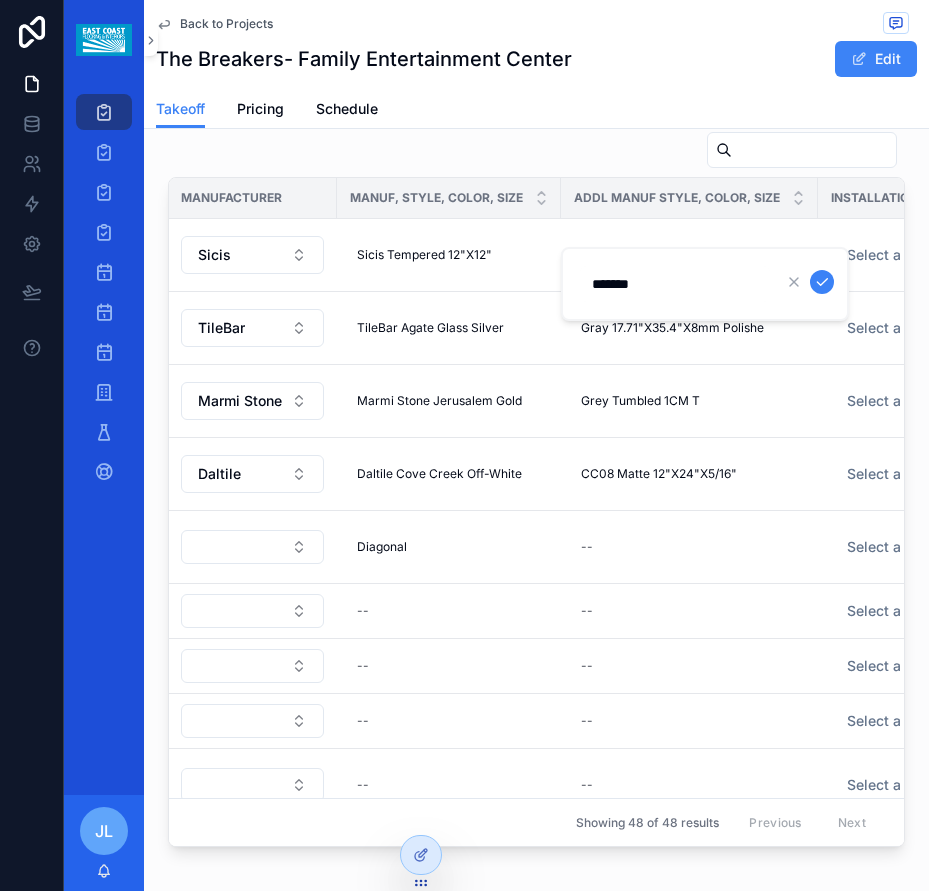 click on "*******" at bounding box center (675, 284) 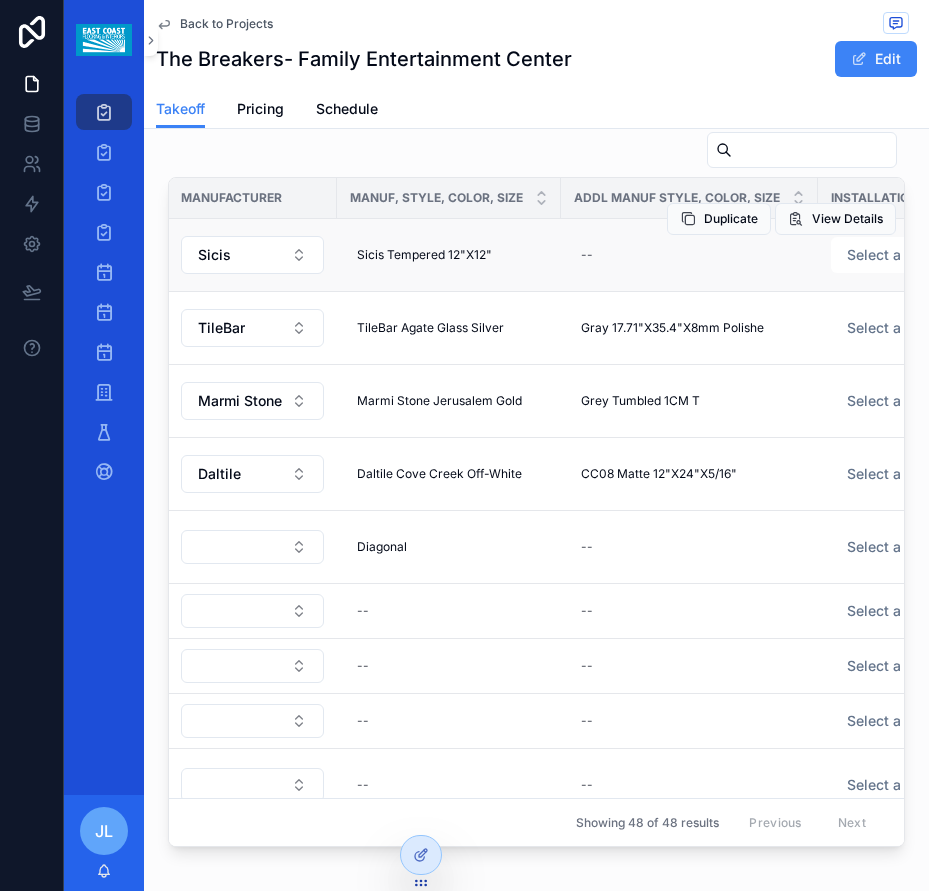 click on "--" at bounding box center (689, 254) 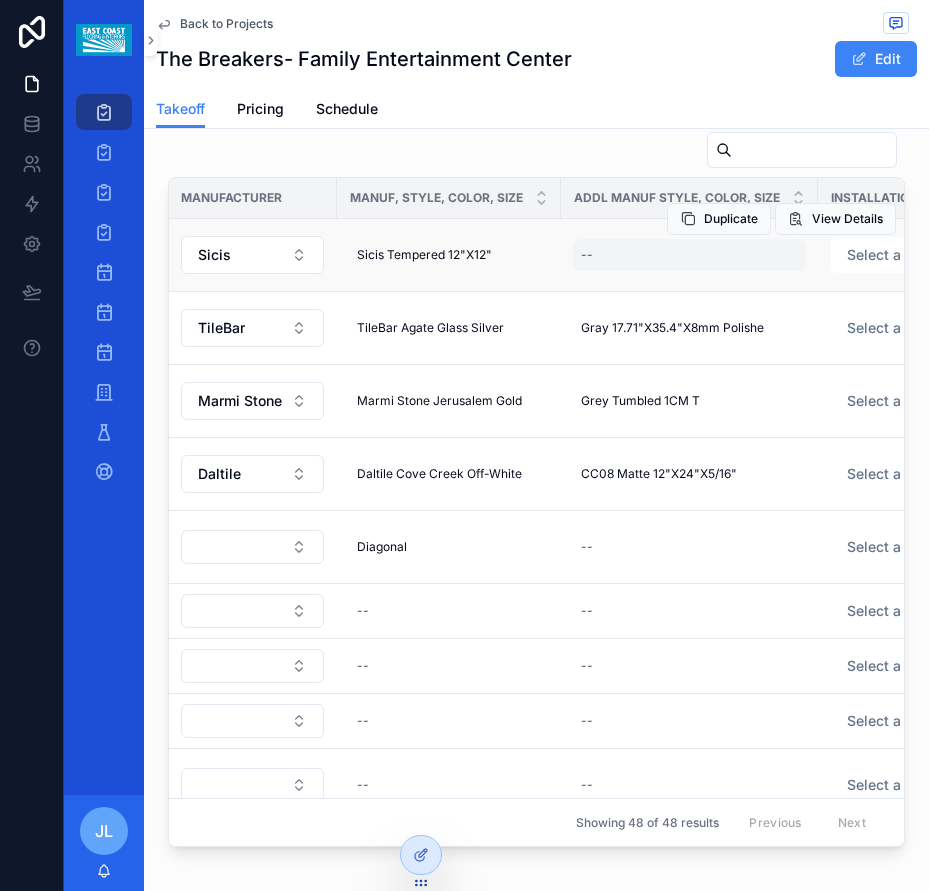 click on "--" at bounding box center (689, 255) 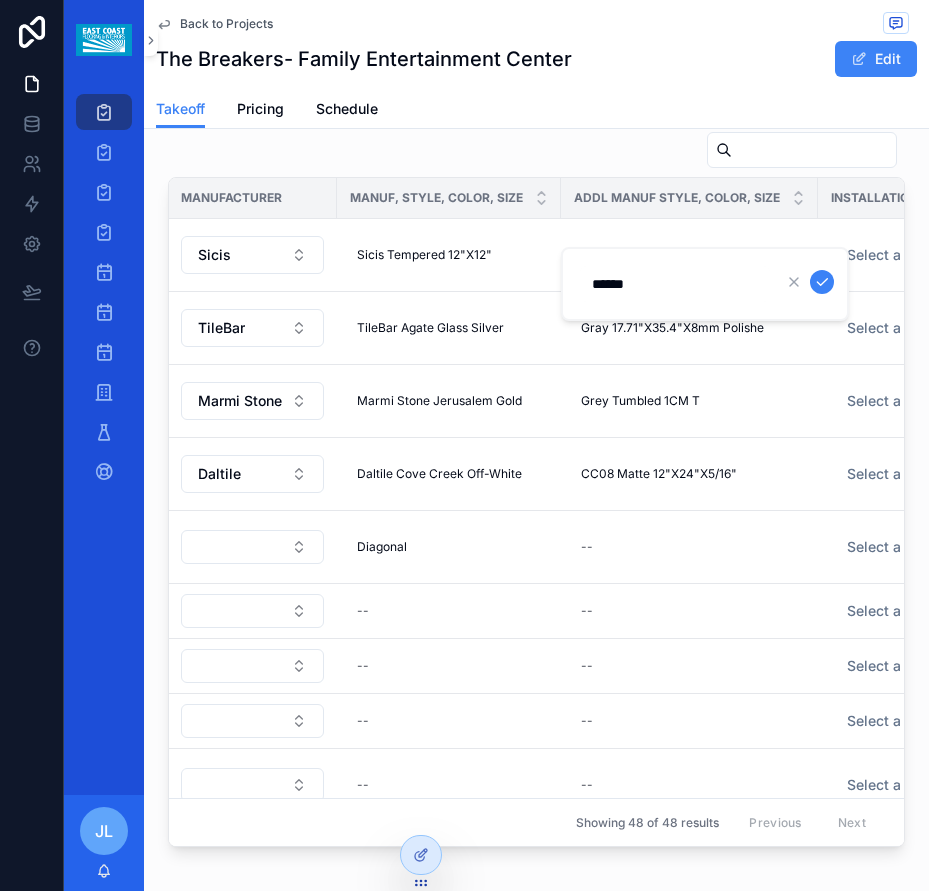 click on "******" at bounding box center [675, 284] 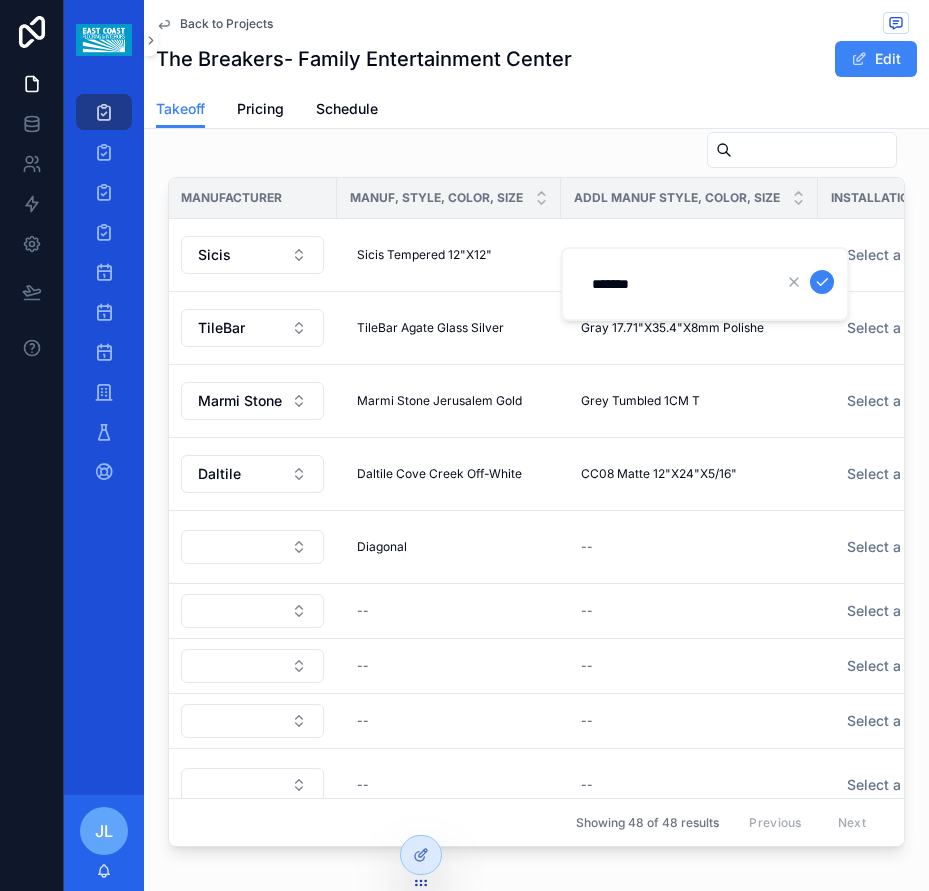 click at bounding box center (822, 282) 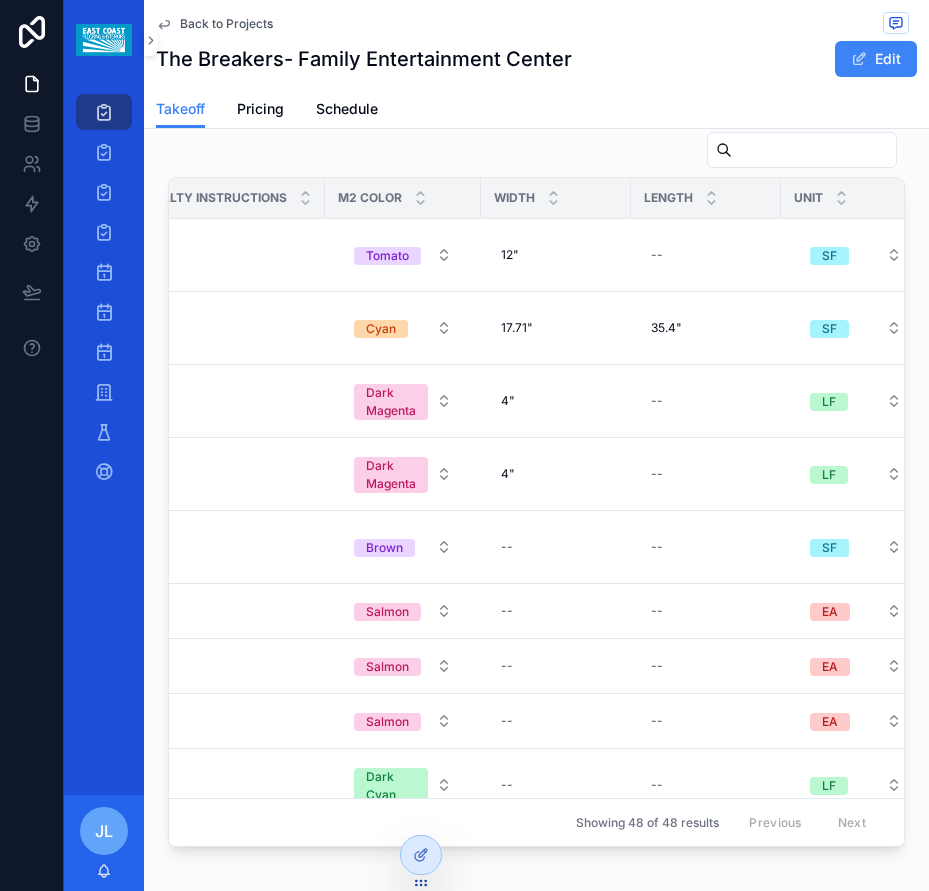 scroll, scrollTop: 0, scrollLeft: 1986, axis: horizontal 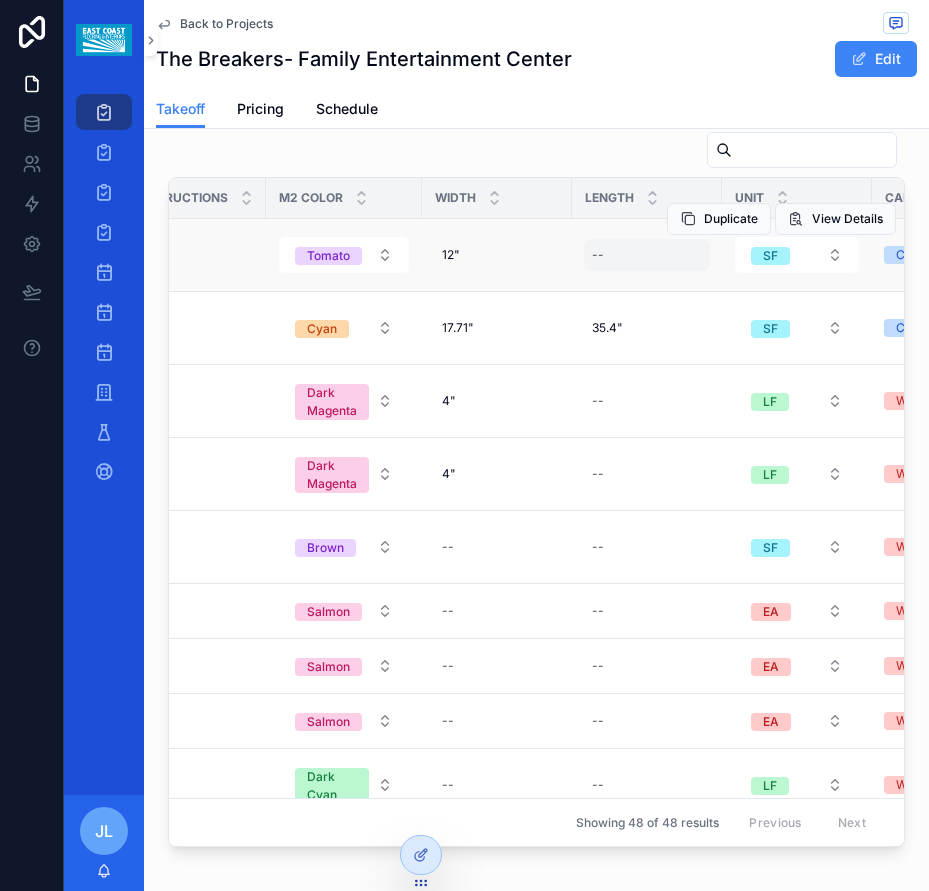 click on "--" at bounding box center [647, 255] 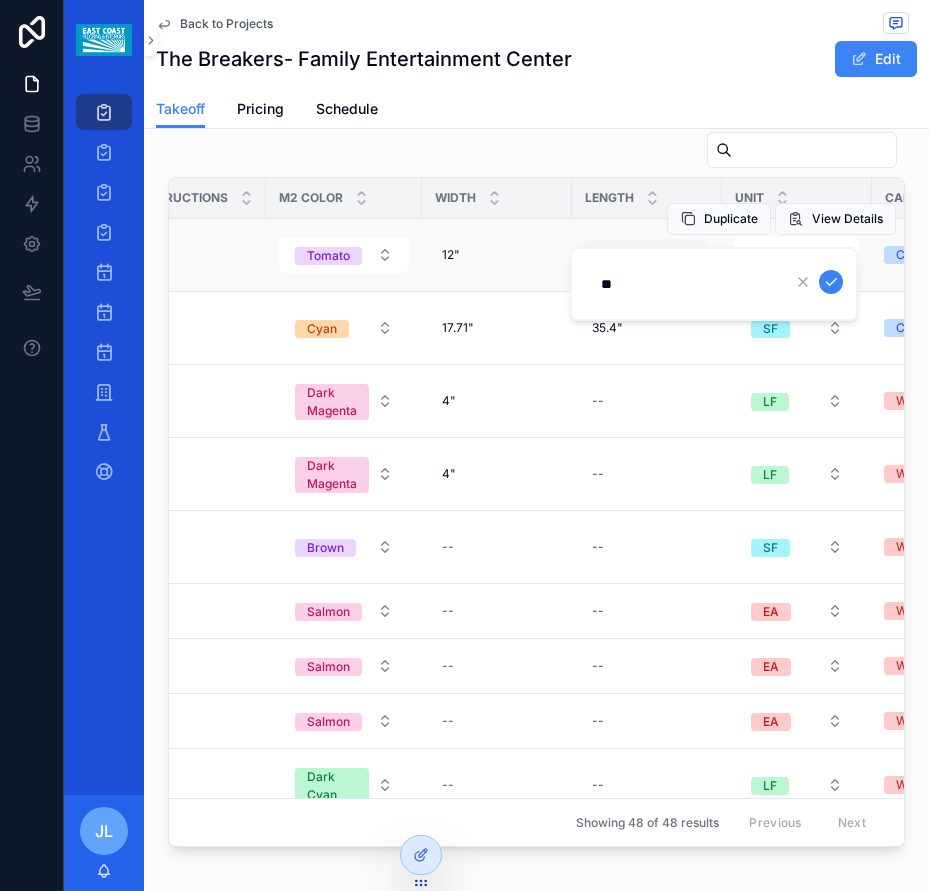 type on "***" 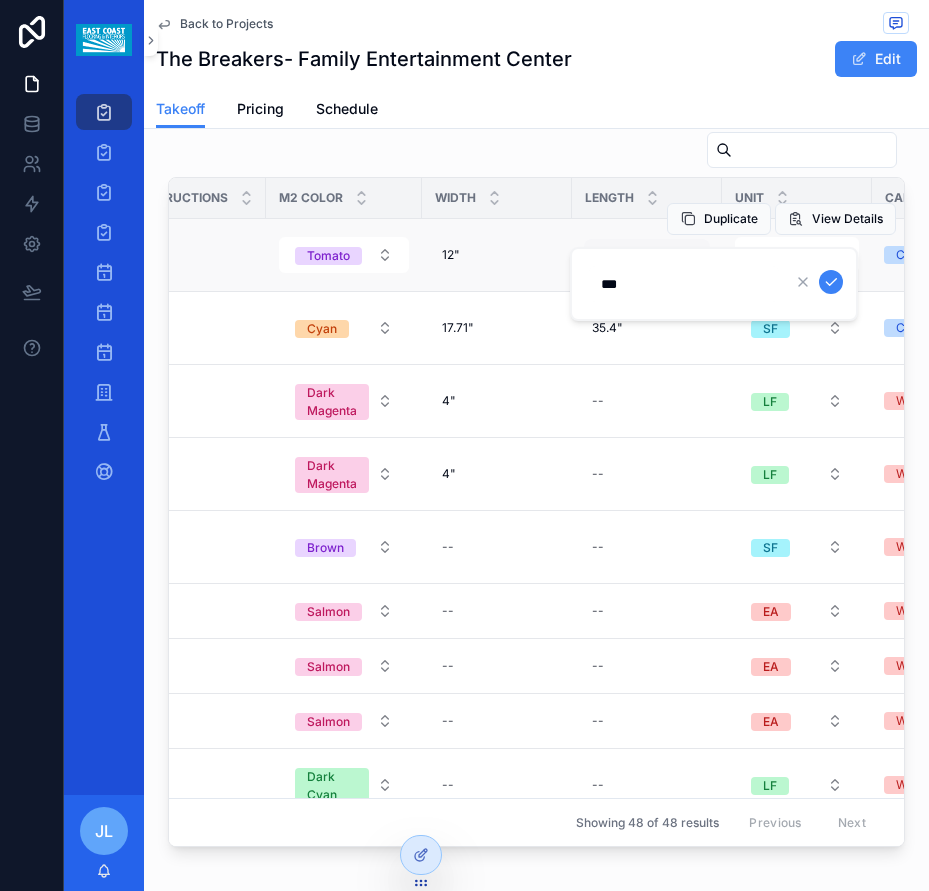 click at bounding box center (831, 282) 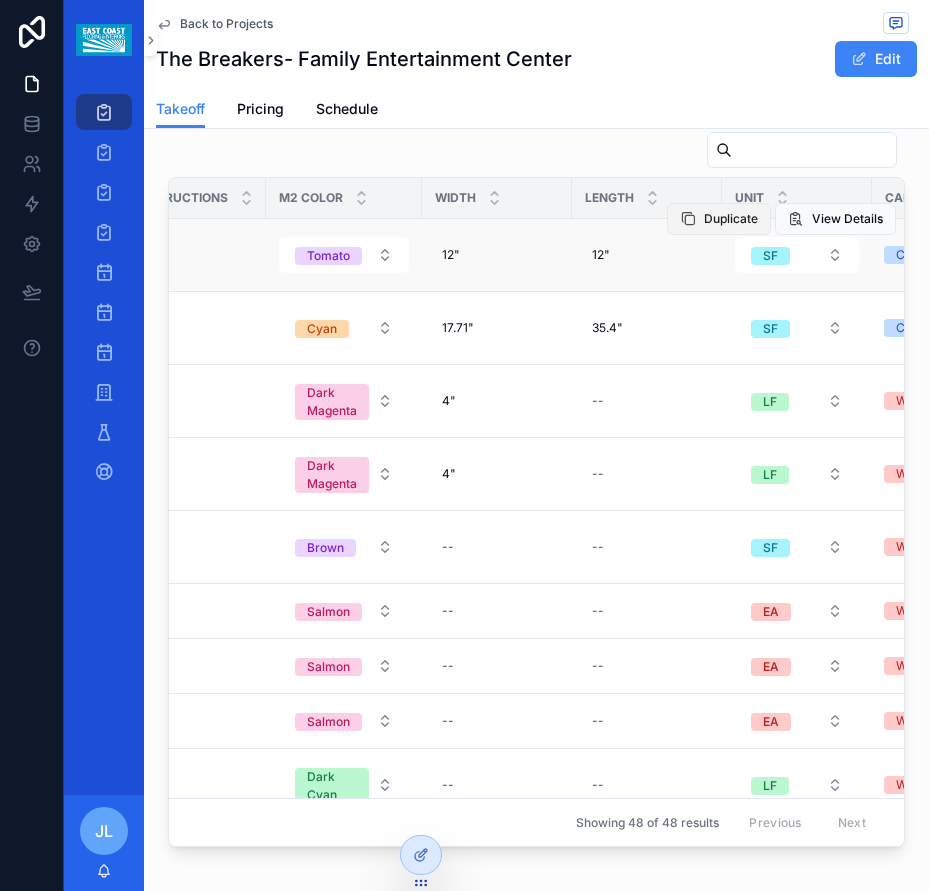 click on "Duplicate" at bounding box center [731, 219] 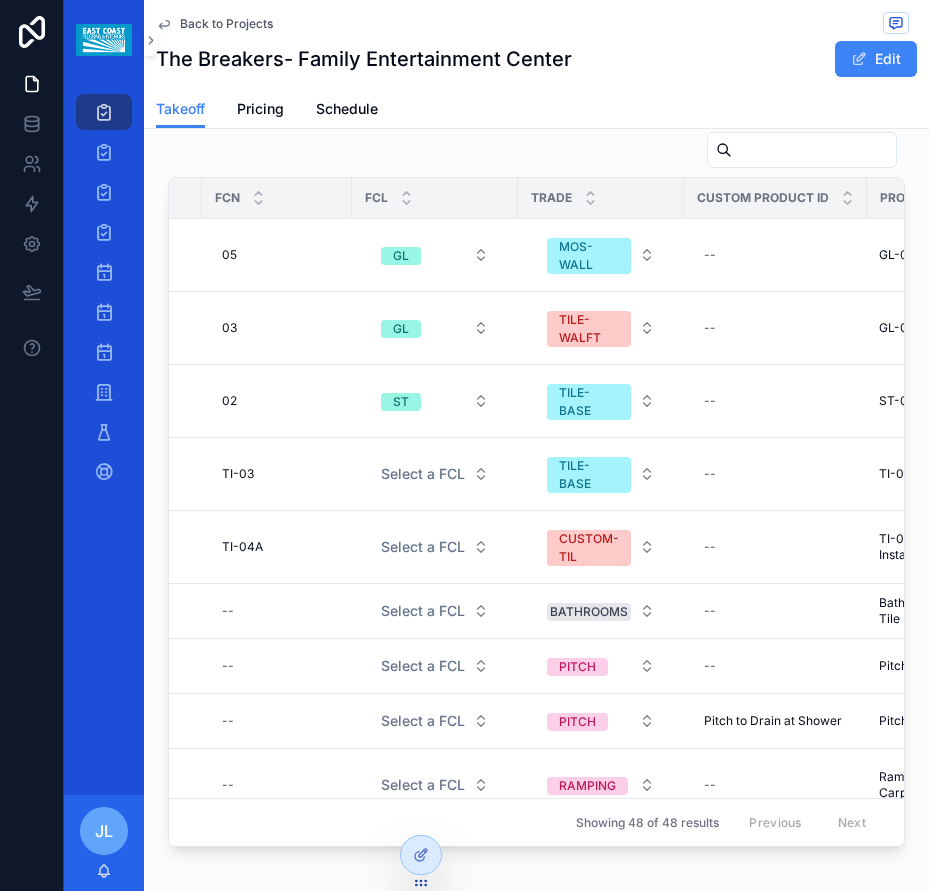 scroll, scrollTop: 0, scrollLeft: 0, axis: both 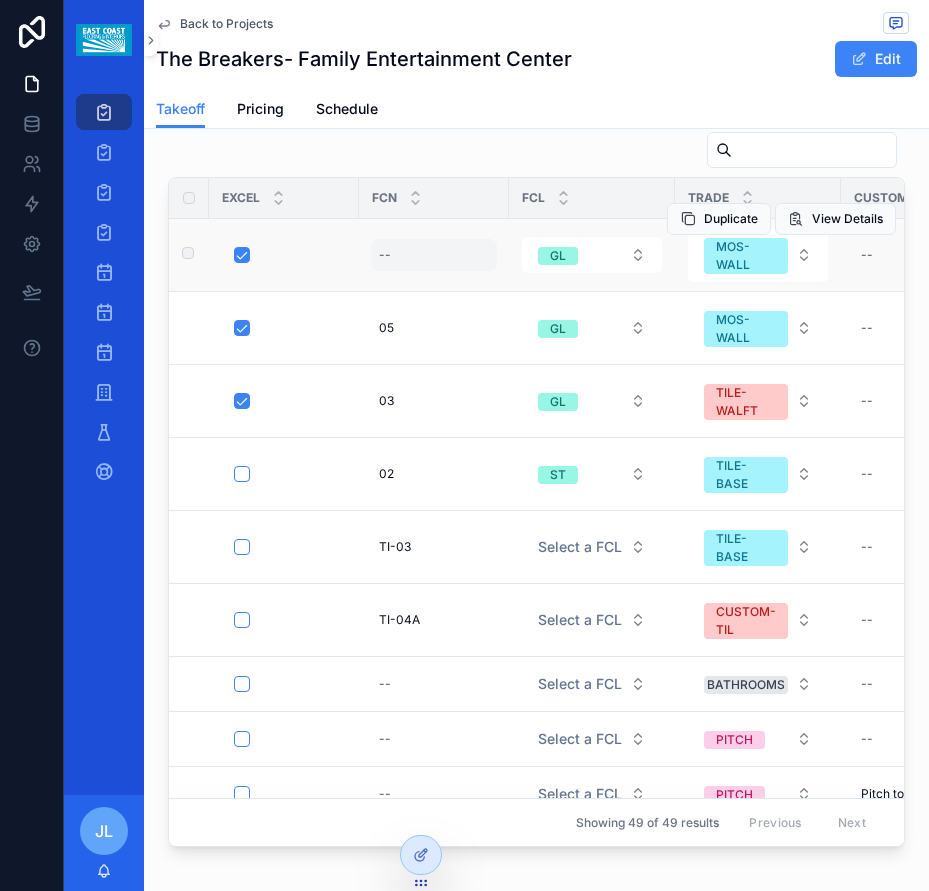 click on "--" at bounding box center (434, 255) 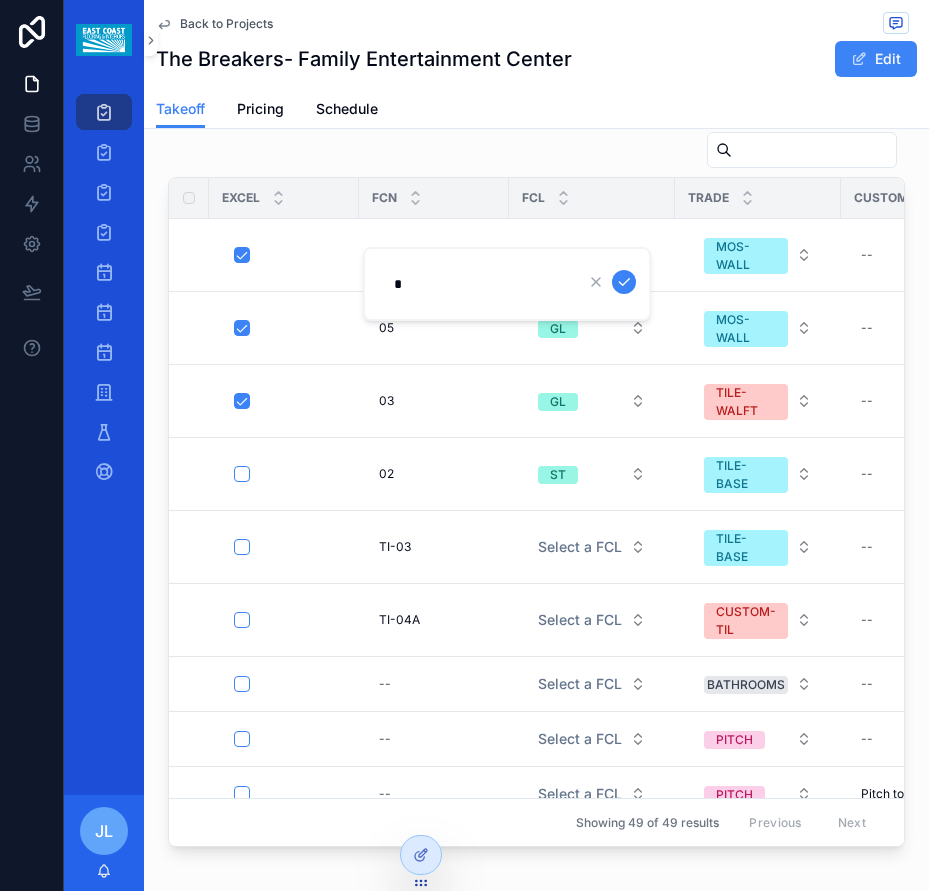 type on "**" 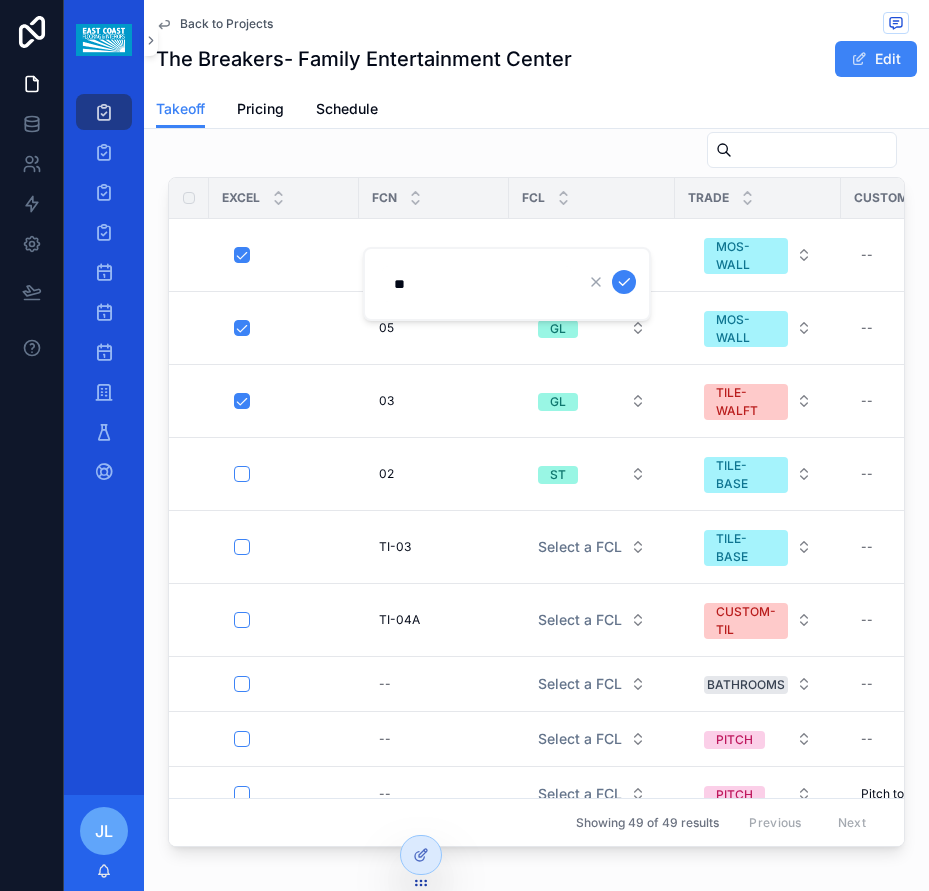 click at bounding box center [624, 282] 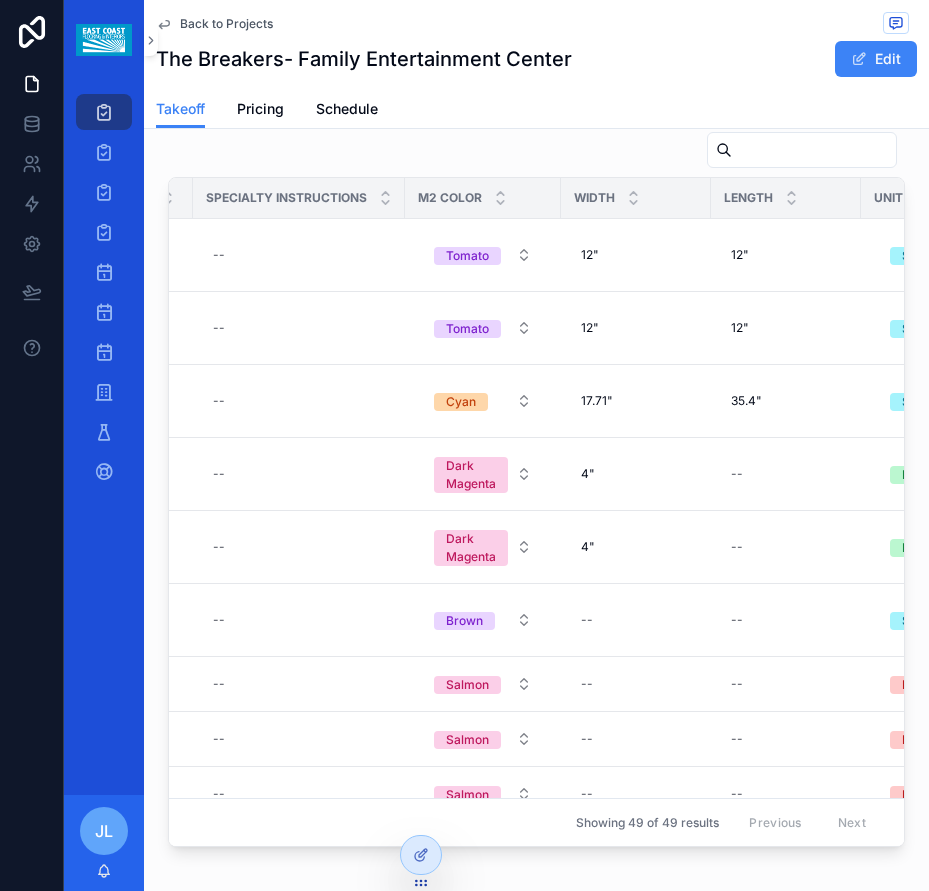 scroll, scrollTop: 0, scrollLeft: 1861, axis: horizontal 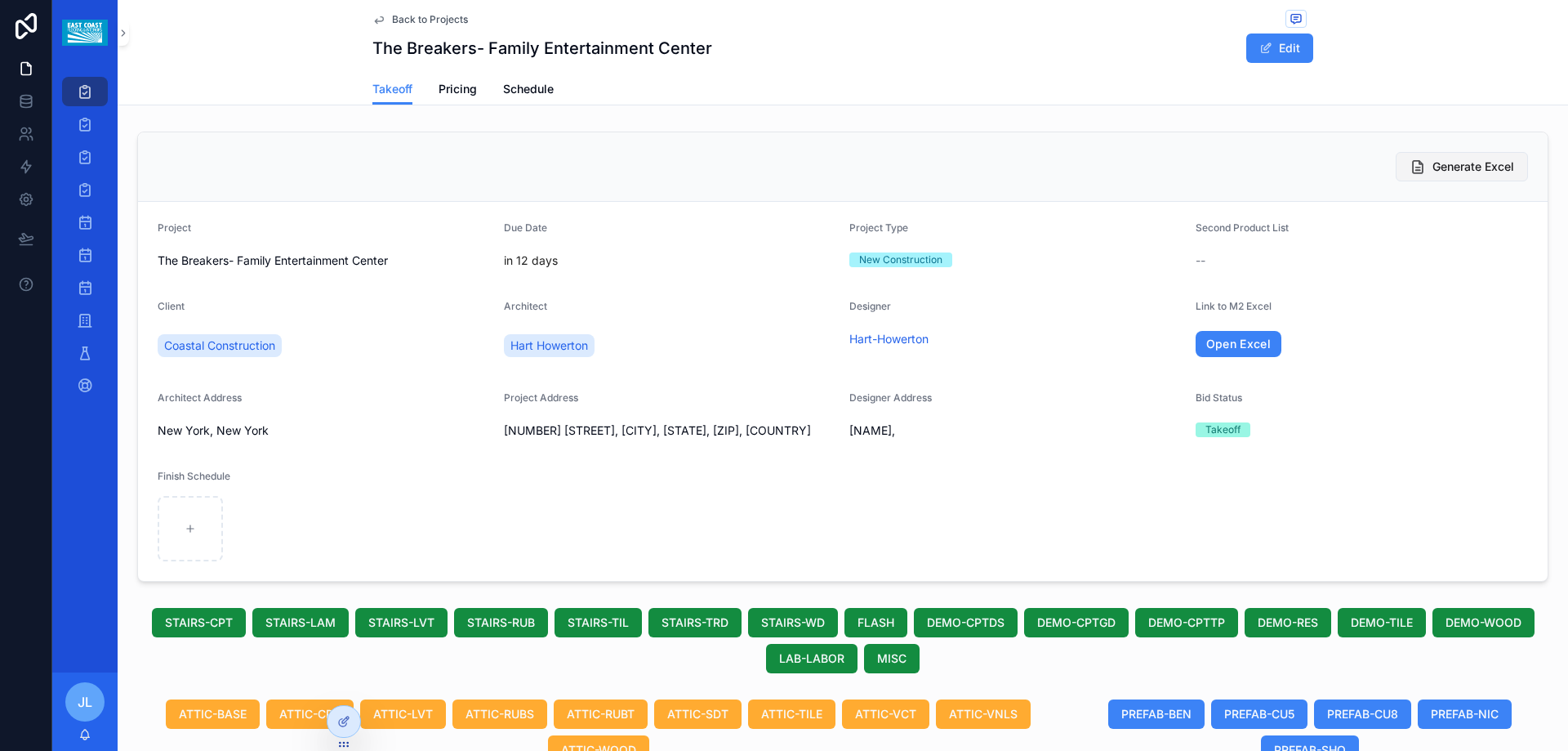 click on "Generate Excel" at bounding box center [1473, 167] 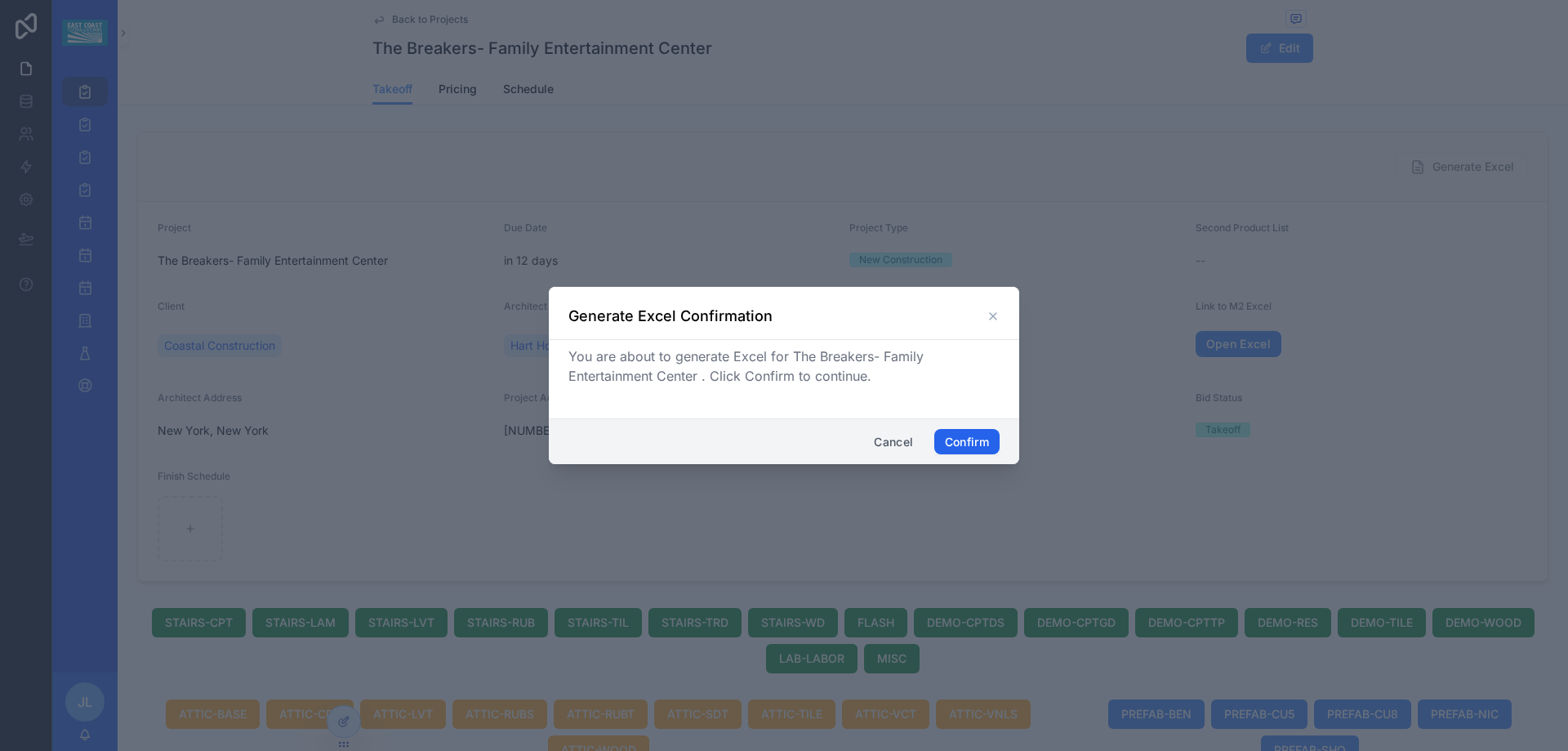 click on "Confirm" at bounding box center (967, 442) 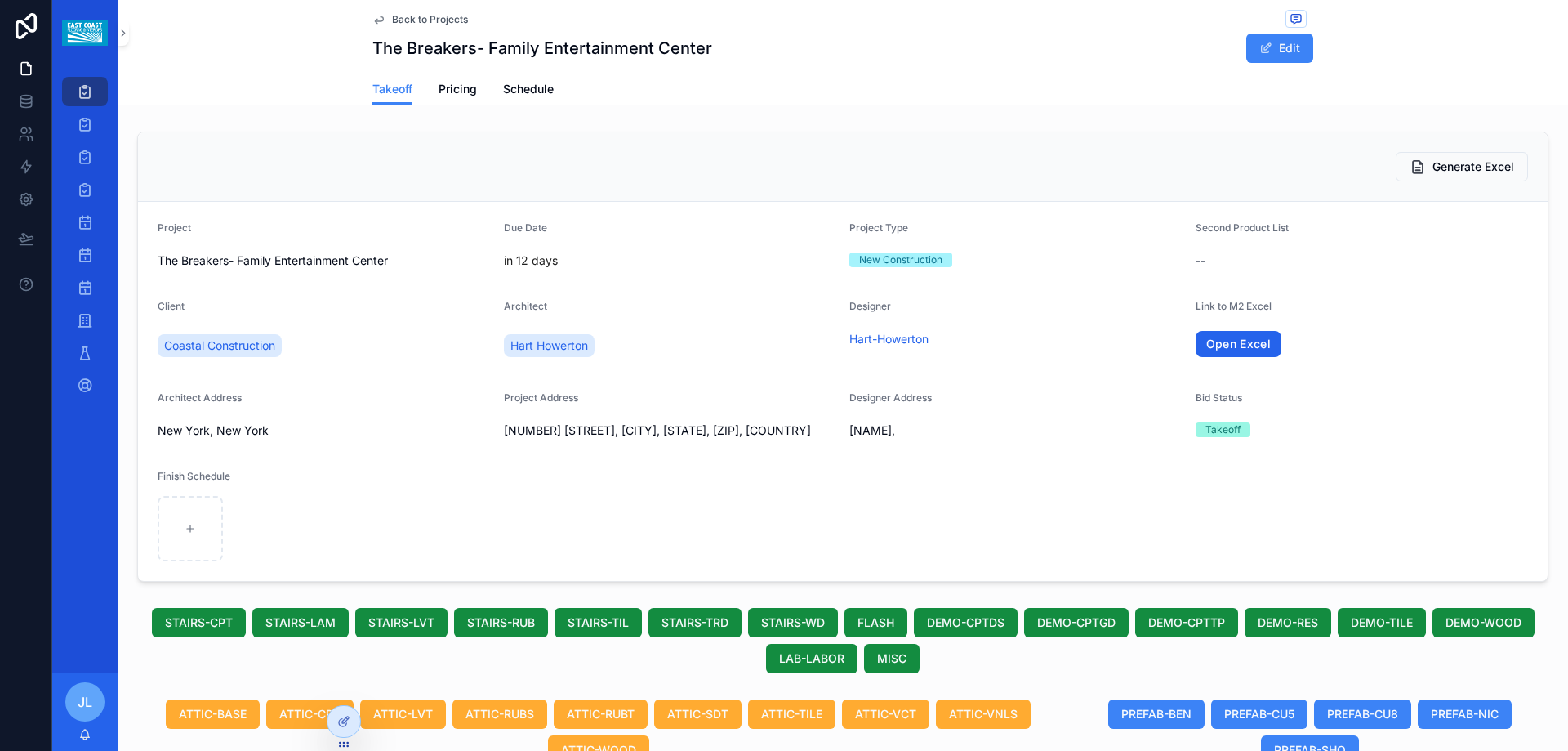 click on "Open Excel" at bounding box center [1239, 344] 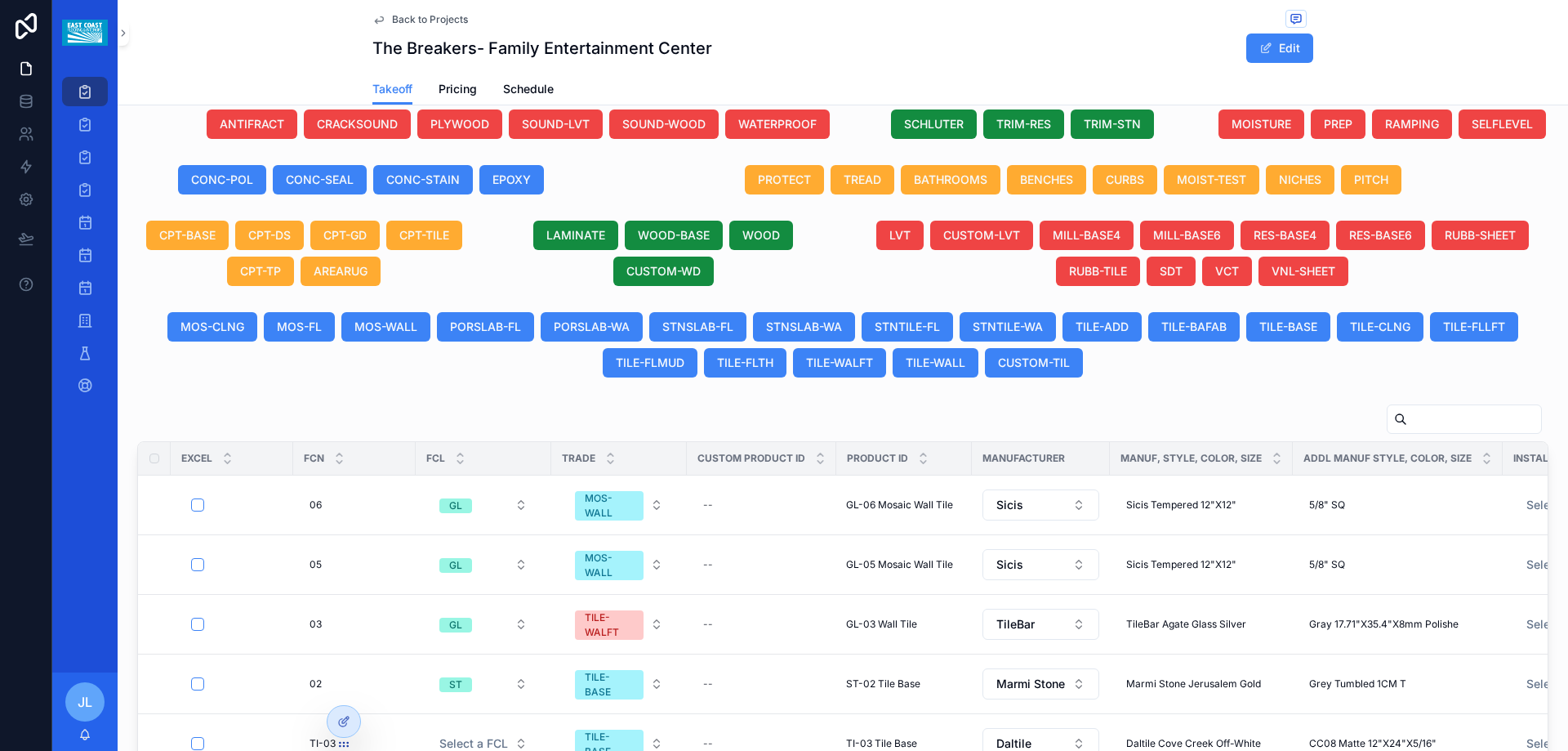scroll, scrollTop: 654, scrollLeft: 0, axis: vertical 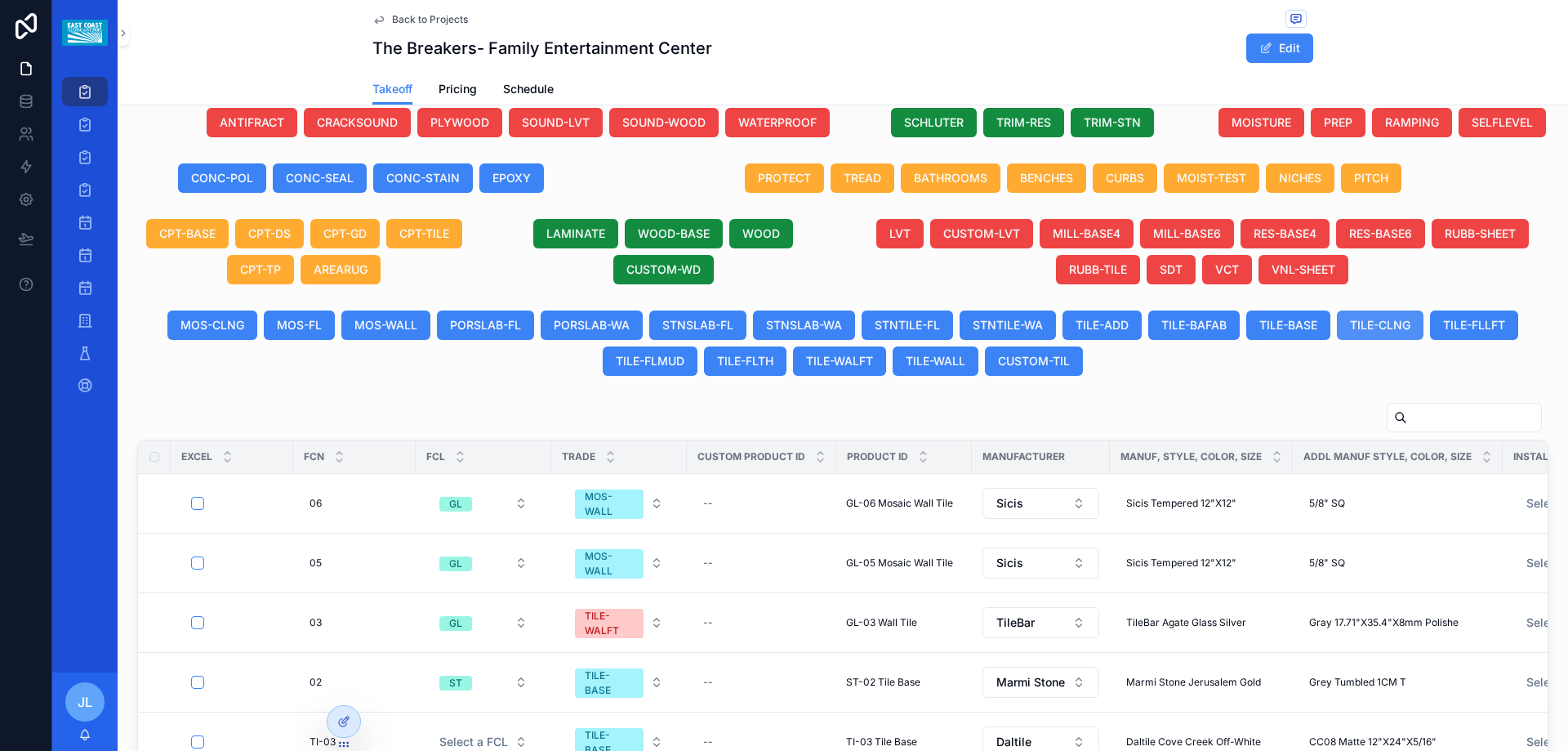click on "TILE-CLNG" at bounding box center [1380, 325] 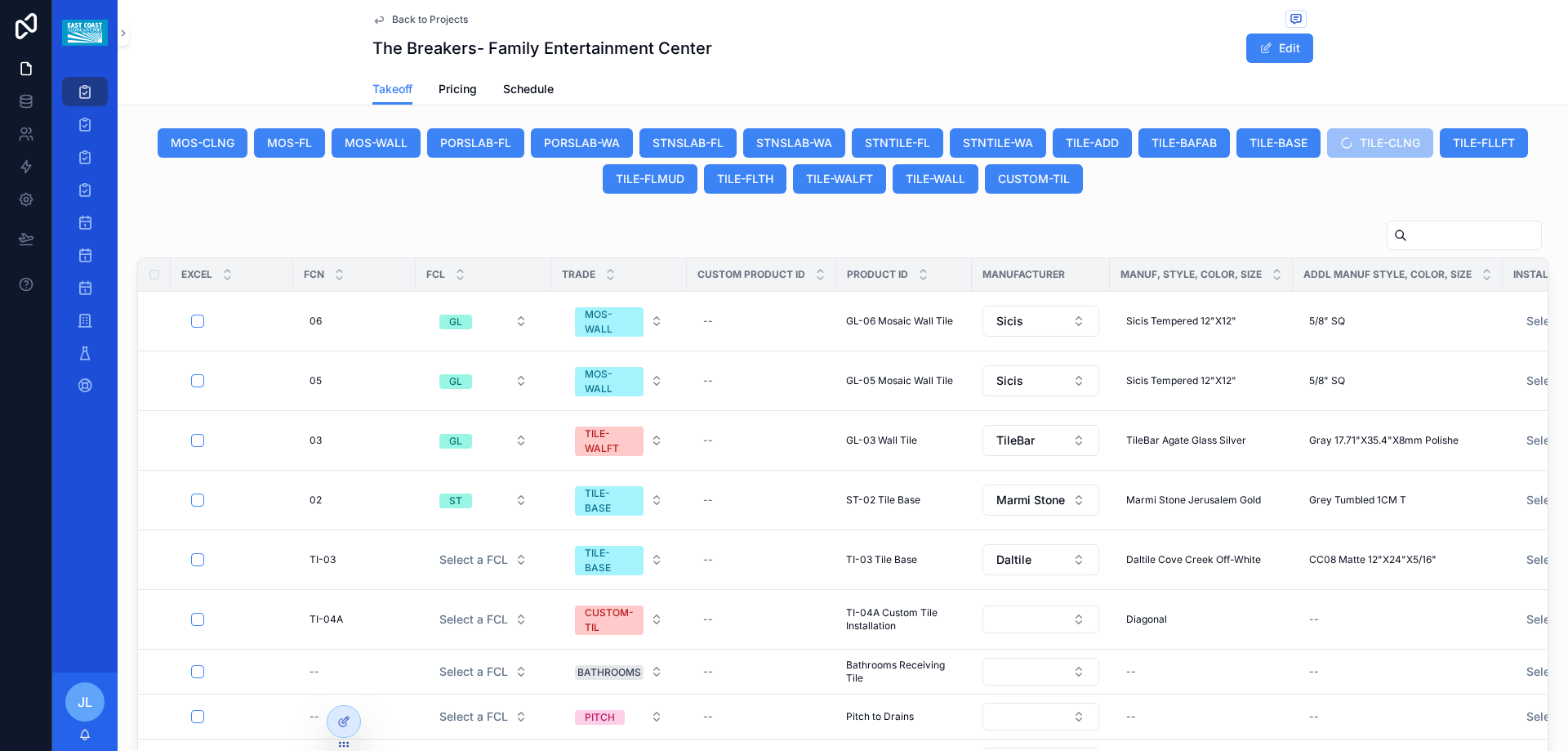 scroll, scrollTop: 899, scrollLeft: 0, axis: vertical 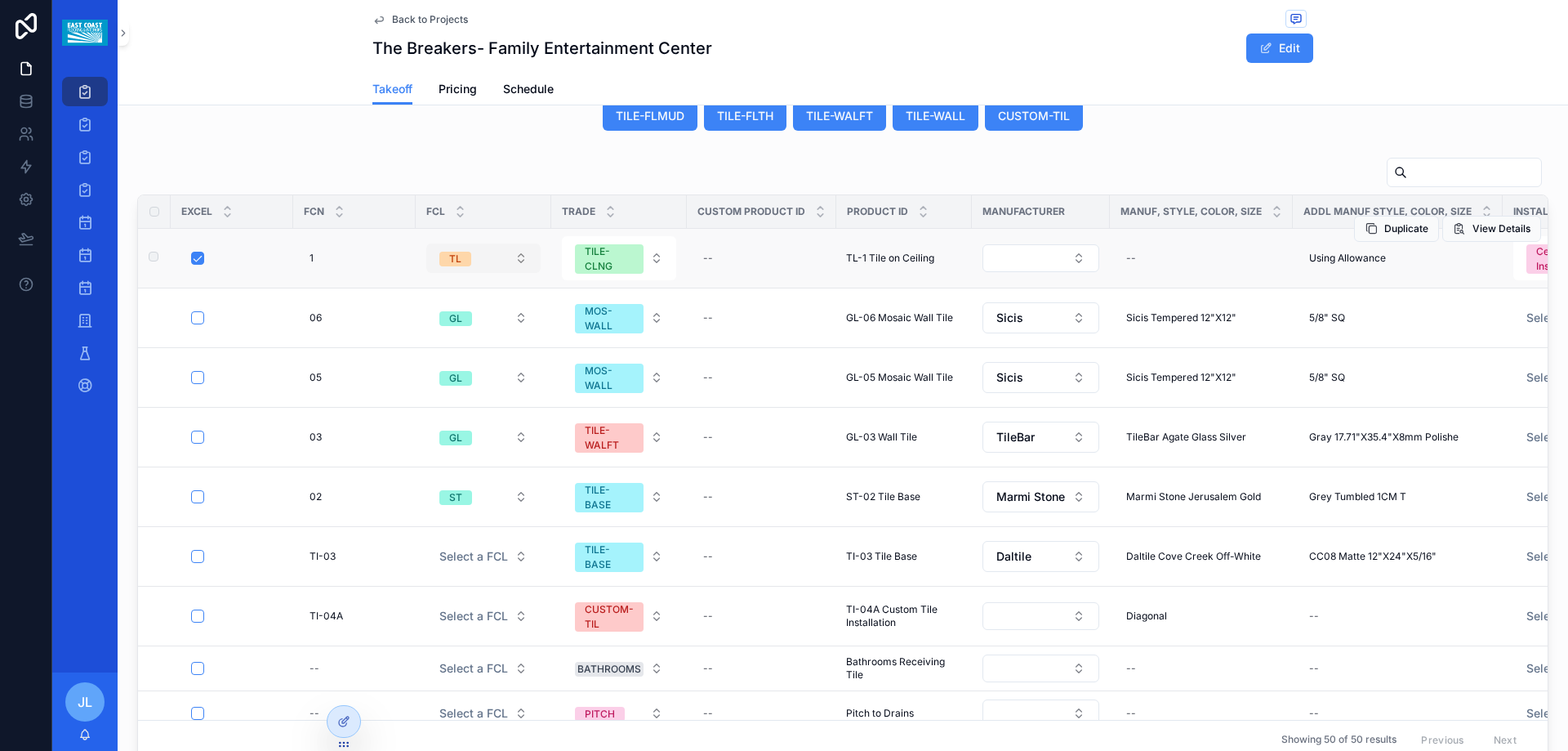 click on "TL" at bounding box center [483, 258] 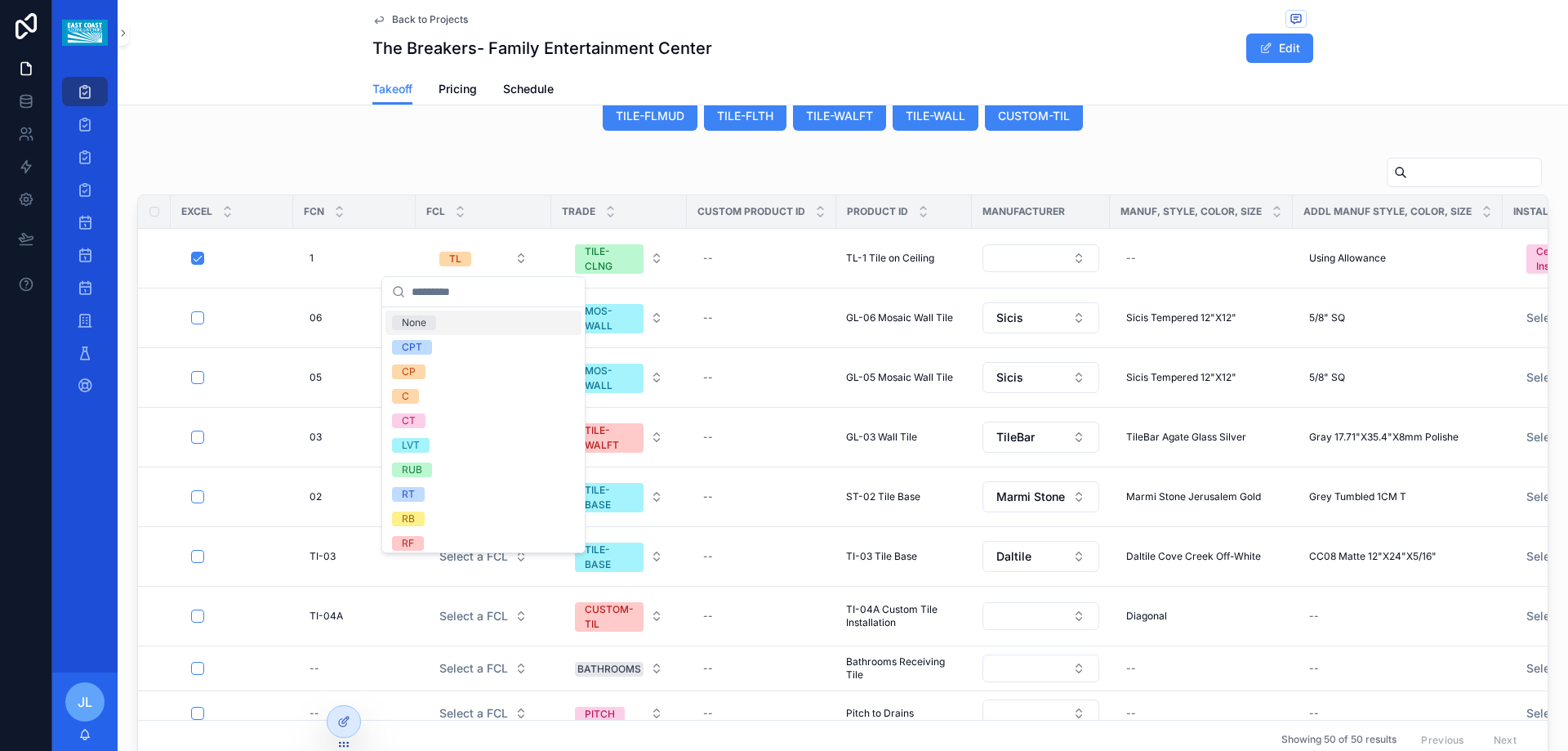 click on "None" at bounding box center [414, 323] 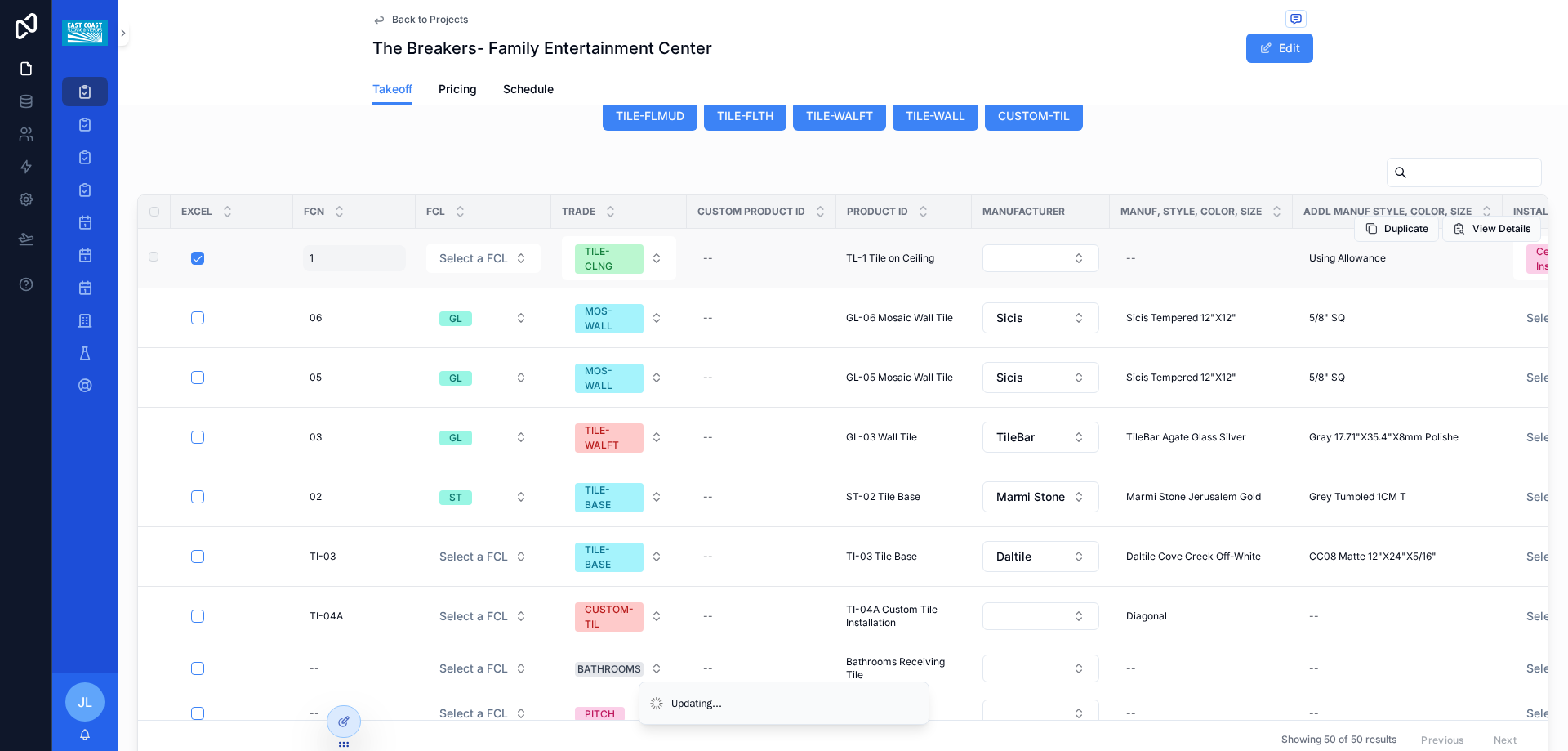 click on "1 1" at bounding box center [354, 258] 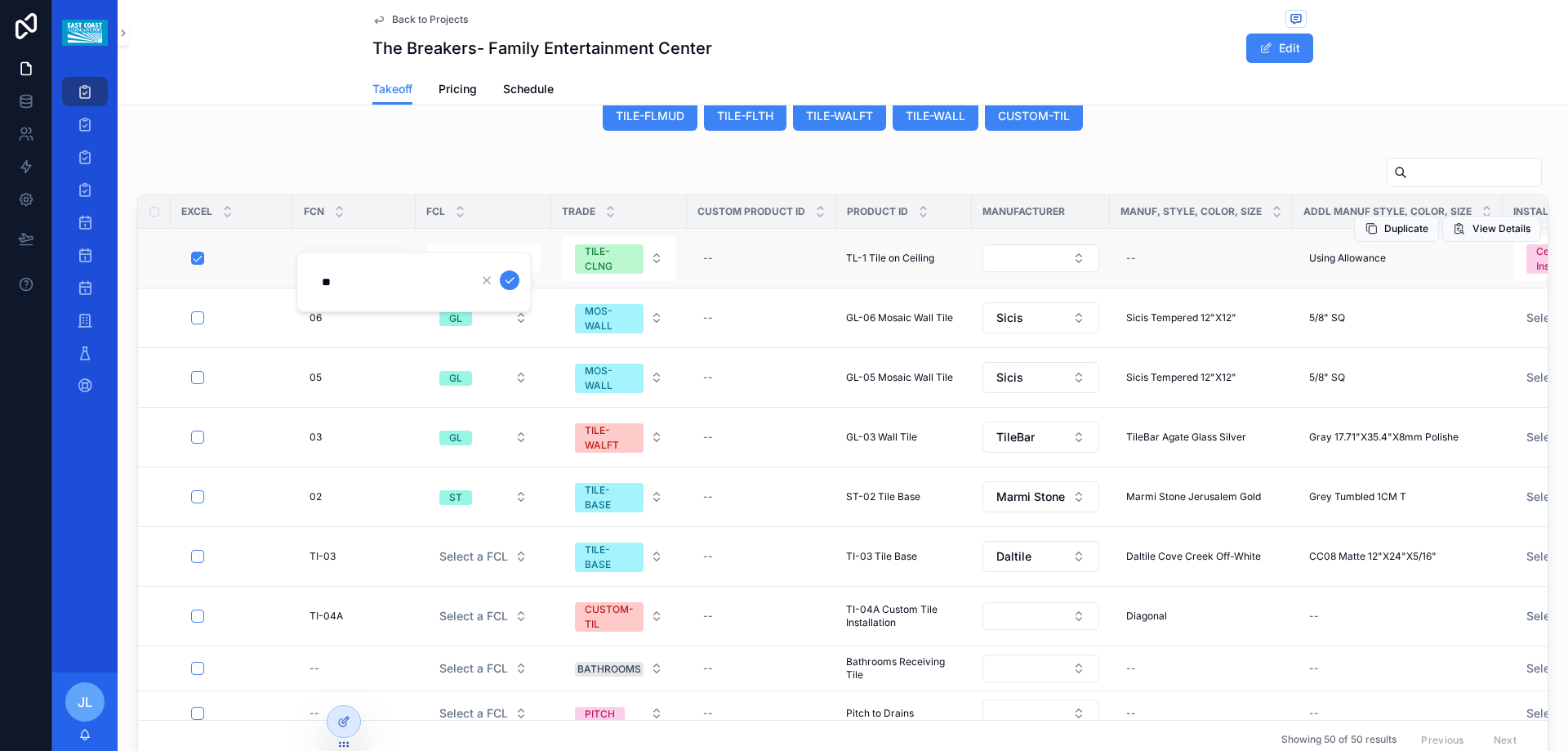 type on "***" 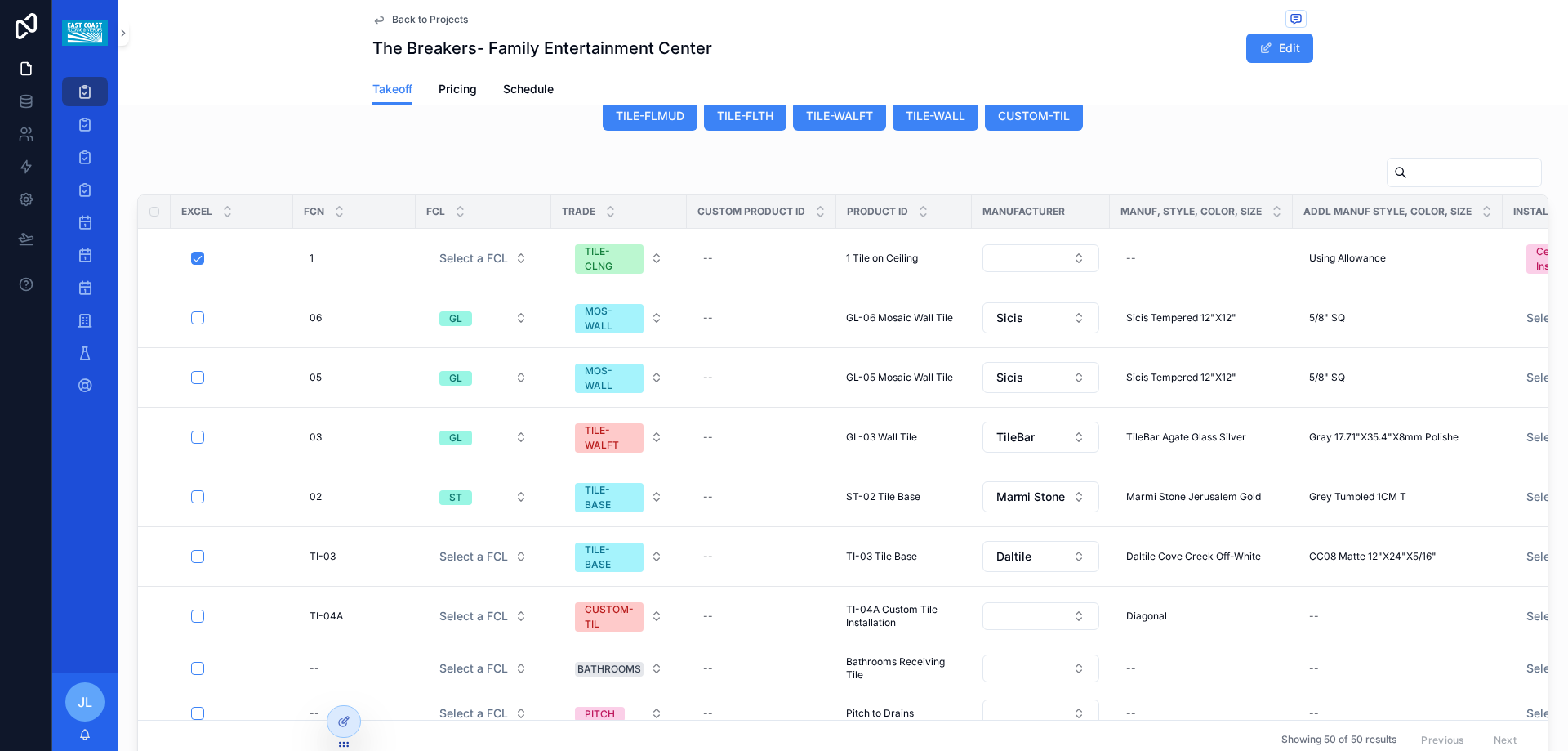 click on "1 1" at bounding box center [354, 258] 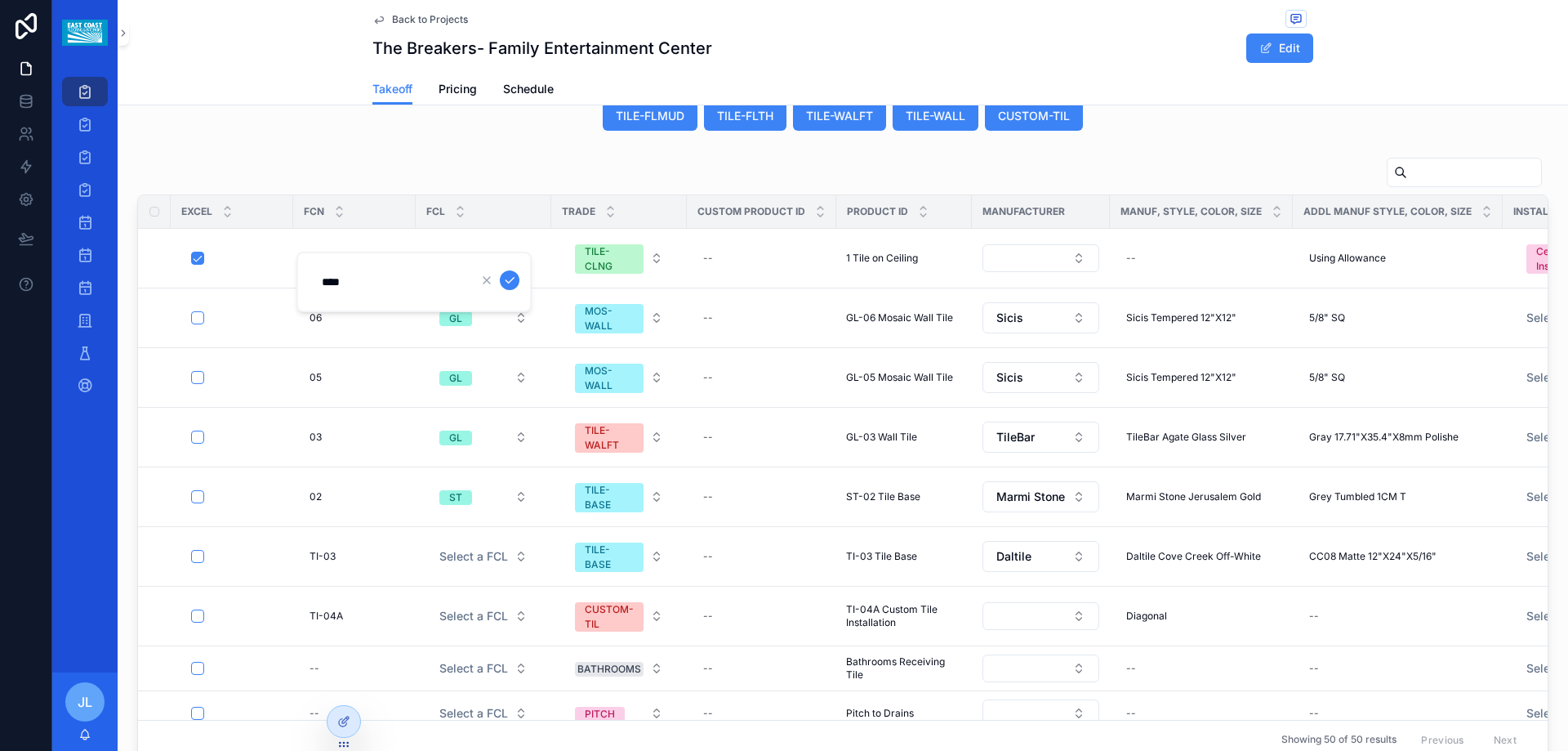 type on "*****" 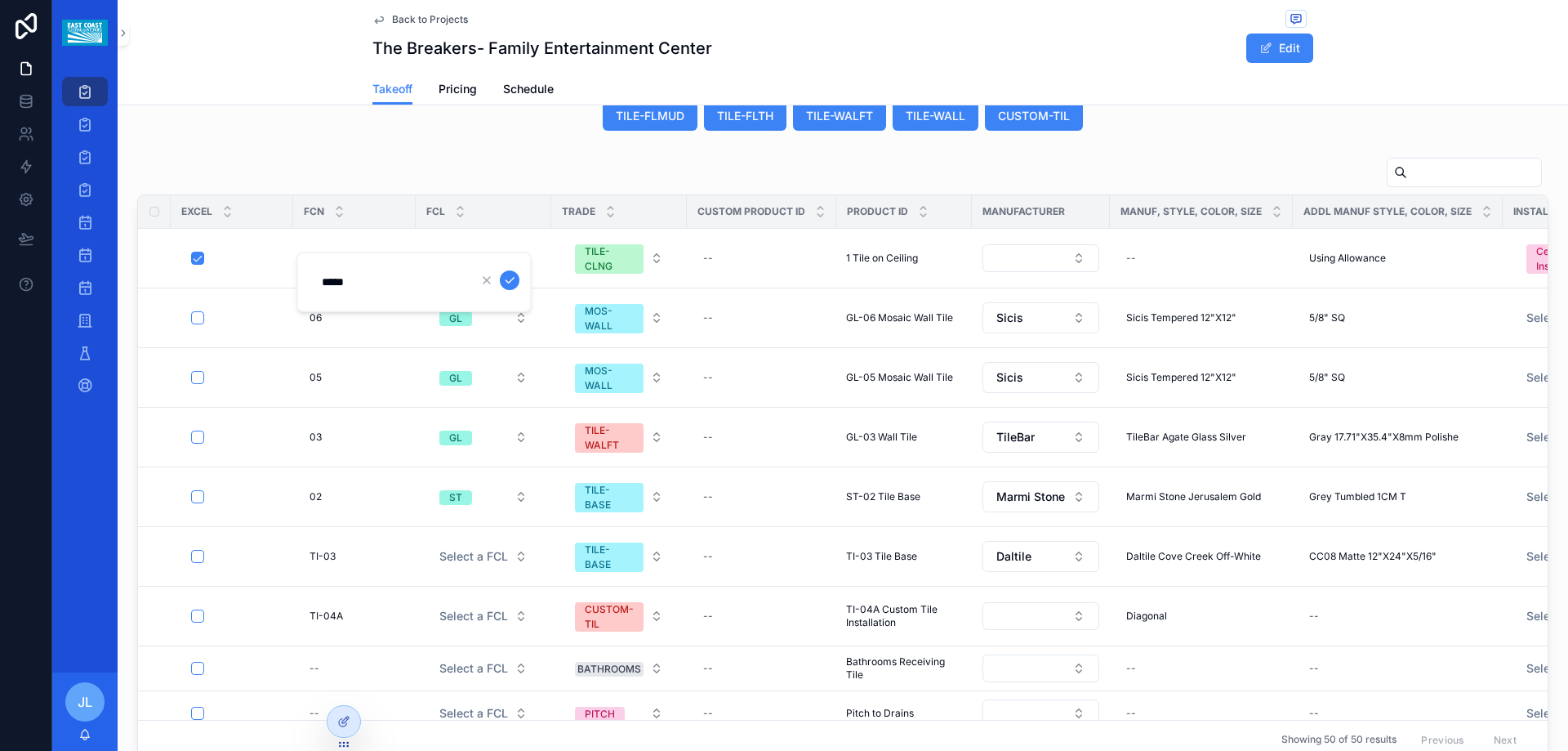 click at bounding box center [510, 280] 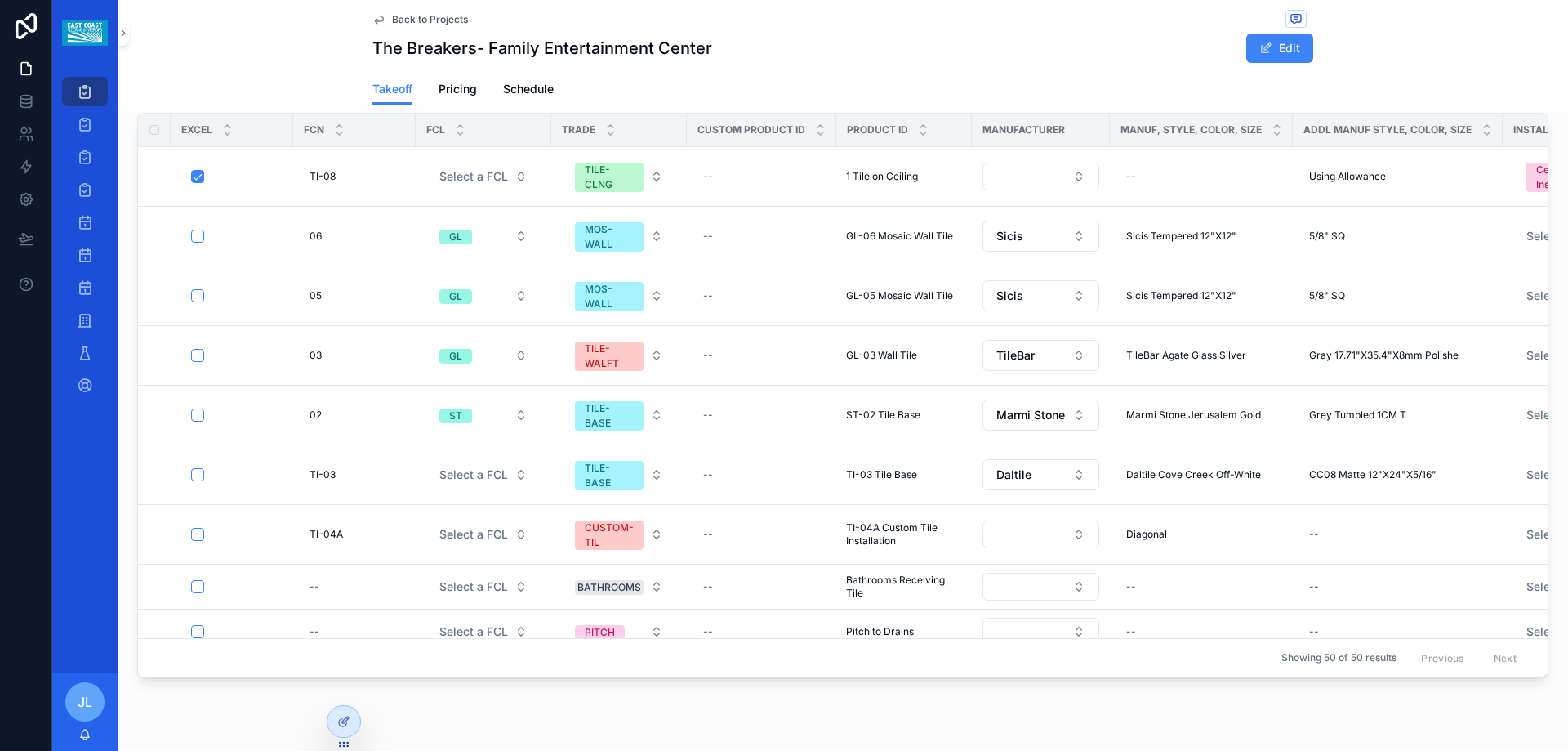 scroll, scrollTop: 817, scrollLeft: 0, axis: vertical 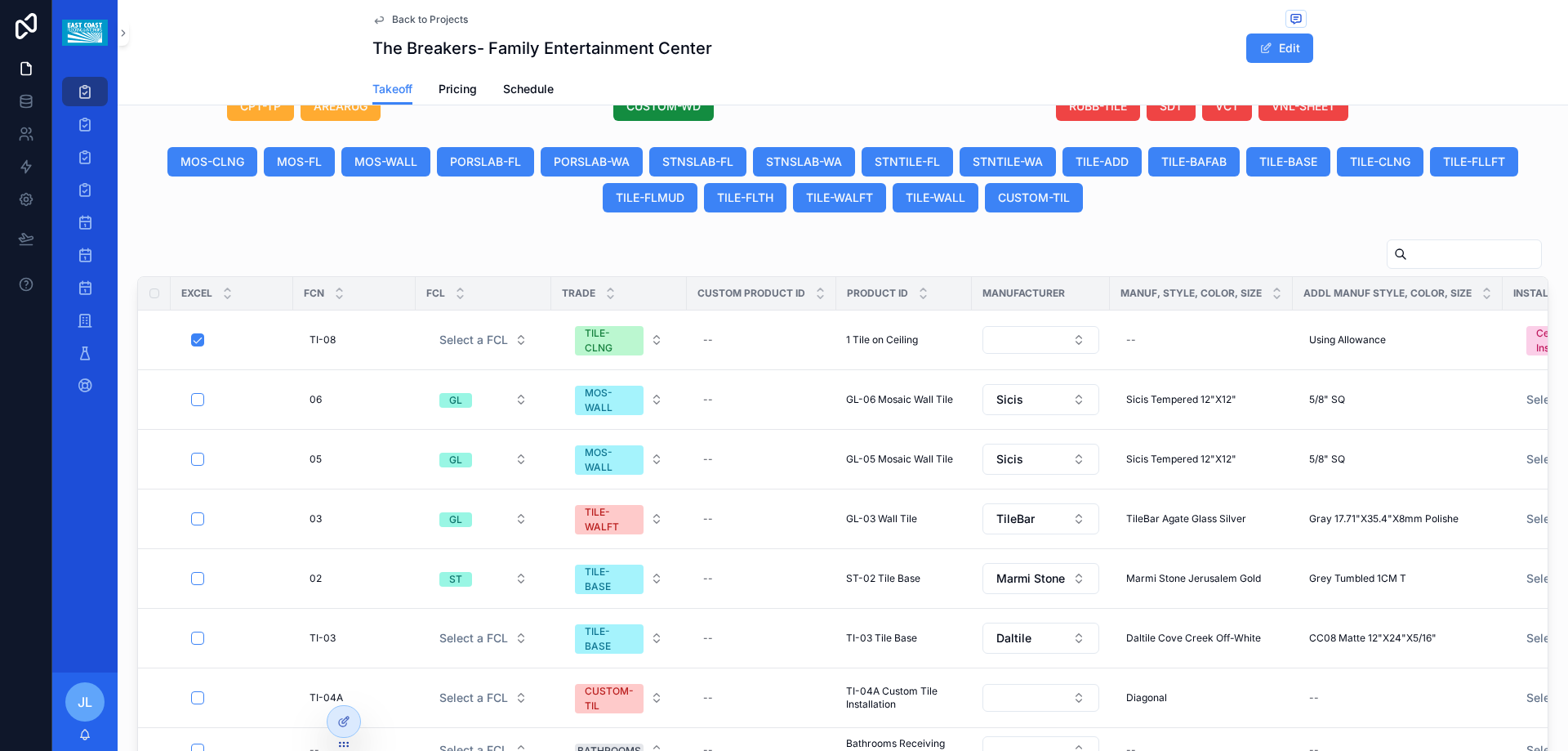 click at bounding box center (1474, 254) 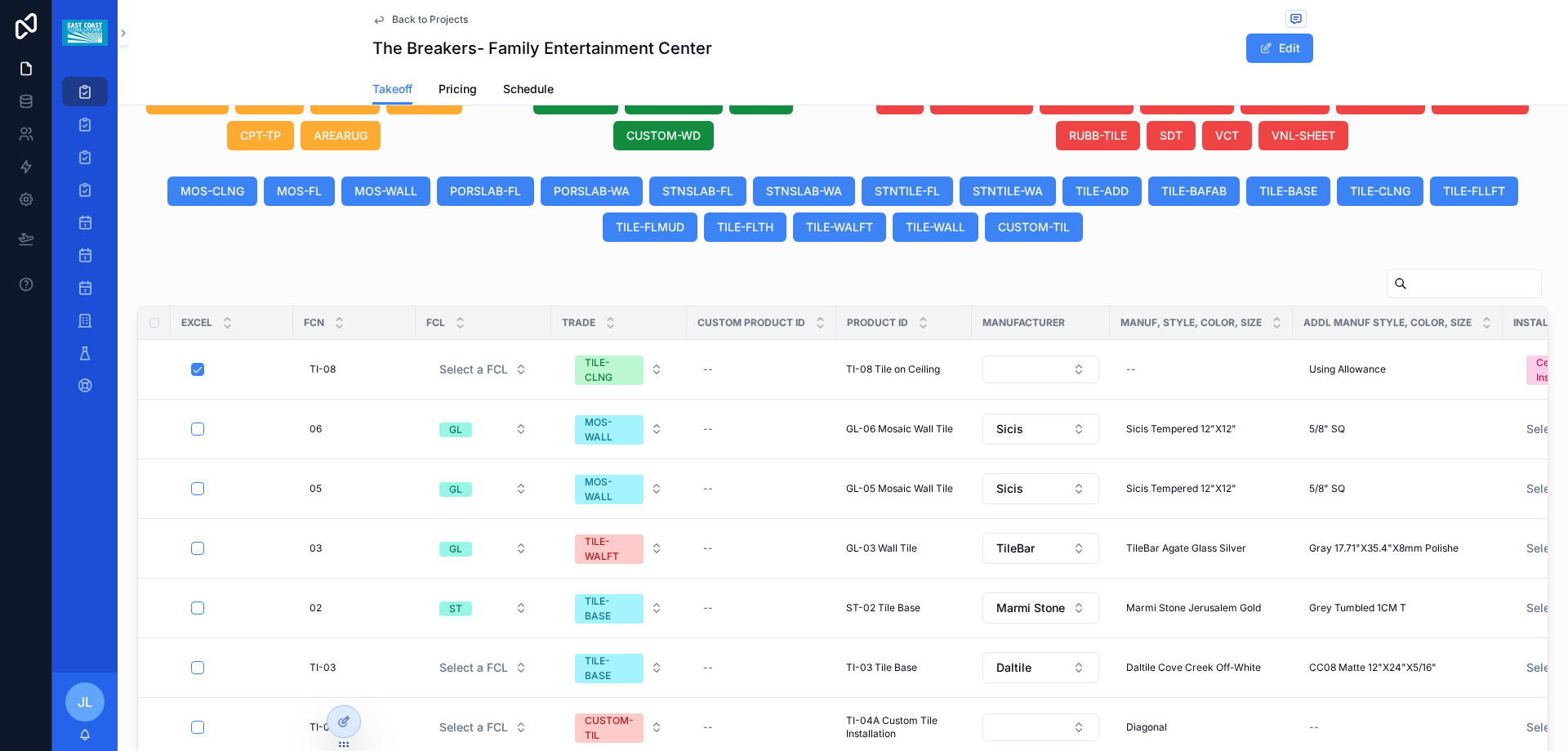 scroll, scrollTop: 847, scrollLeft: 0, axis: vertical 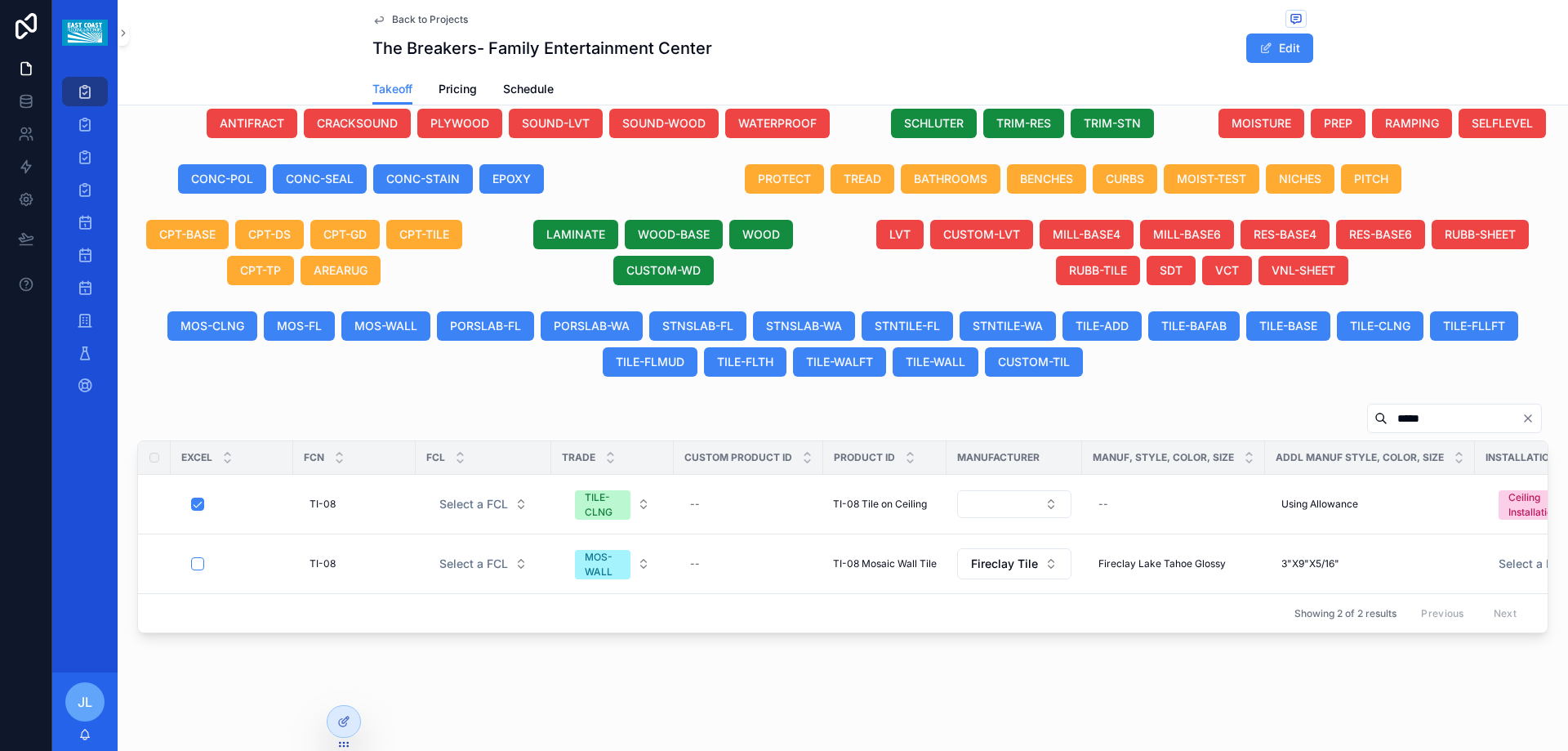 type on "*****" 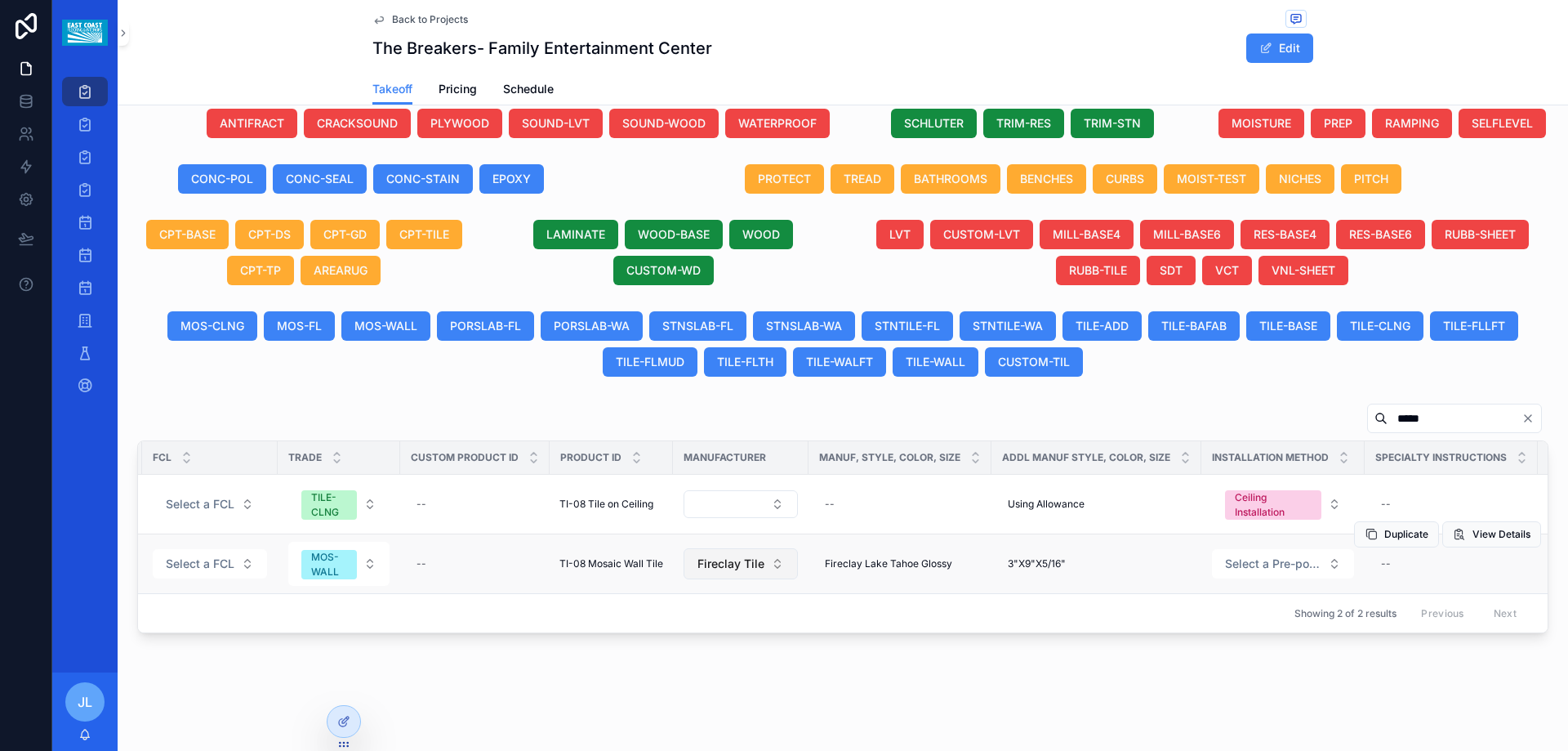 scroll, scrollTop: 0, scrollLeft: 278, axis: horizontal 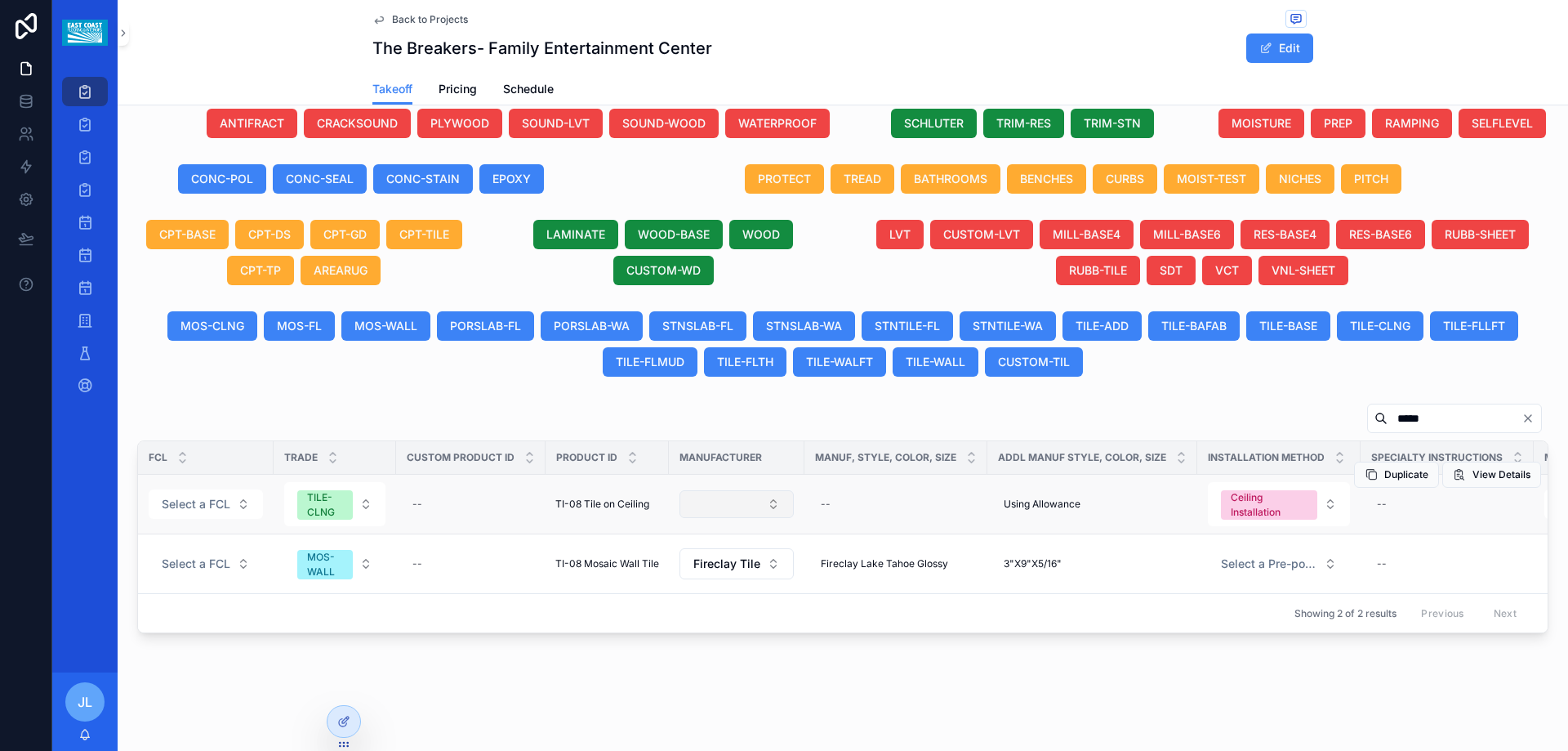 click at bounding box center (737, 504) 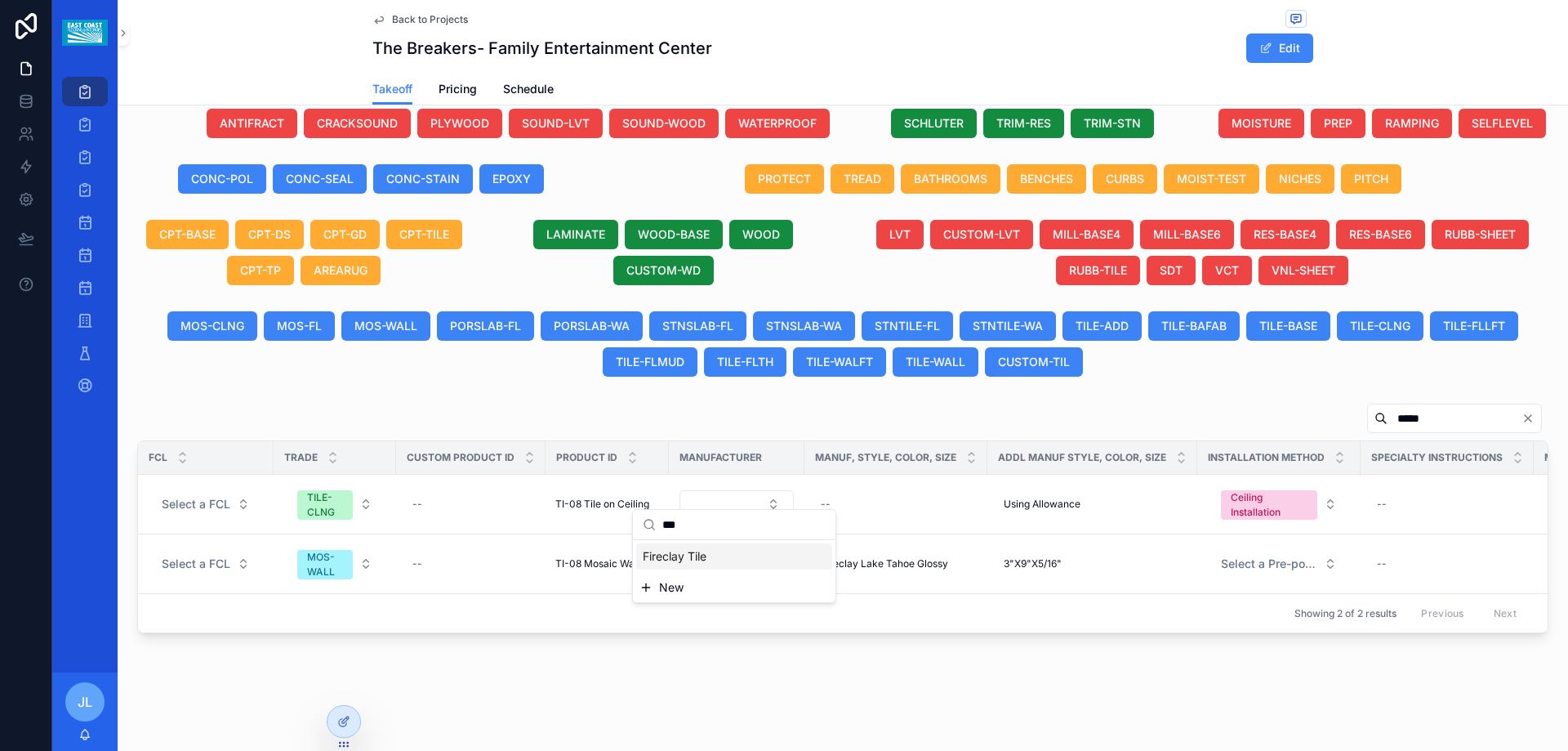 type on "***" 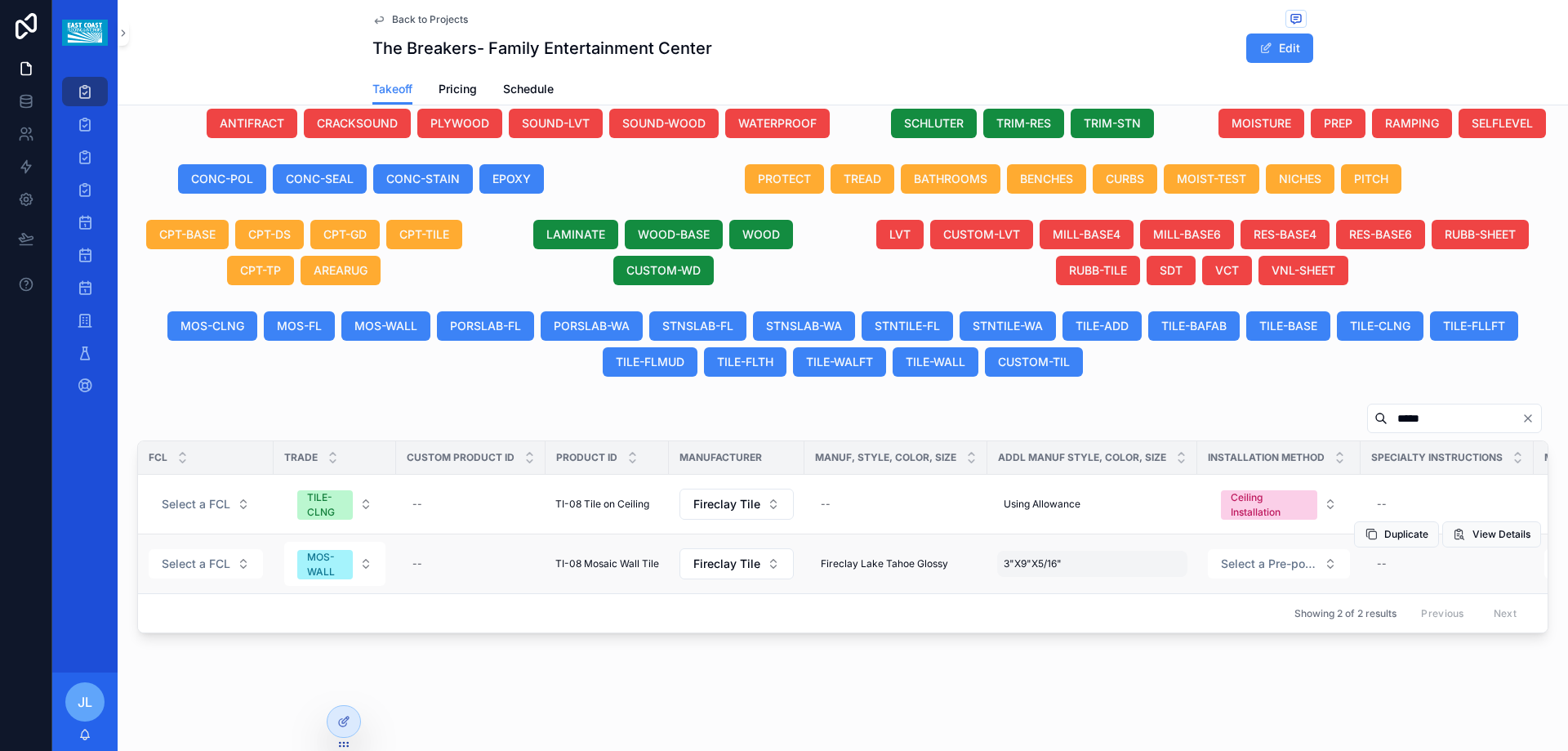 click on "3"X9"X5/16"" at bounding box center [1032, 564] 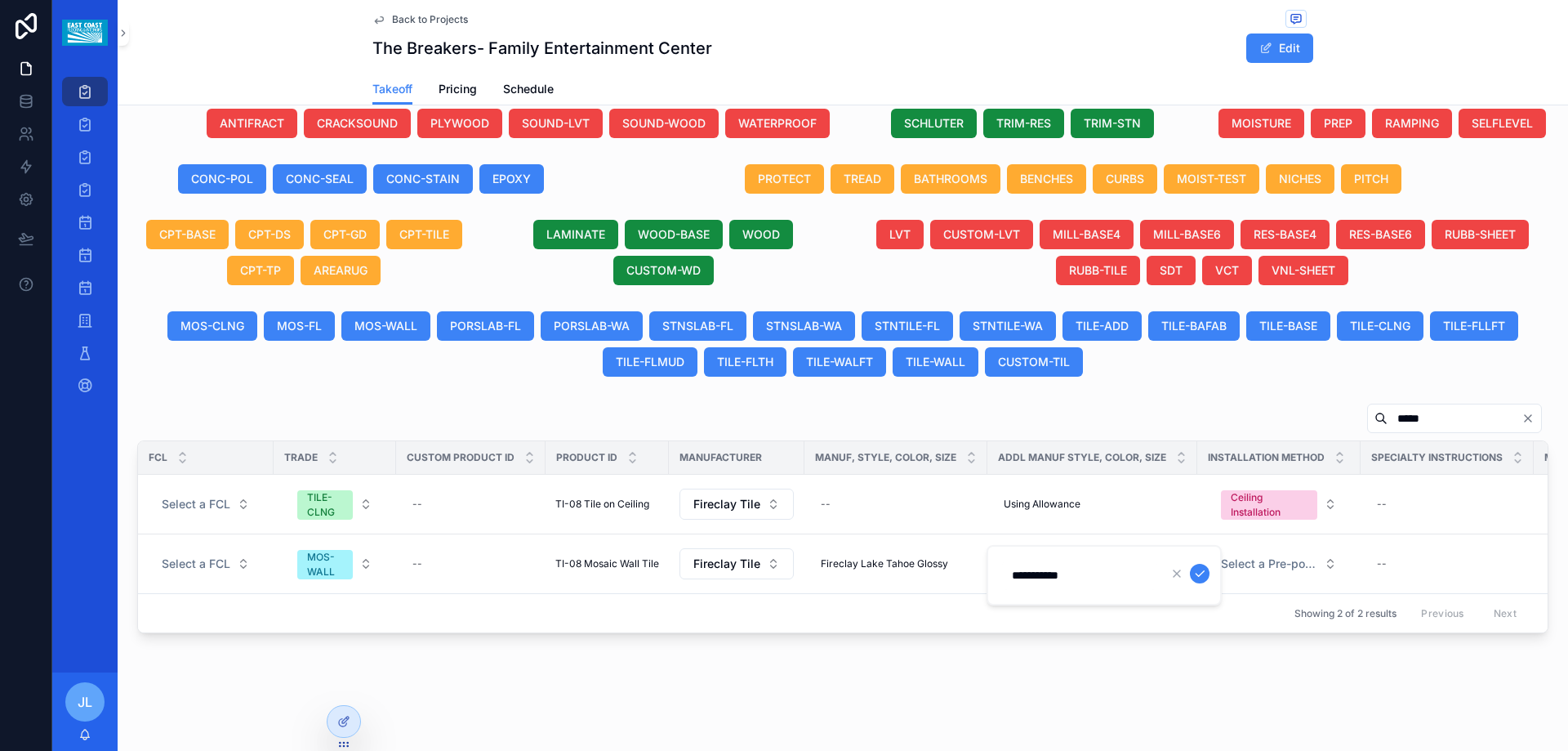 drag, startPoint x: 1100, startPoint y: 574, endPoint x: 998, endPoint y: 589, distance: 103.09704 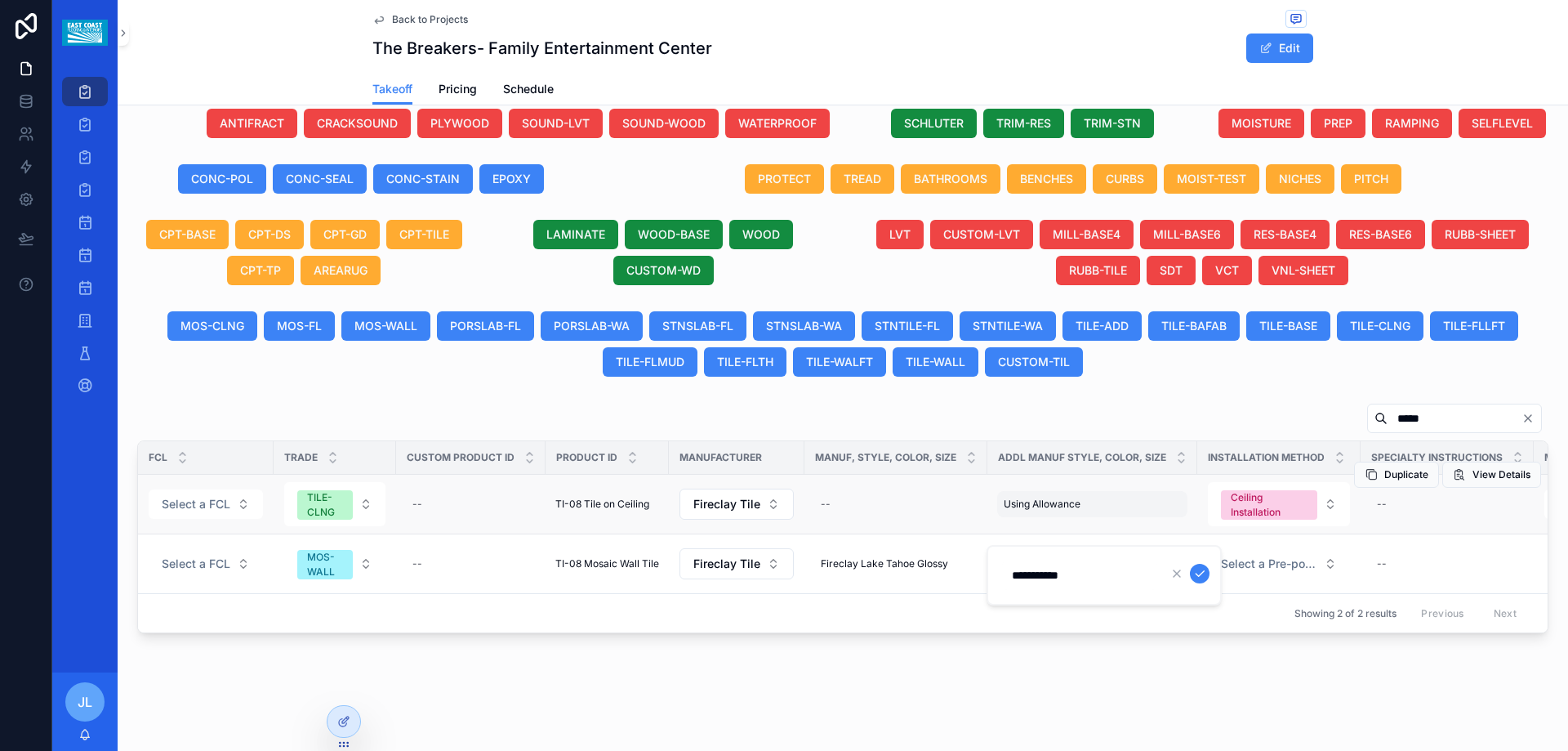 click on "Using Allowance" at bounding box center (1042, 504) 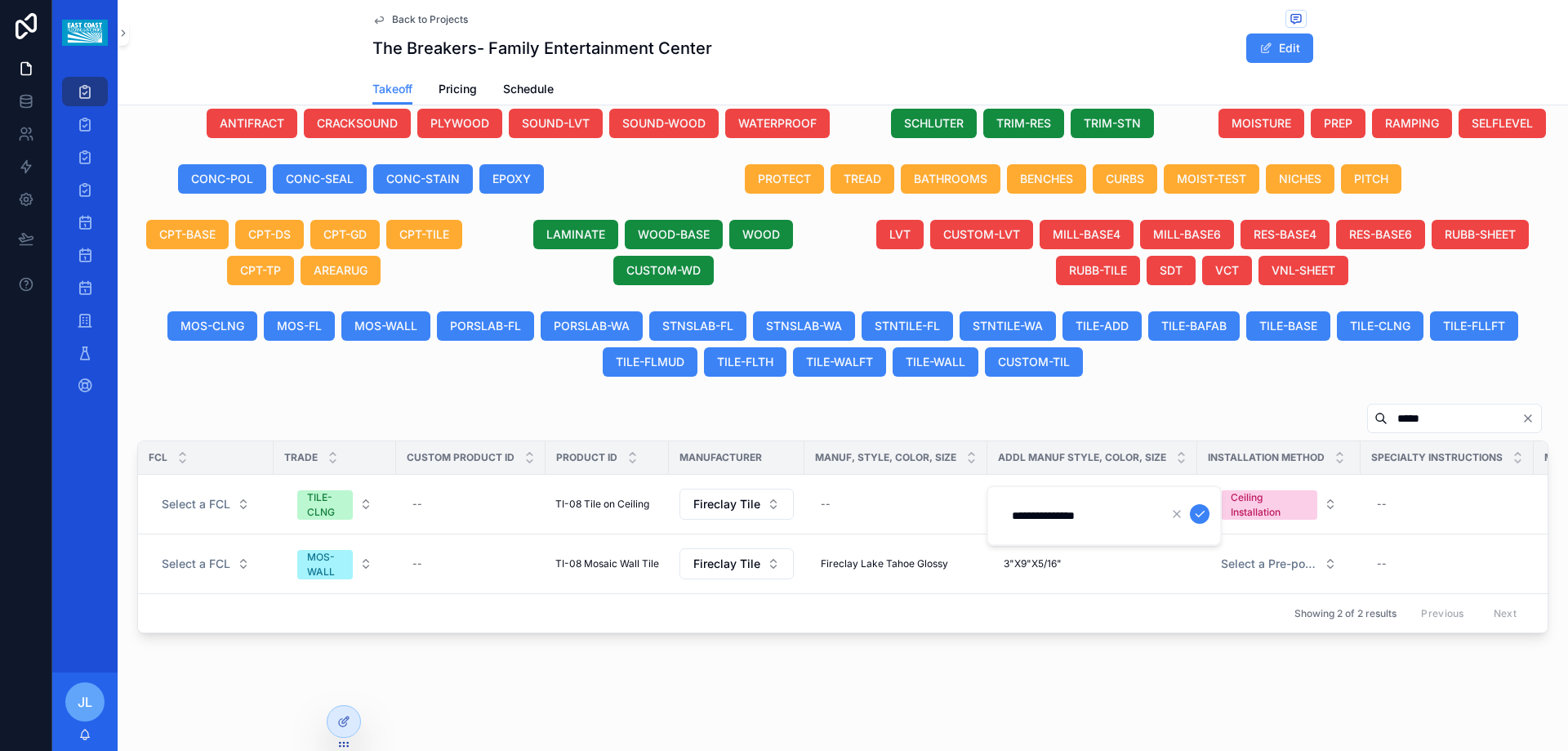 drag, startPoint x: 1117, startPoint y: 511, endPoint x: 997, endPoint y: 525, distance: 120.81391 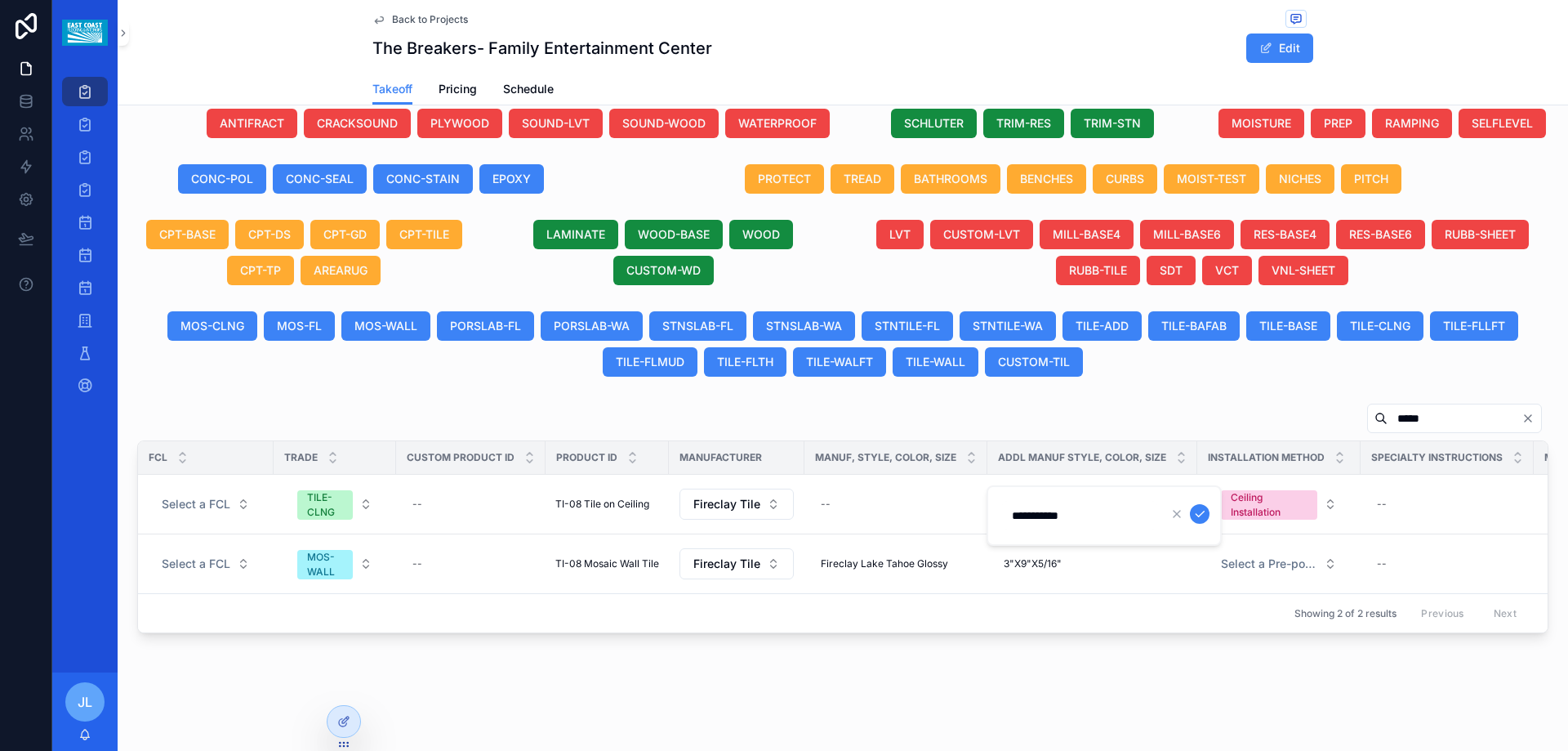 click at bounding box center [1200, 514] 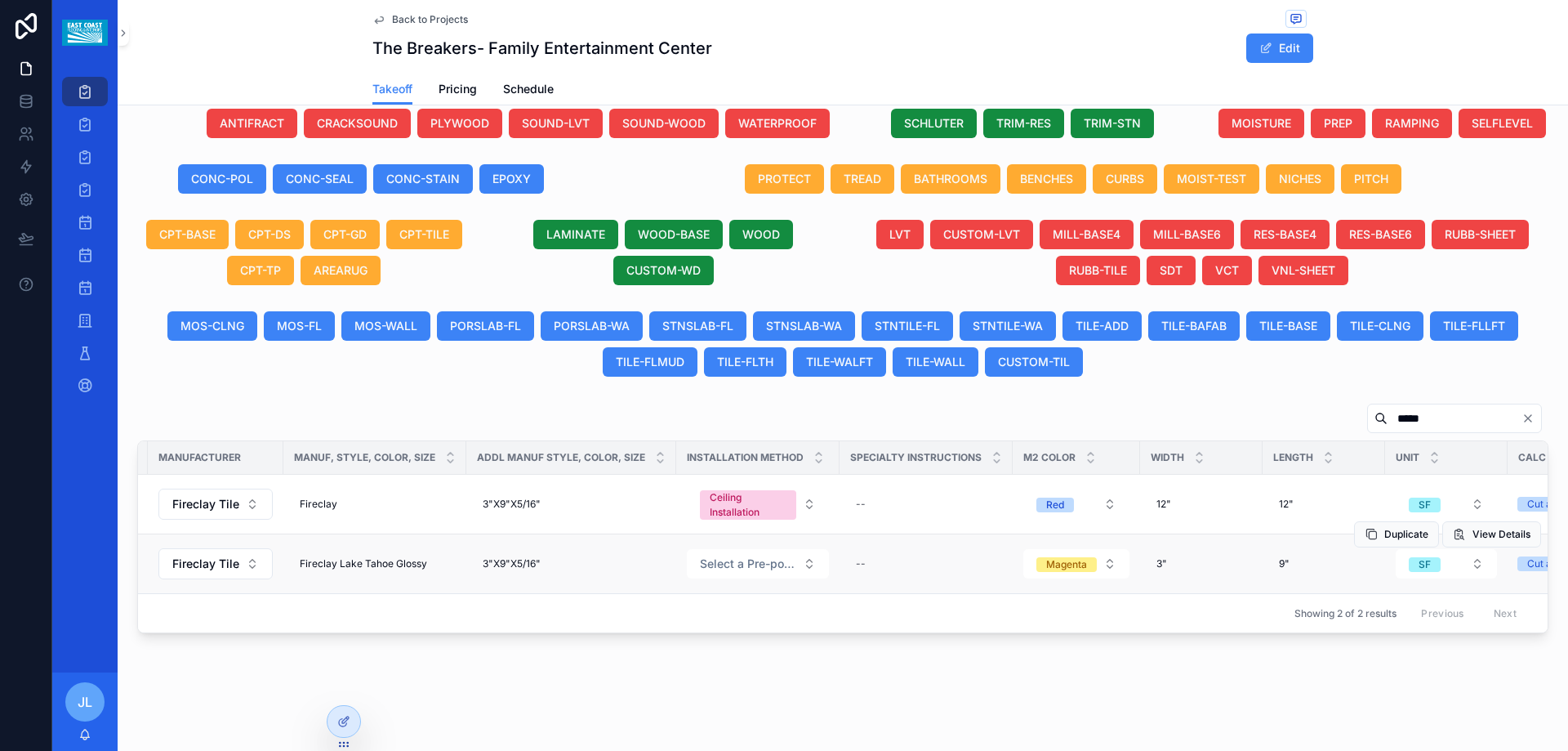 scroll, scrollTop: 0, scrollLeft: 800, axis: horizontal 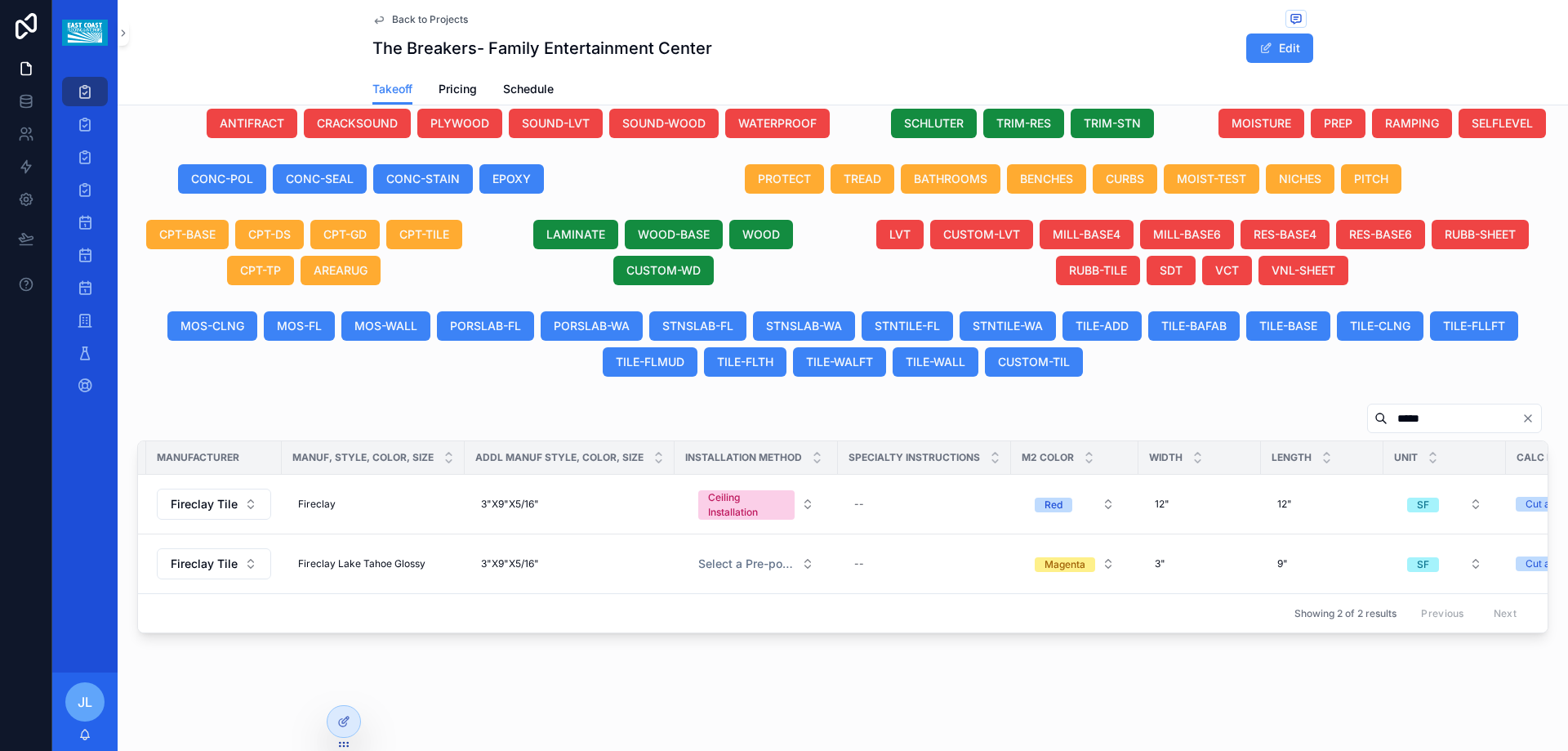 click on "12" 12"" at bounding box center (1200, 504) 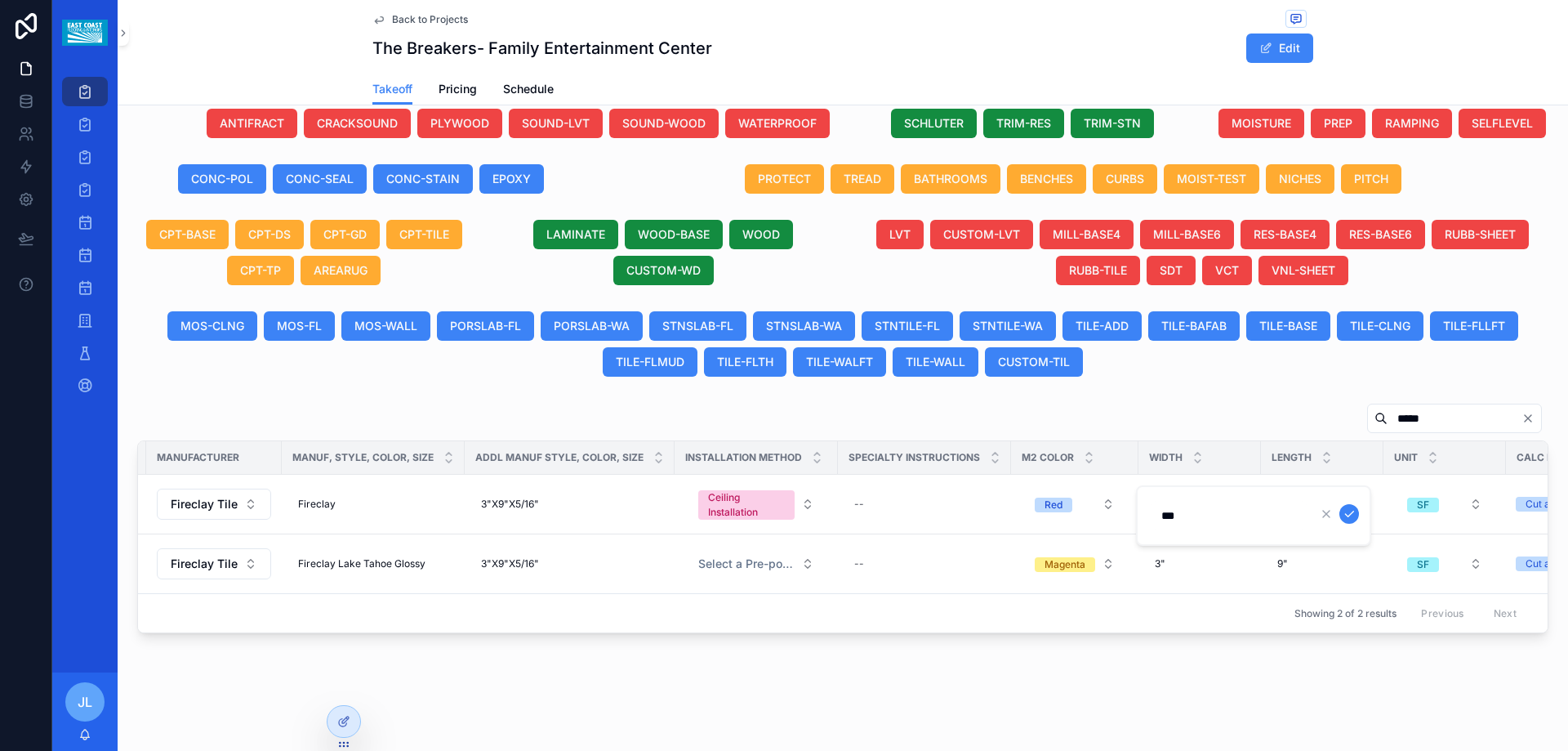 drag, startPoint x: 1182, startPoint y: 510, endPoint x: 1154, endPoint y: 514, distance: 28.28427 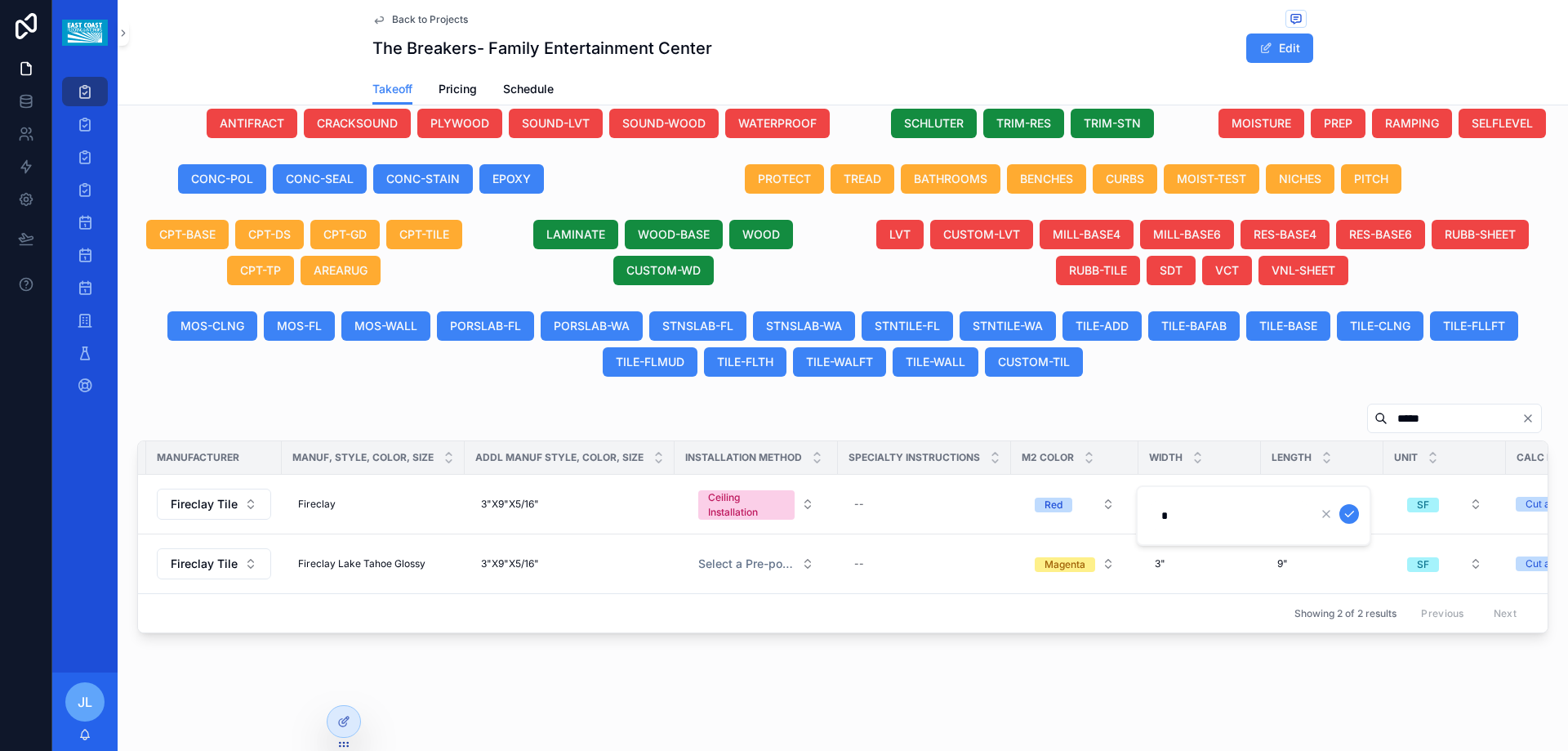 type on "**" 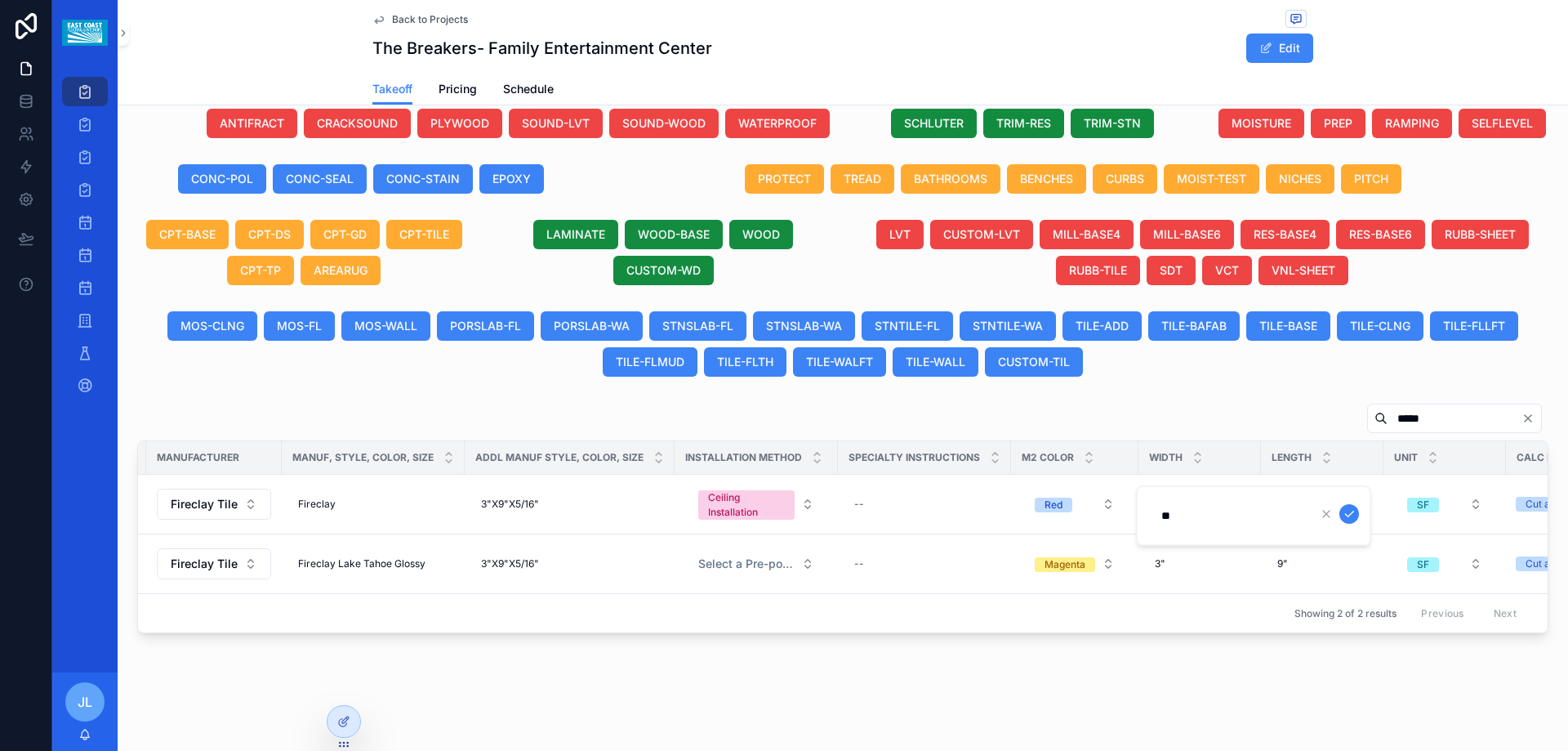 click at bounding box center [1349, 514] 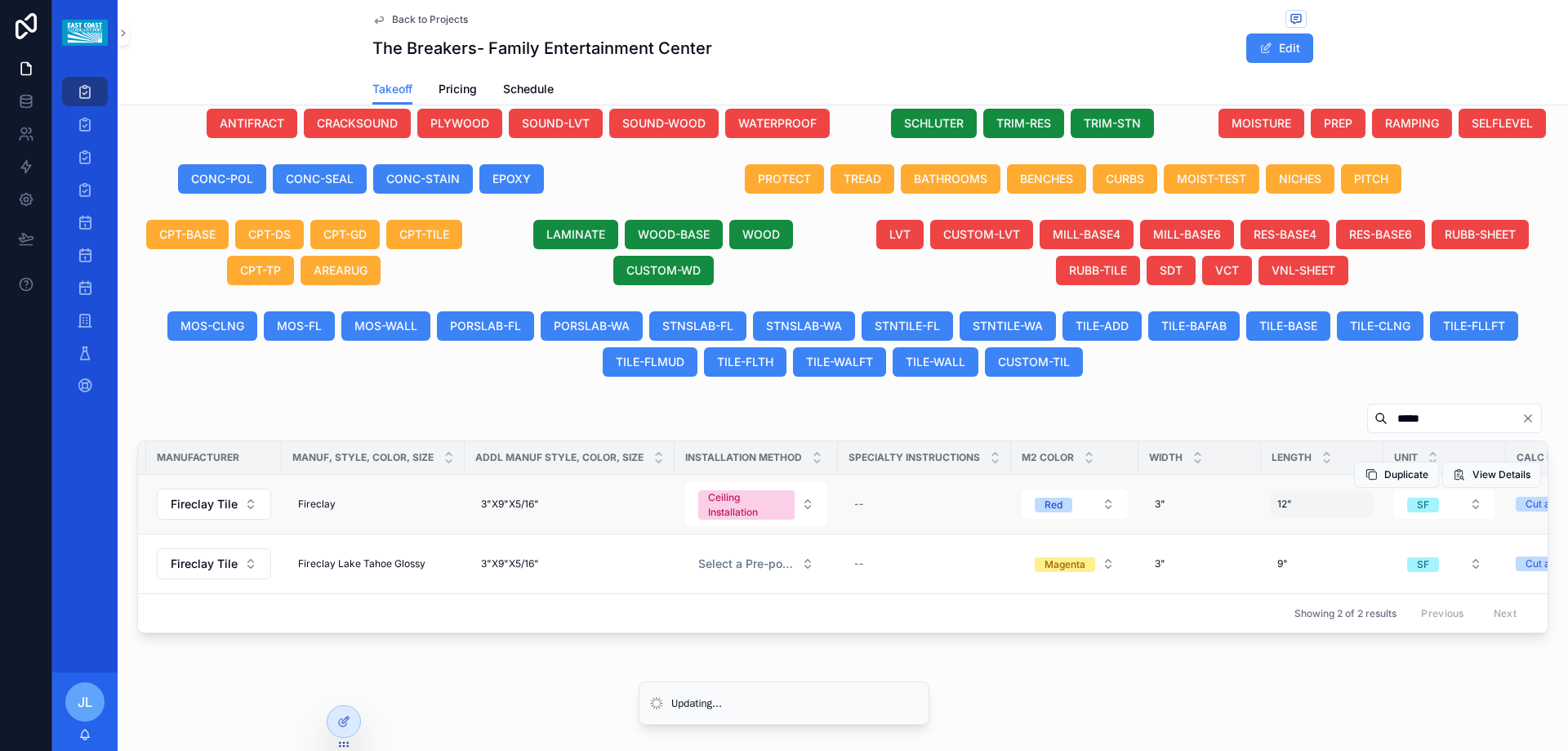 click on "12" 12"" at bounding box center [1322, 504] 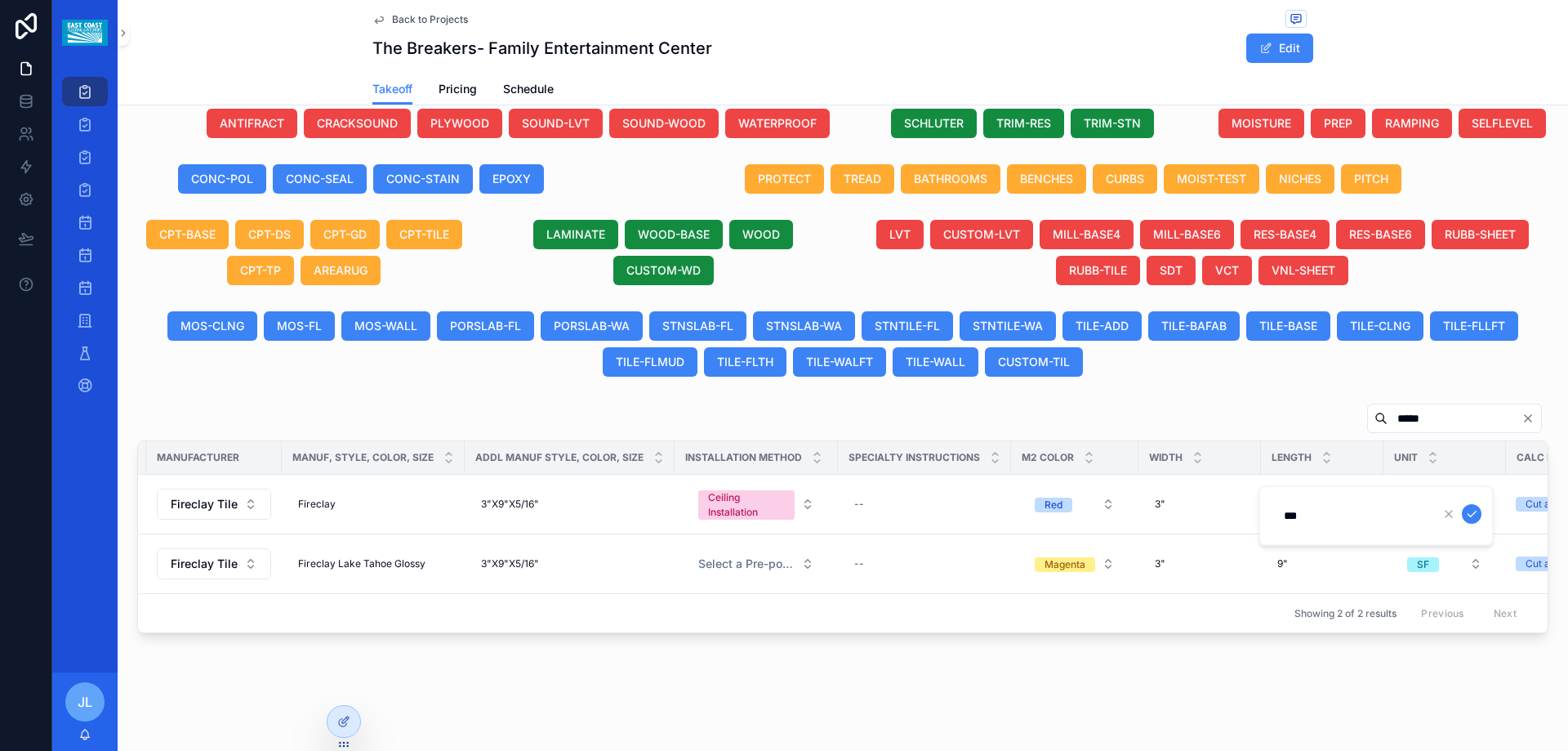 drag, startPoint x: 1314, startPoint y: 514, endPoint x: 1279, endPoint y: 521, distance: 35.693137 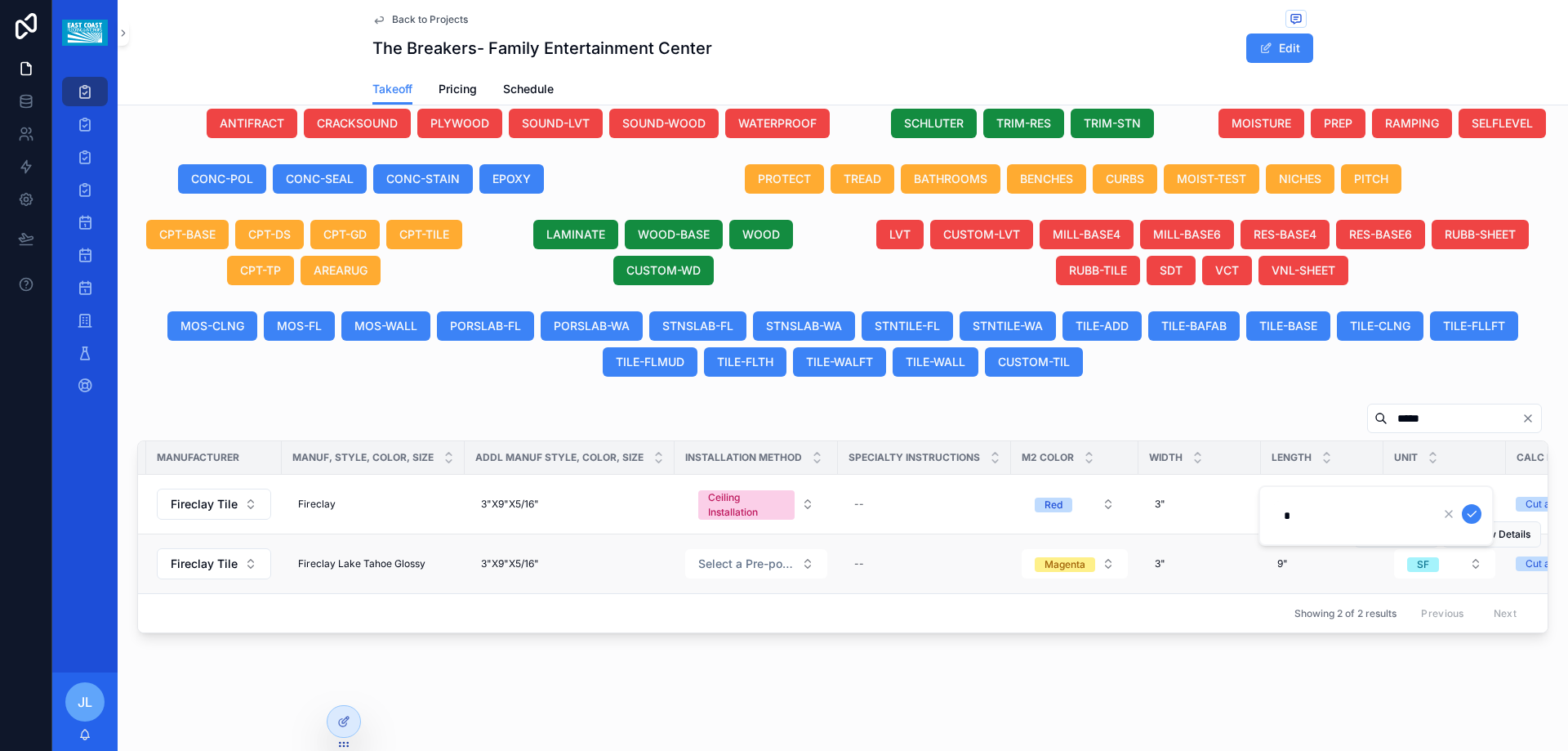 type on "**" 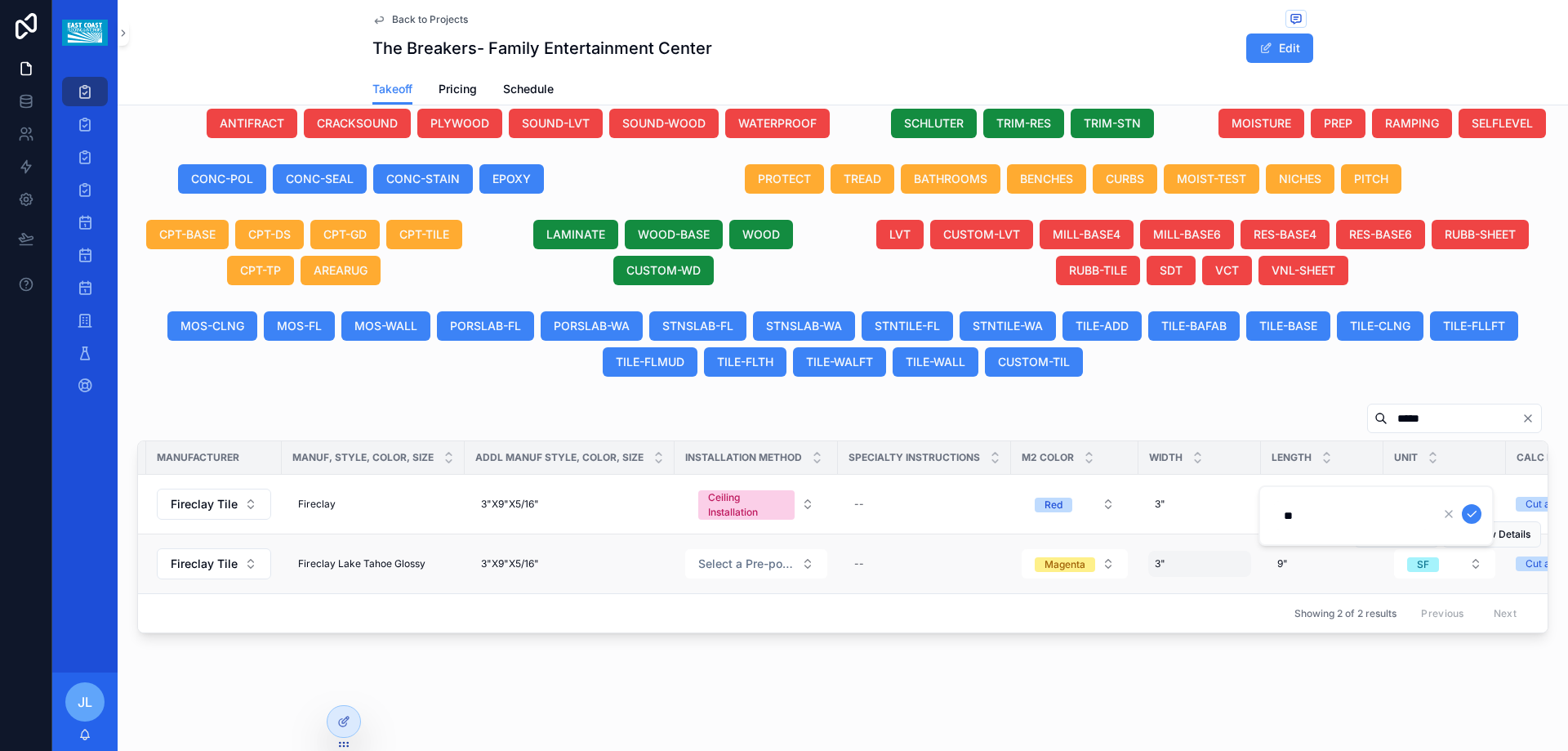 click at bounding box center (1472, 514) 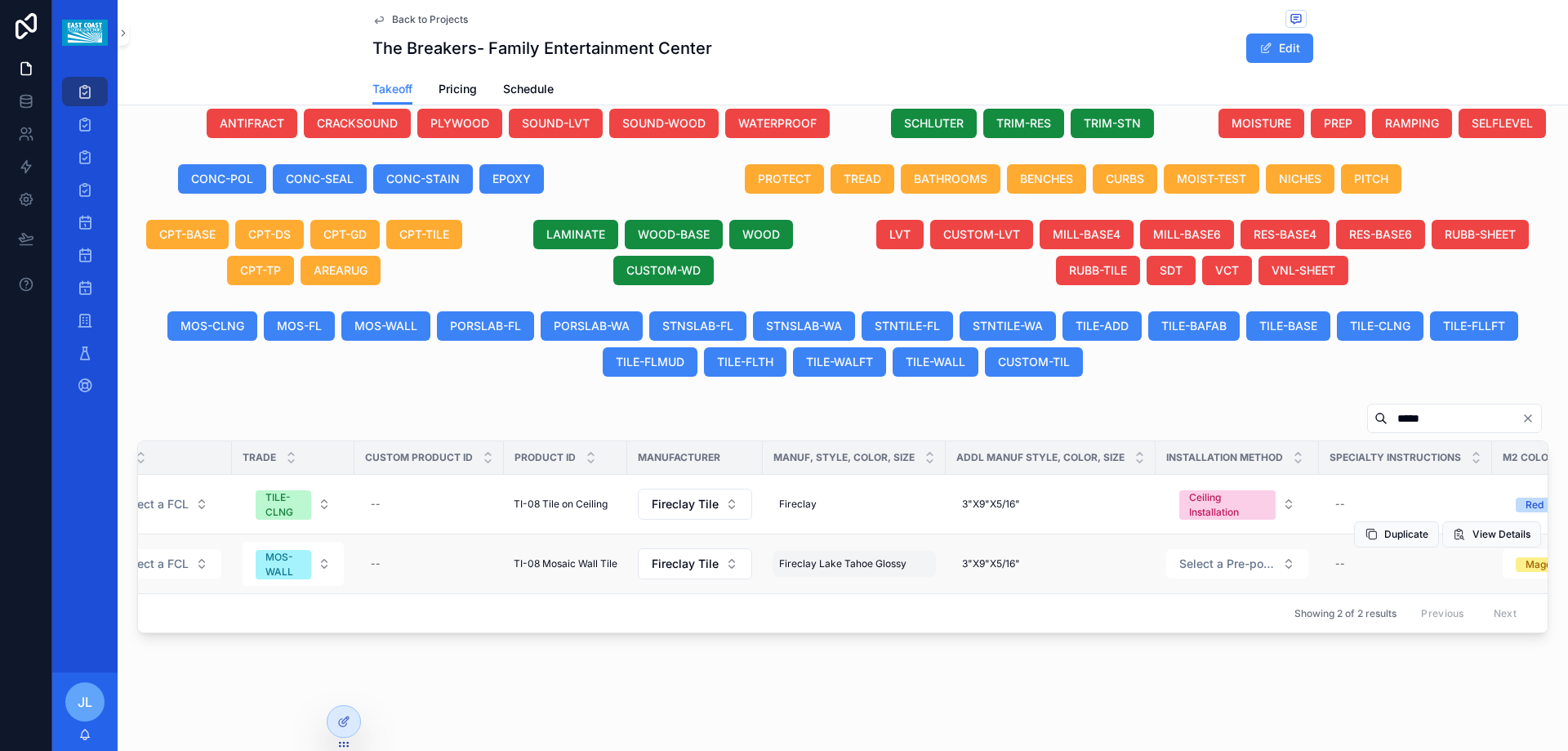scroll, scrollTop: 0, scrollLeft: 318, axis: horizontal 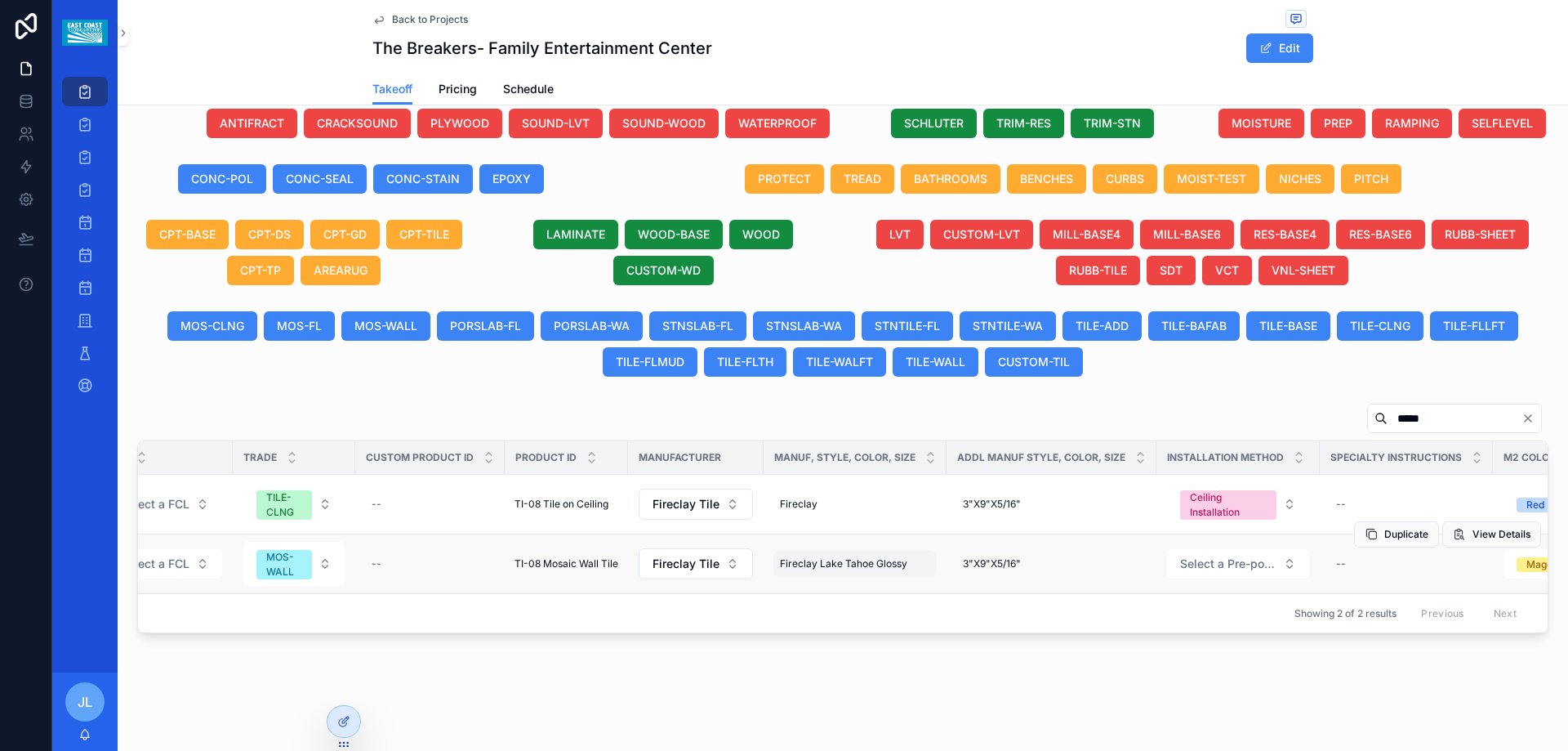 click on "Fireclay Lake Tahoe Glossy" at bounding box center [844, 564] 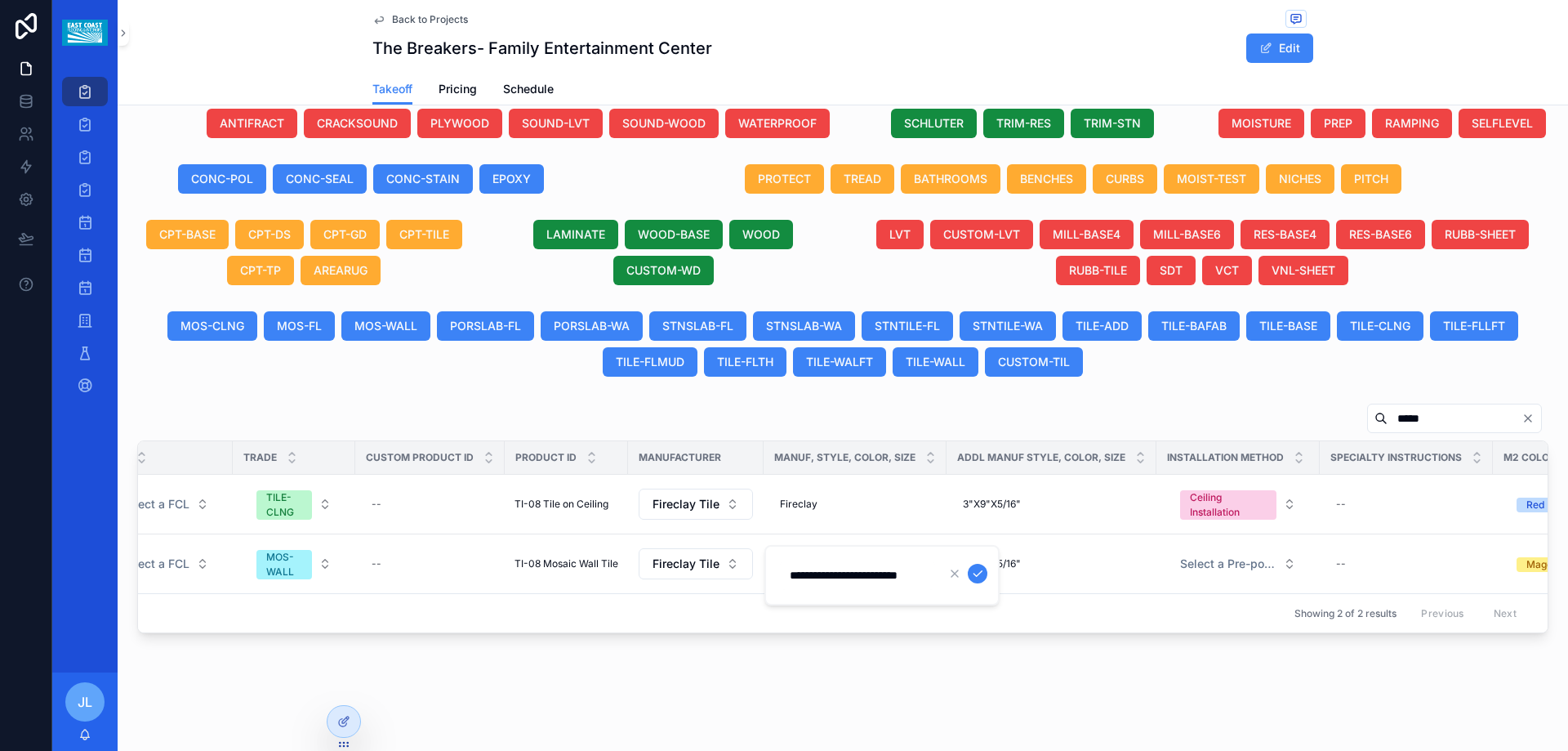 scroll, scrollTop: 0, scrollLeft: 11, axis: horizontal 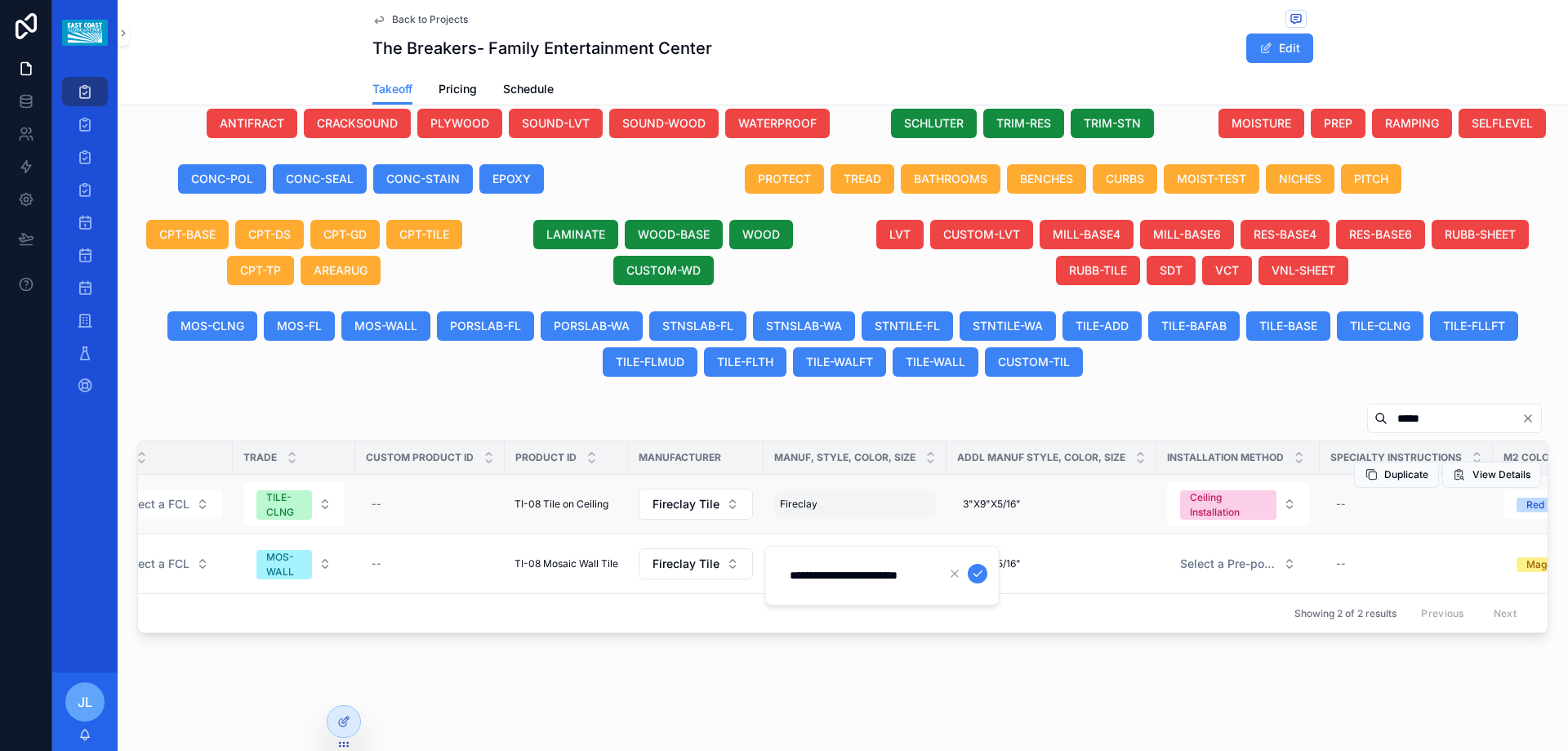 click on "Fireclay Fireclay" at bounding box center [855, 504] 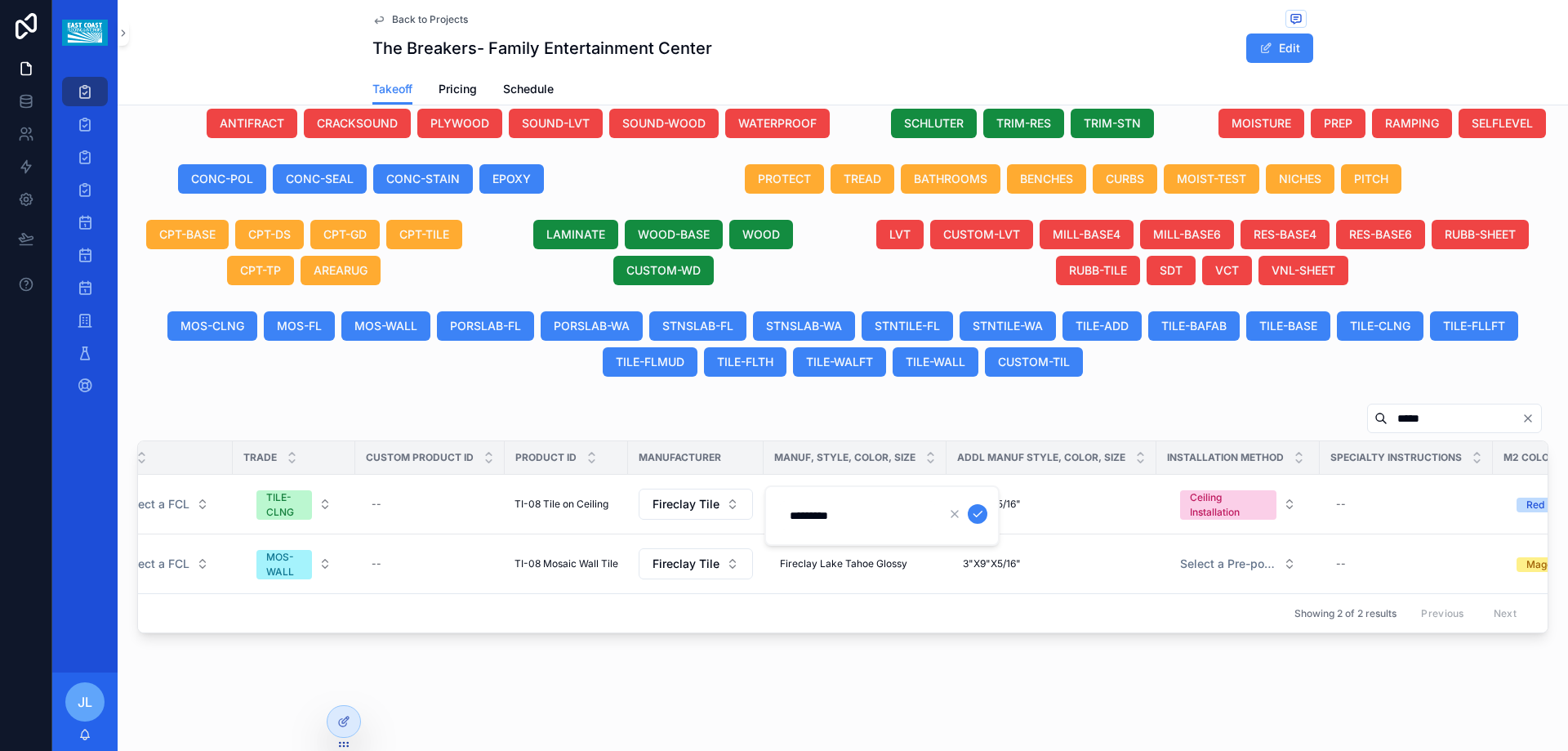 type on "**********" 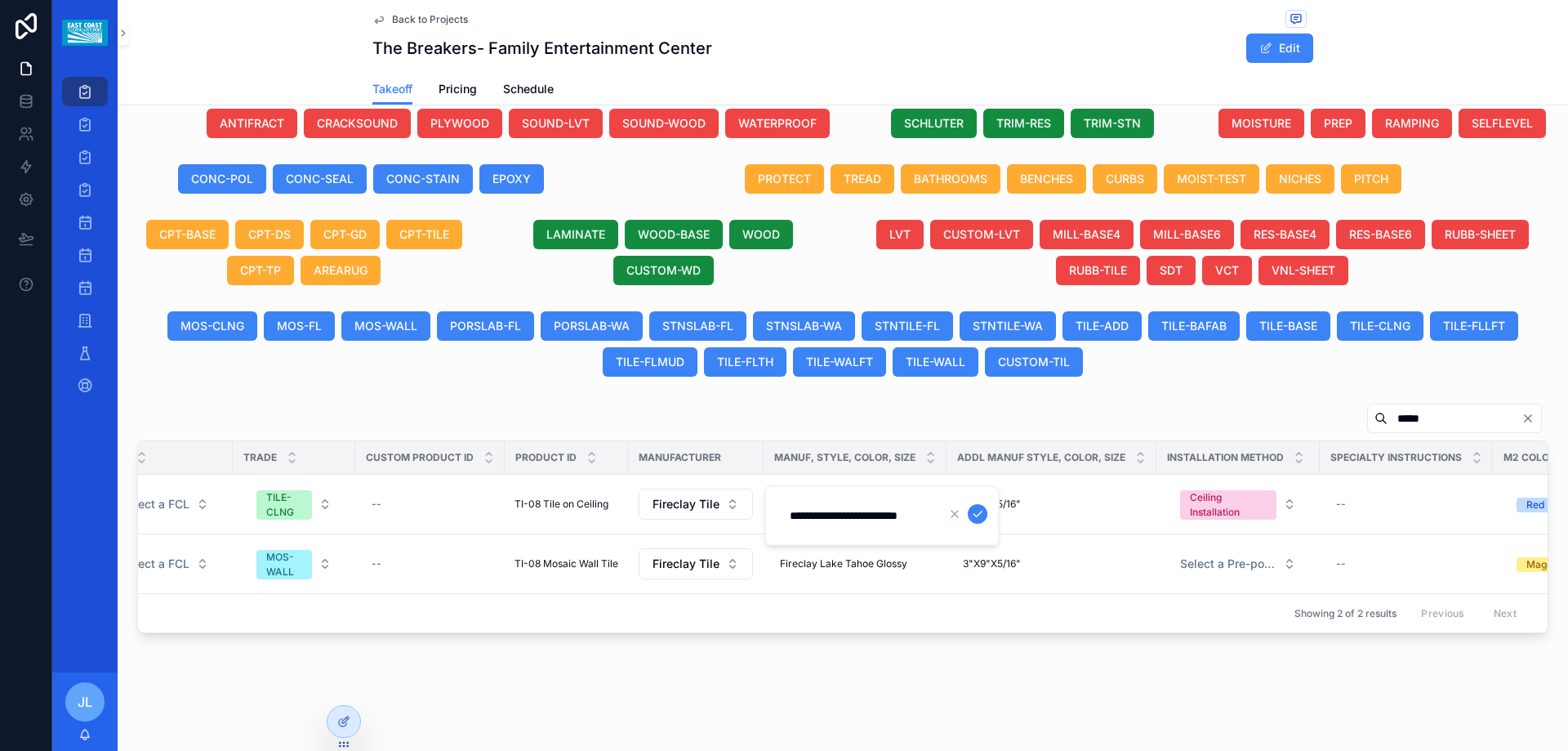 scroll, scrollTop: 0, scrollLeft: 11, axis: horizontal 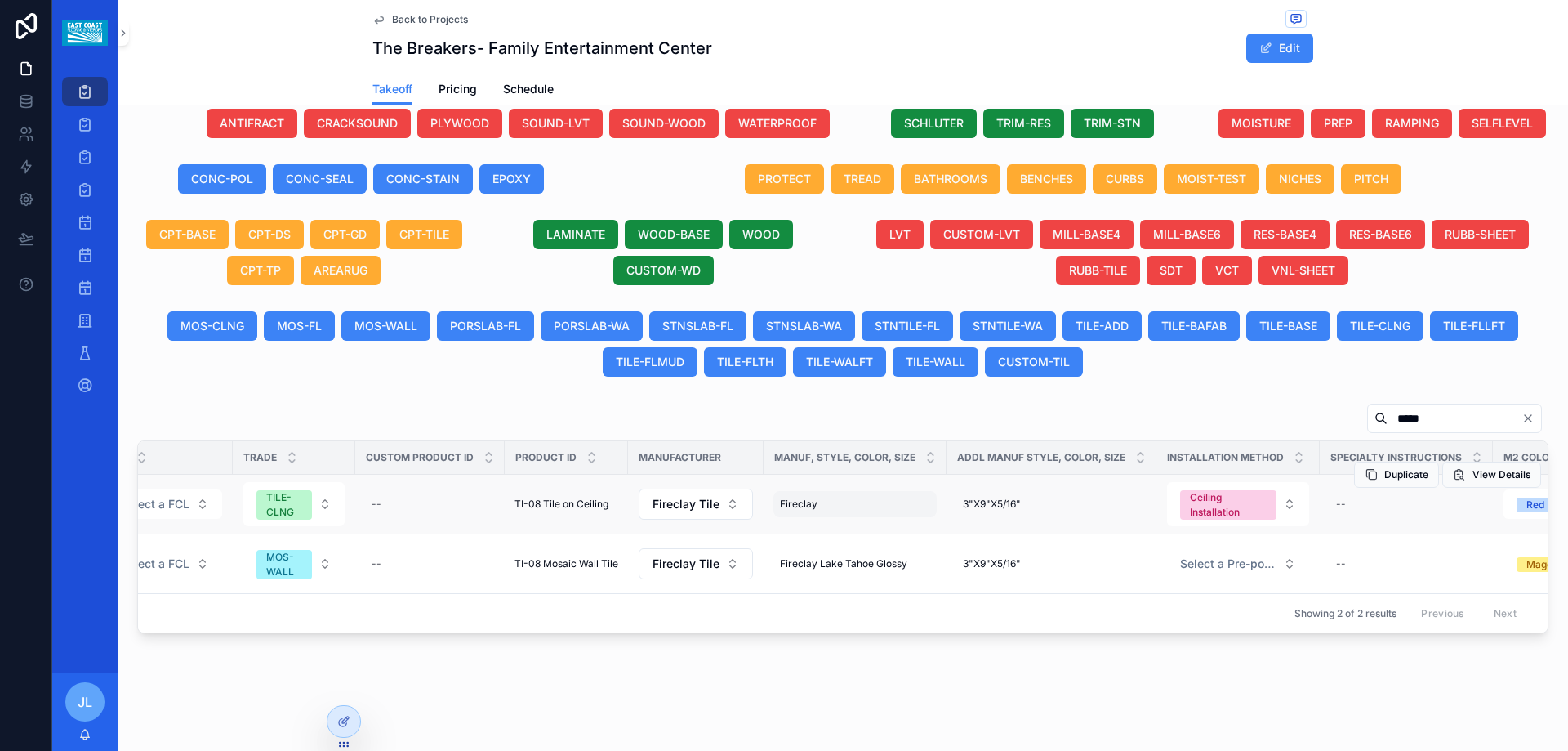 click on "Fireclay Fireclay" at bounding box center (855, 504) 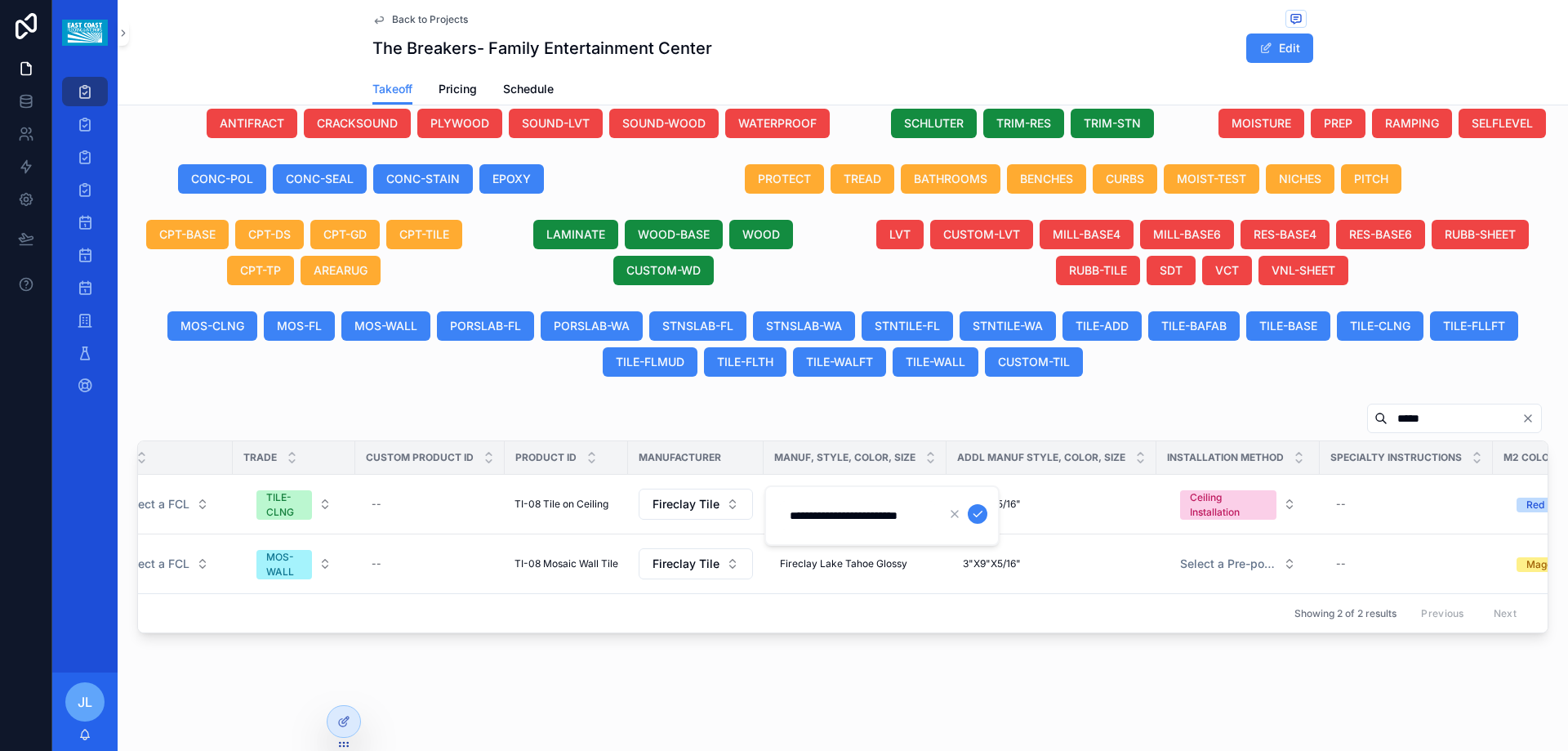 scroll, scrollTop: 0, scrollLeft: 11, axis: horizontal 